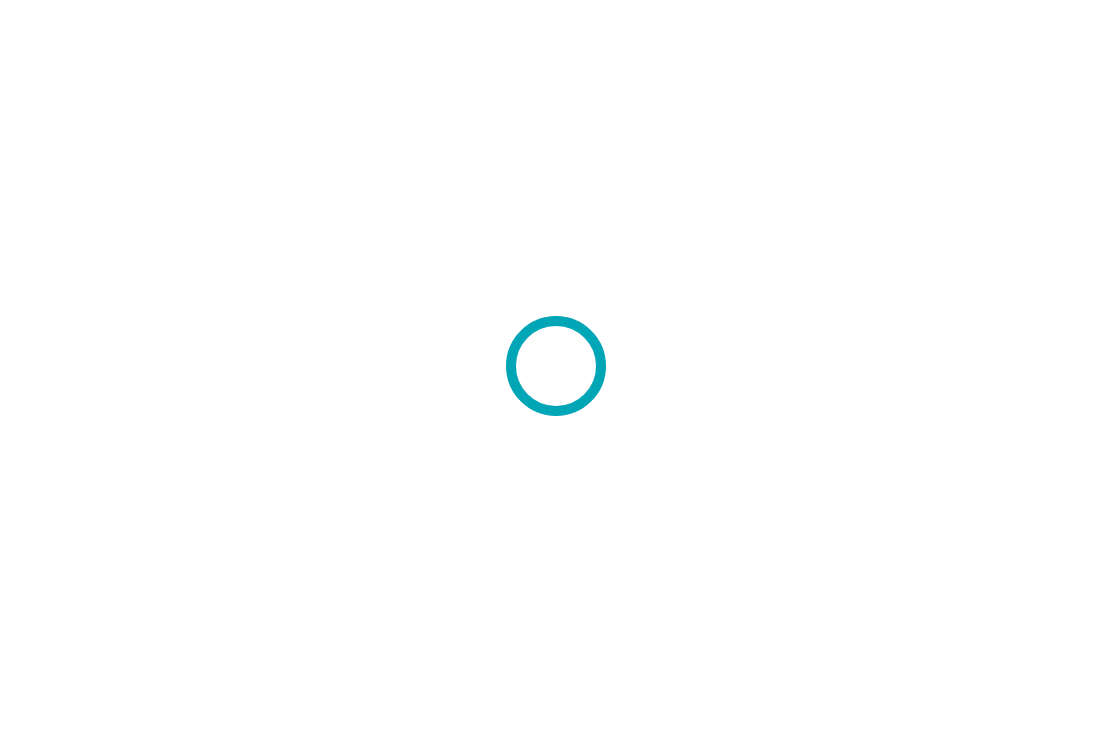 scroll, scrollTop: 0, scrollLeft: 0, axis: both 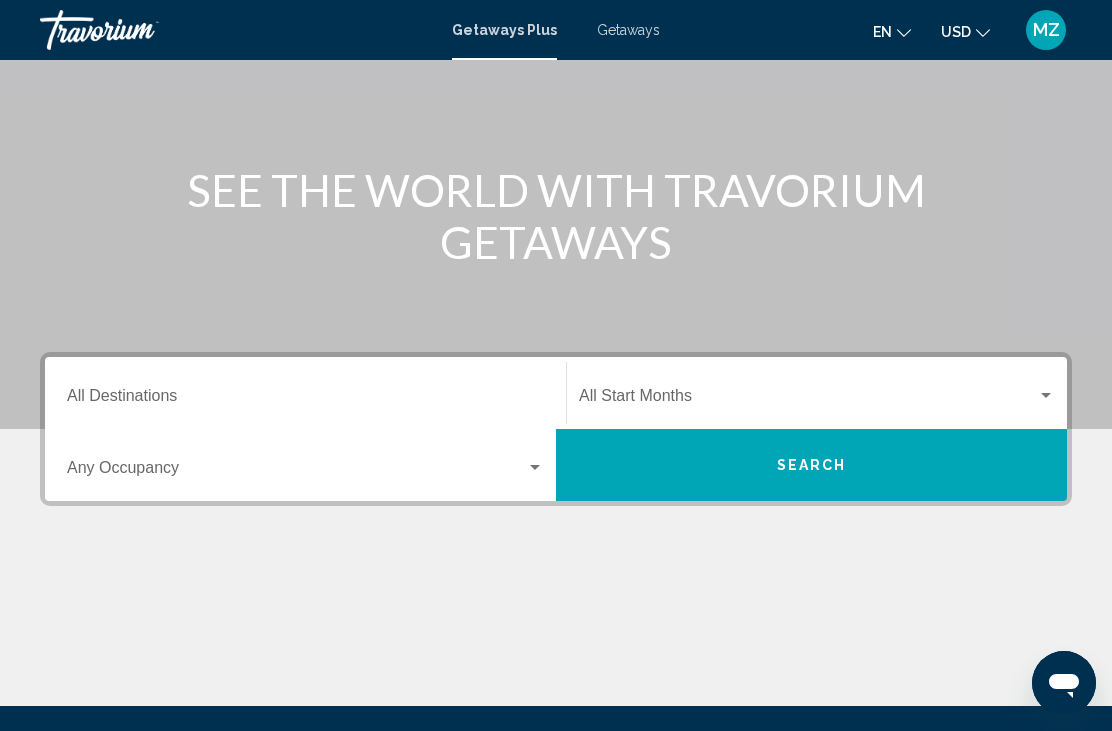 click on "Destination All Destinations" at bounding box center (305, 400) 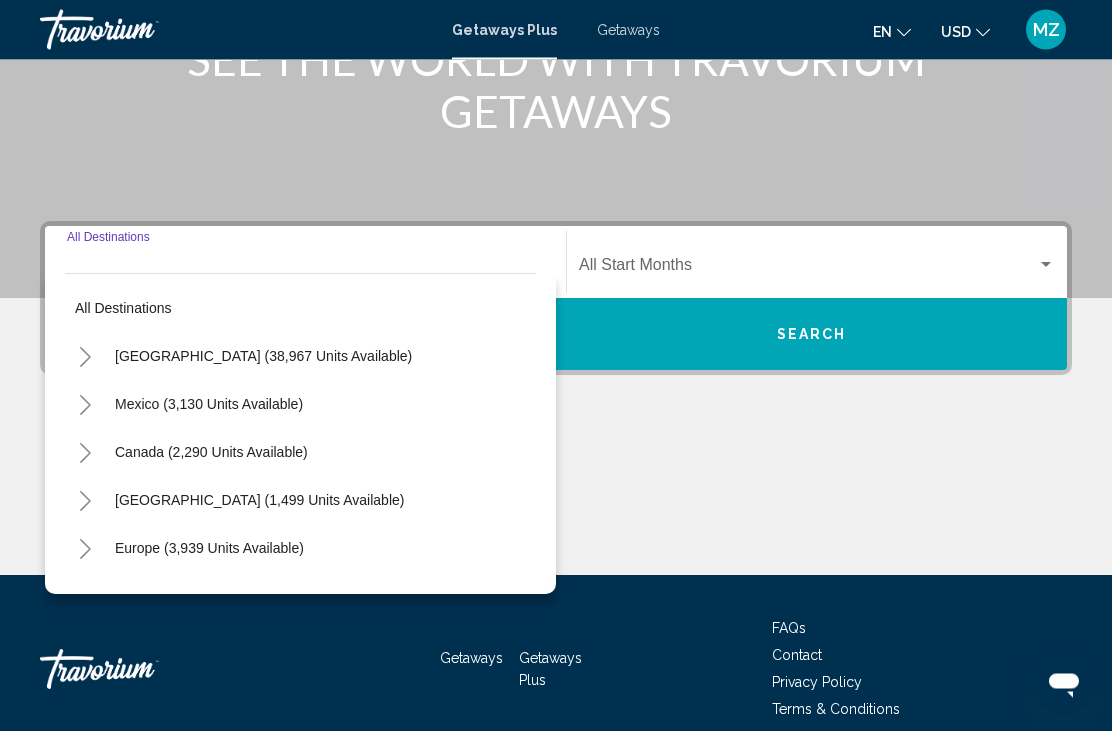 scroll, scrollTop: 327, scrollLeft: 0, axis: vertical 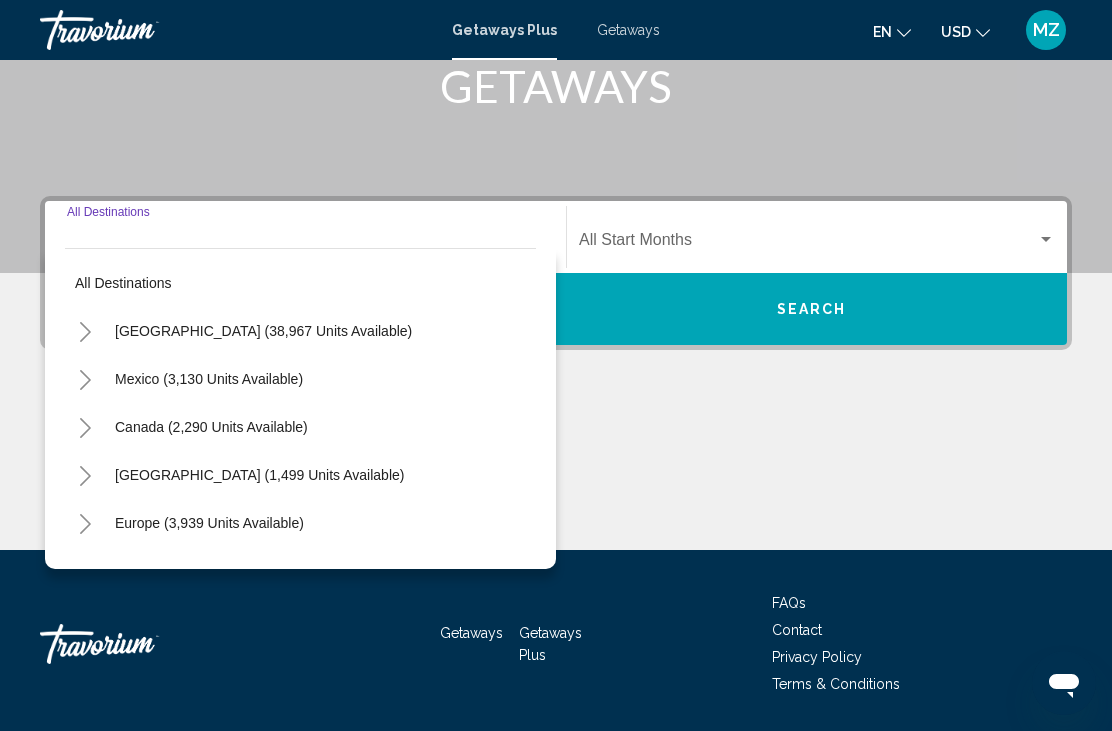 click 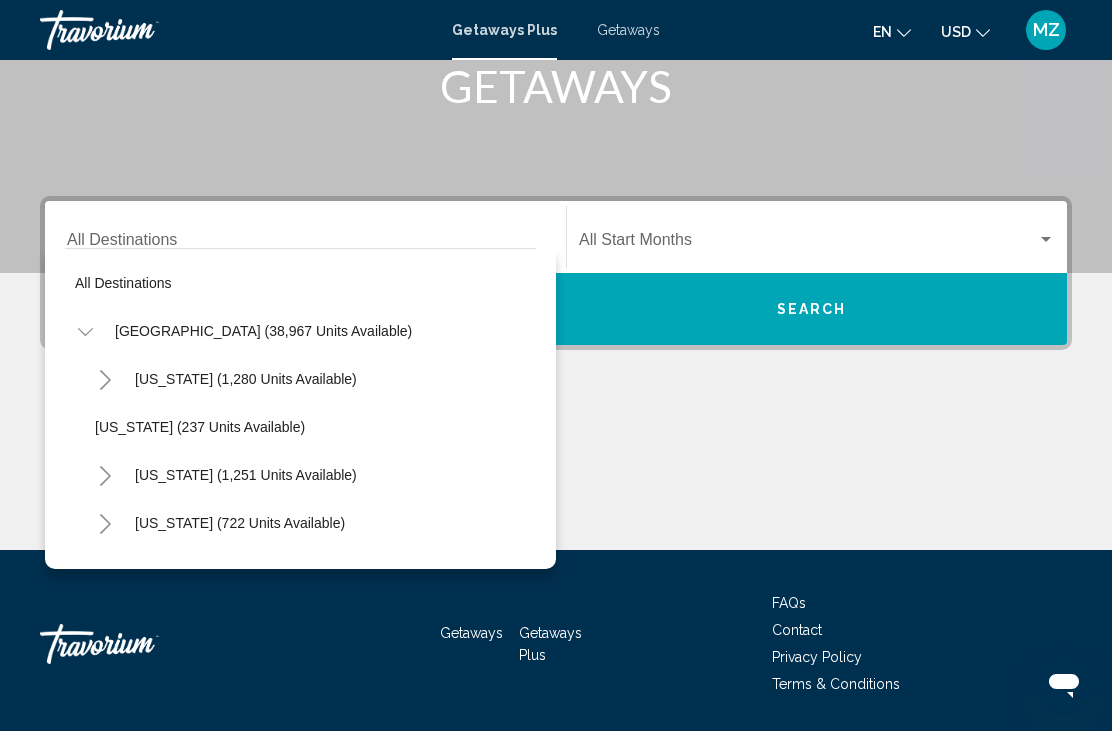 scroll, scrollTop: 58, scrollLeft: 0, axis: vertical 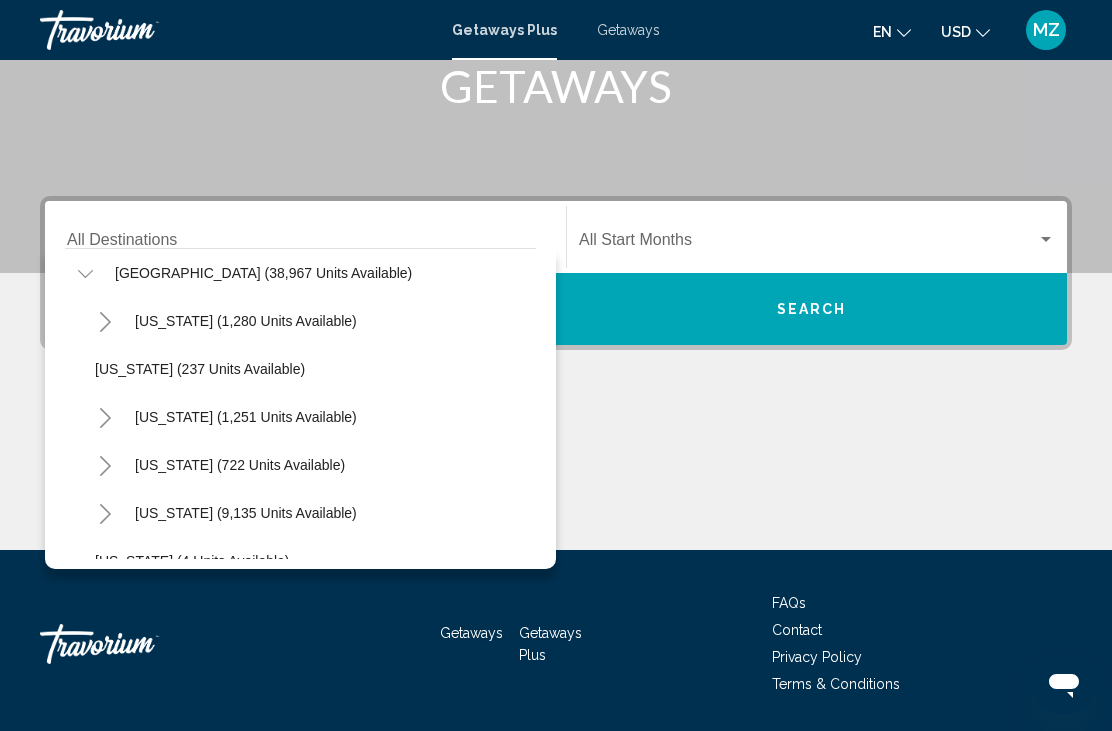 click 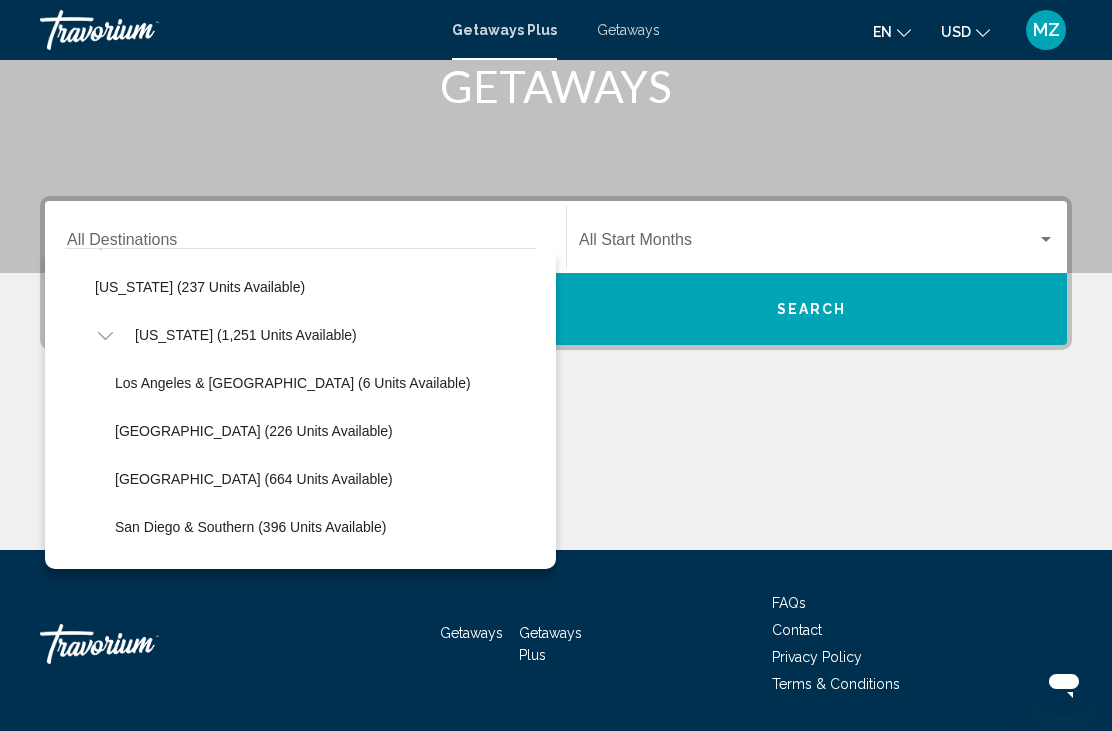 scroll, scrollTop: 147, scrollLeft: 0, axis: vertical 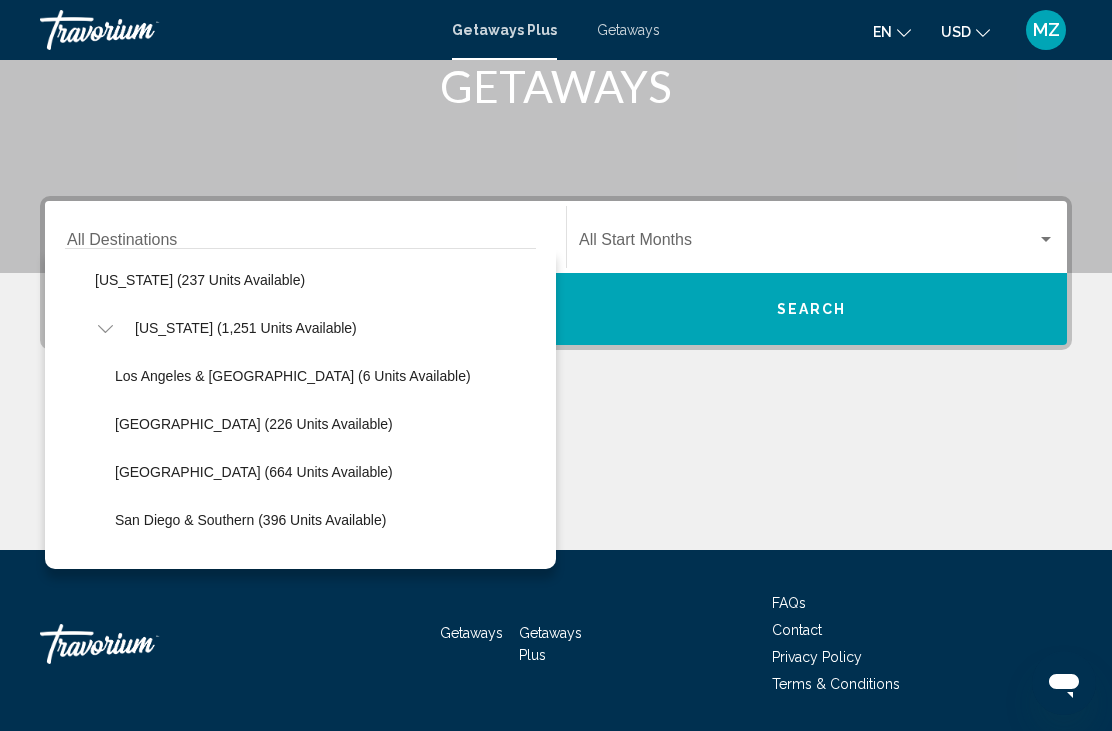 click on "Lake Tahoe (226 units available)" 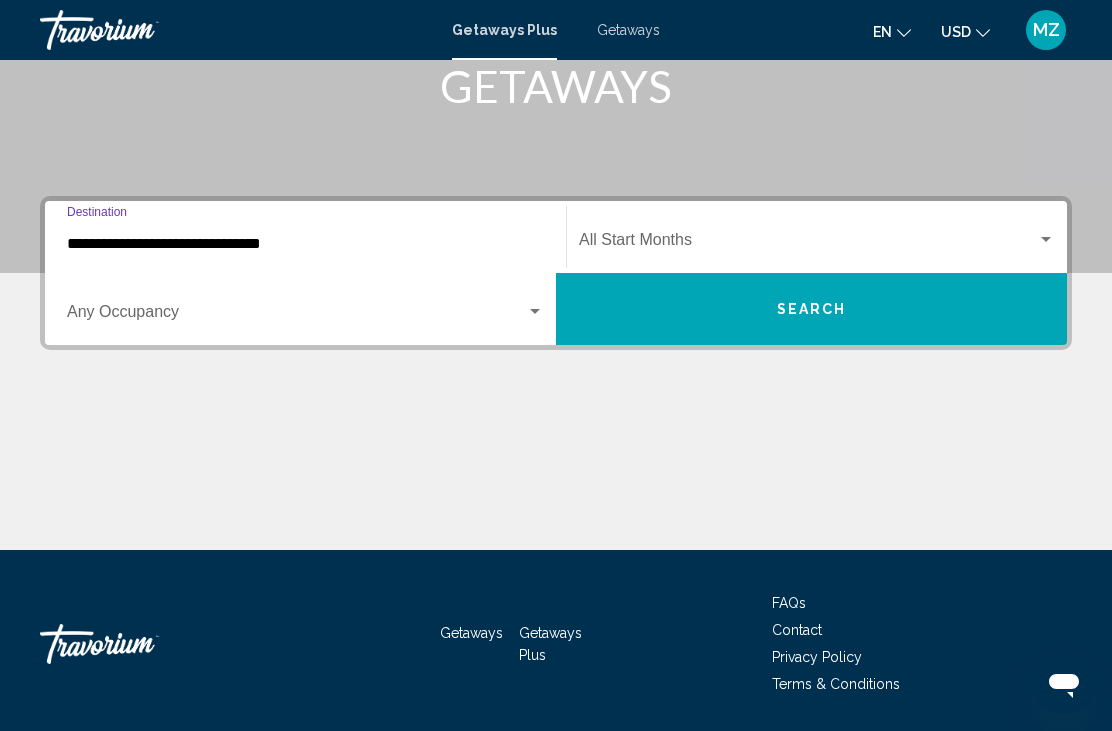 click at bounding box center (296, 316) 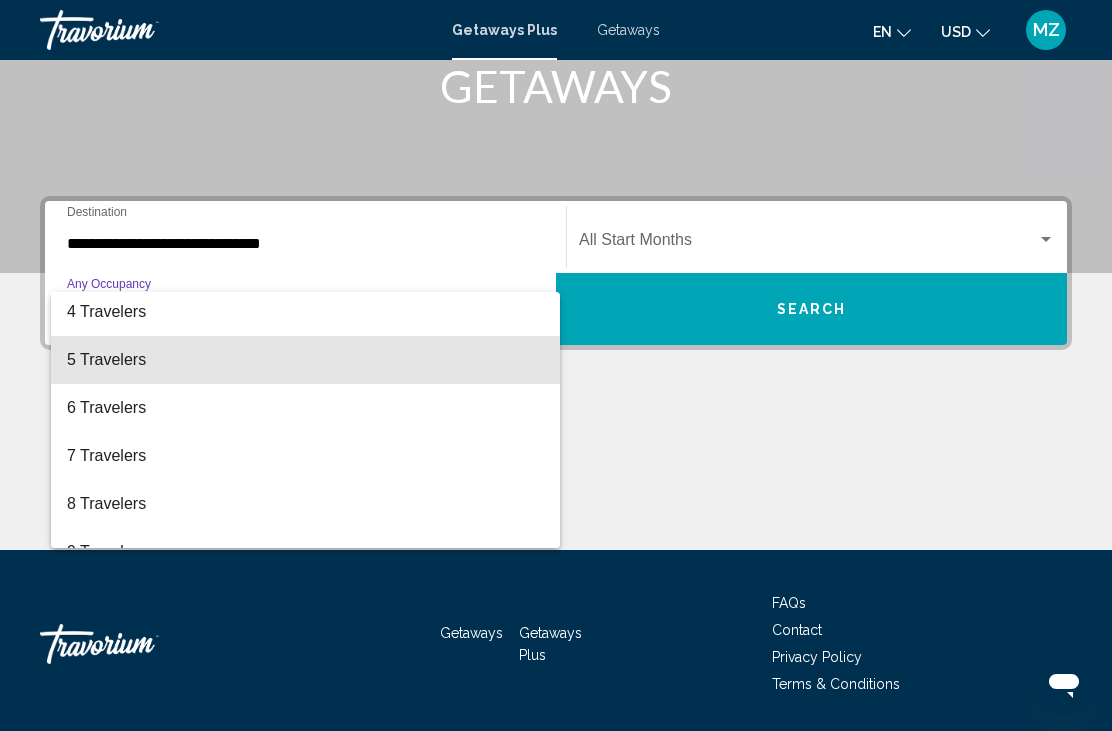 scroll, scrollTop: 152, scrollLeft: 0, axis: vertical 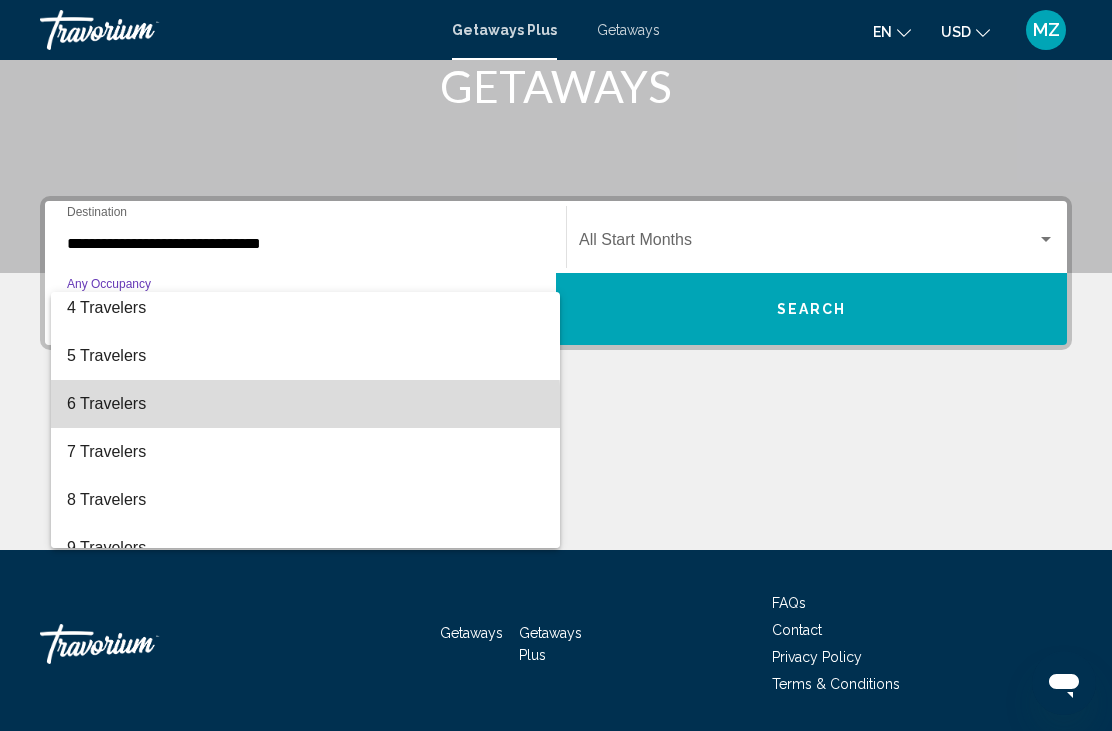 click on "6 Travelers" at bounding box center [305, 404] 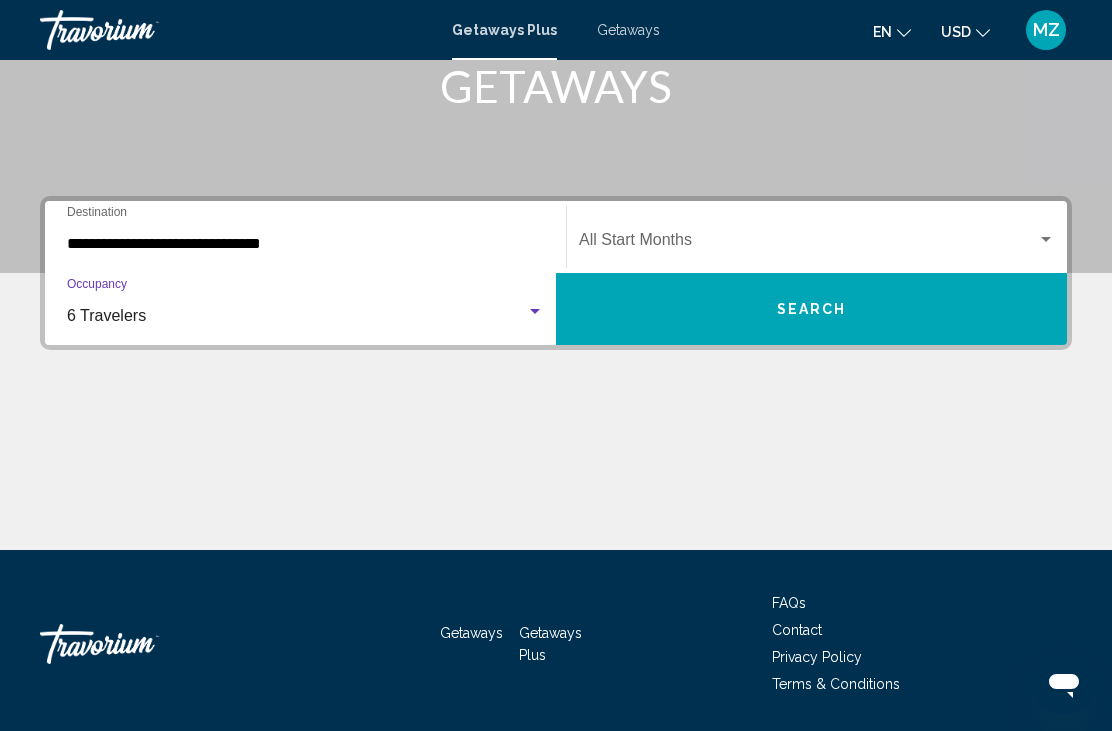 click at bounding box center [808, 244] 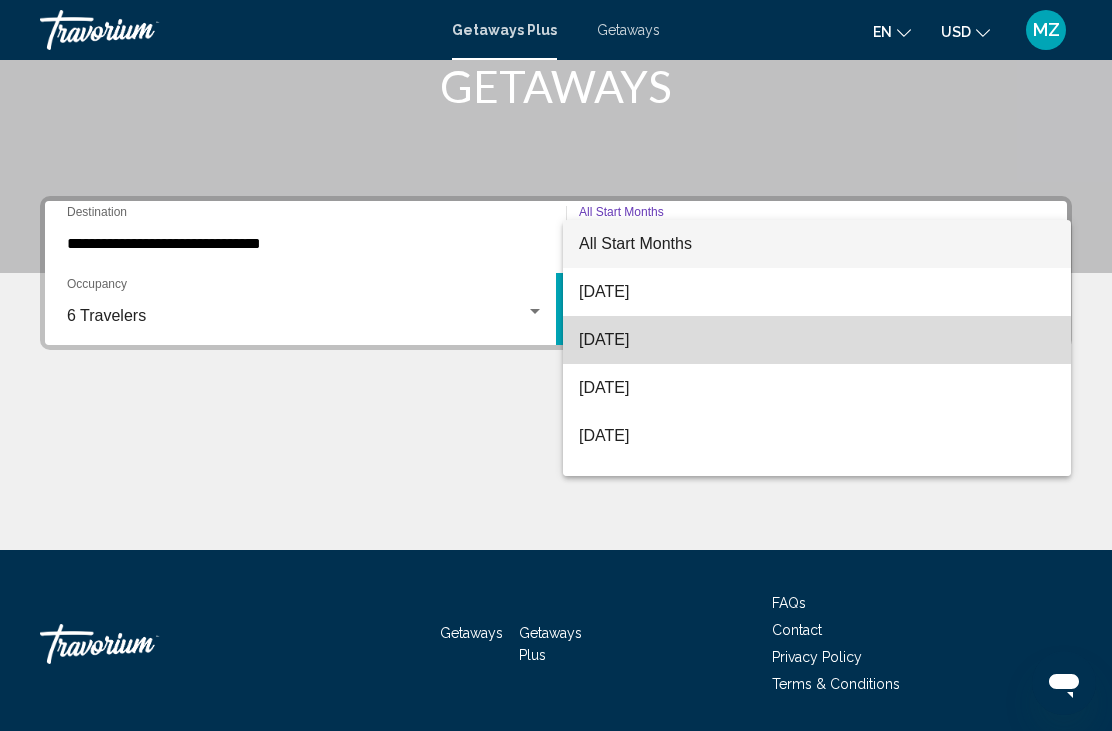click on "August 2025" at bounding box center (817, 340) 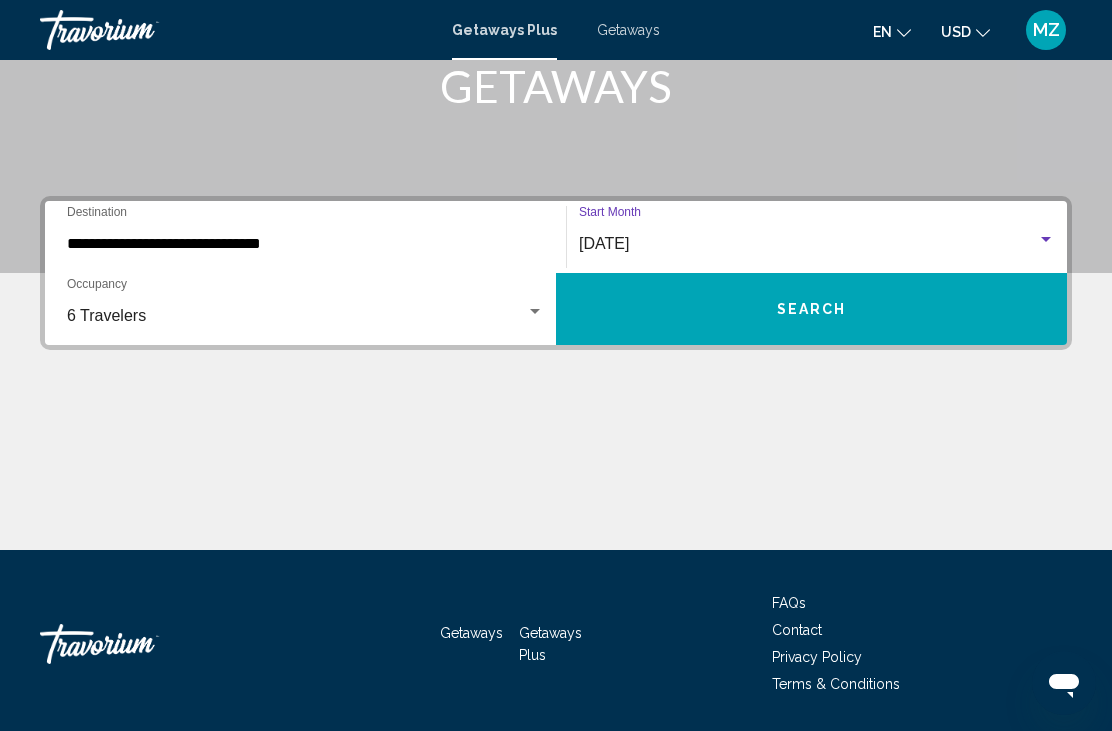click on "Search" at bounding box center (811, 309) 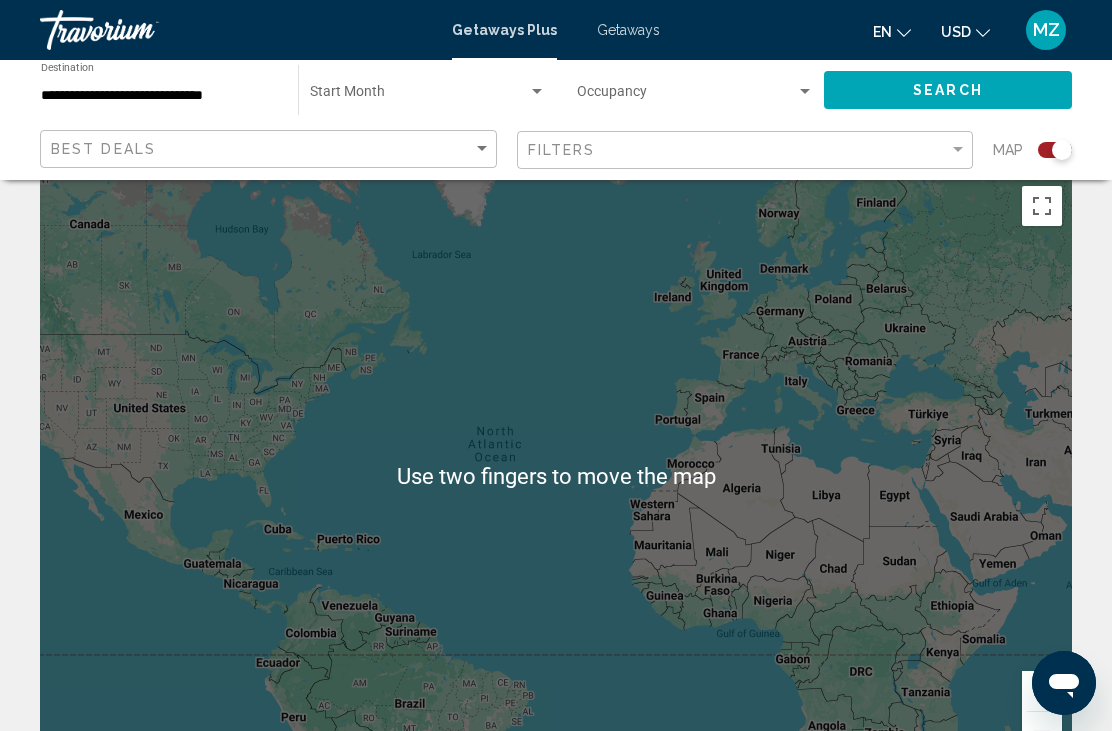 scroll, scrollTop: 0, scrollLeft: 0, axis: both 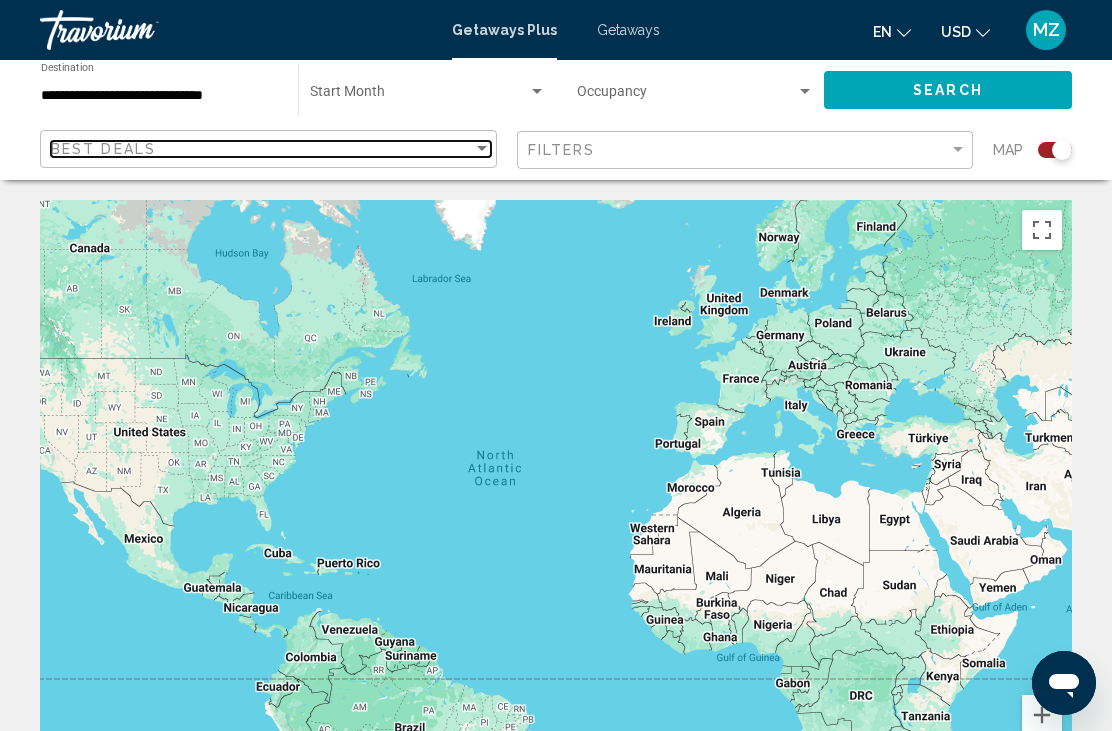 click on "Best Deals" at bounding box center [262, 149] 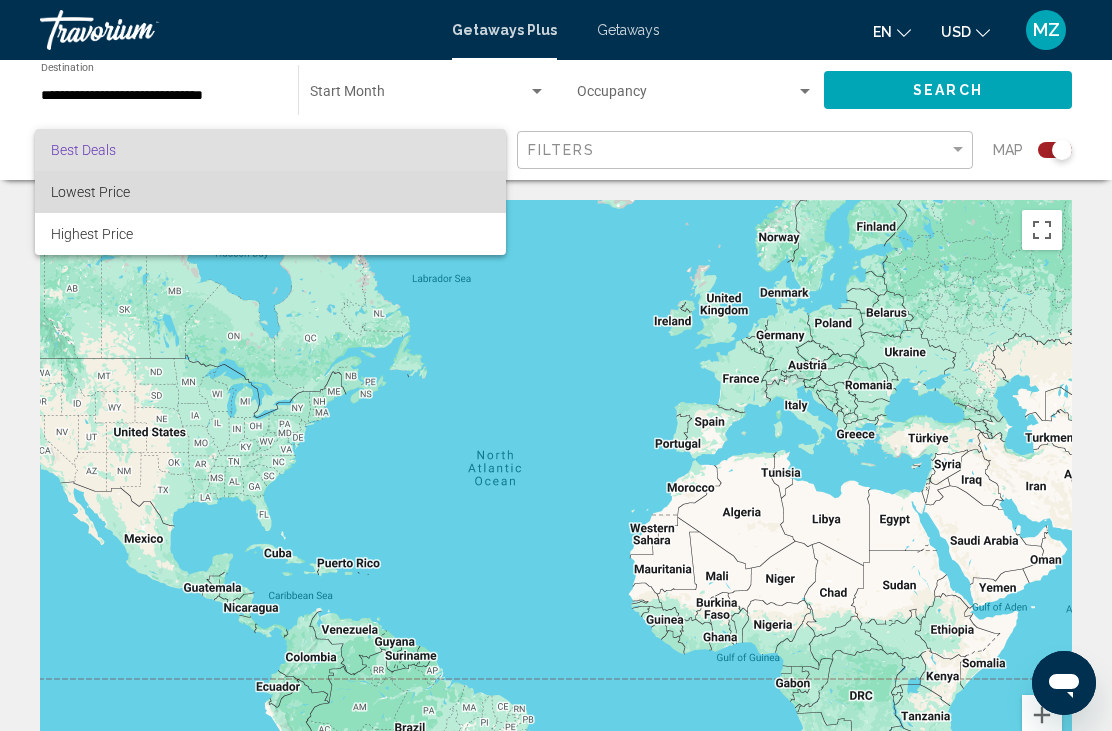 click on "Lowest Price" at bounding box center (270, 192) 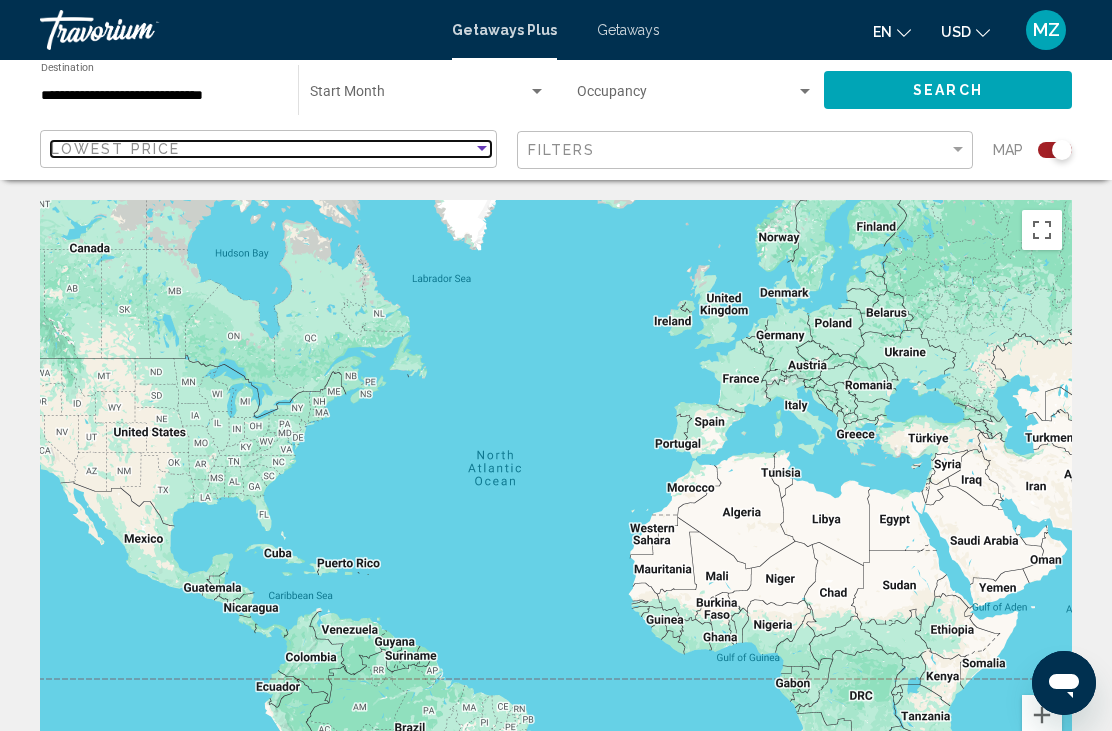 click at bounding box center (482, 149) 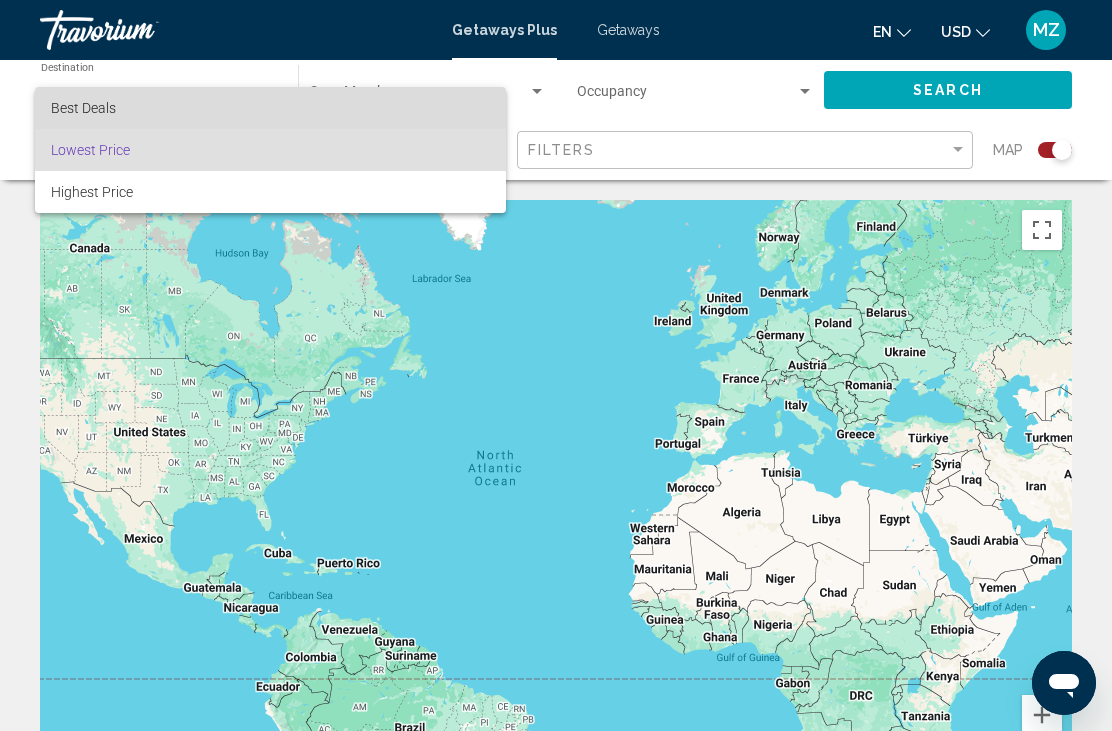 click on "Best Deals" at bounding box center (270, 108) 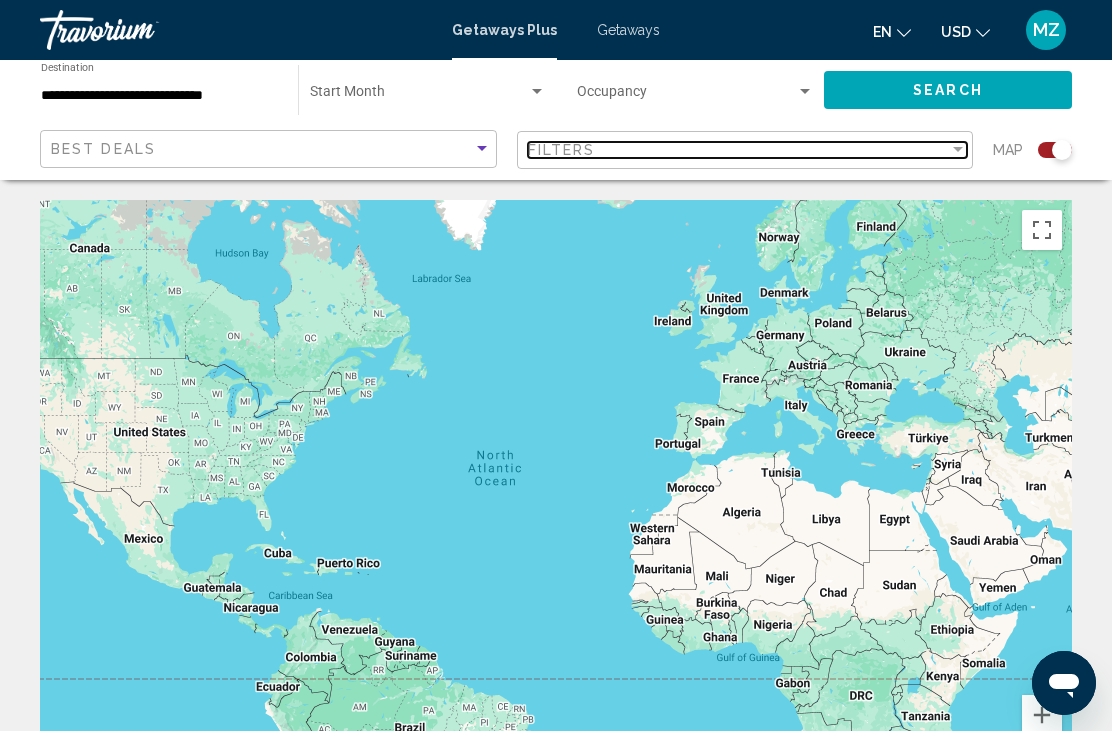 click on "Filters" at bounding box center [739, 150] 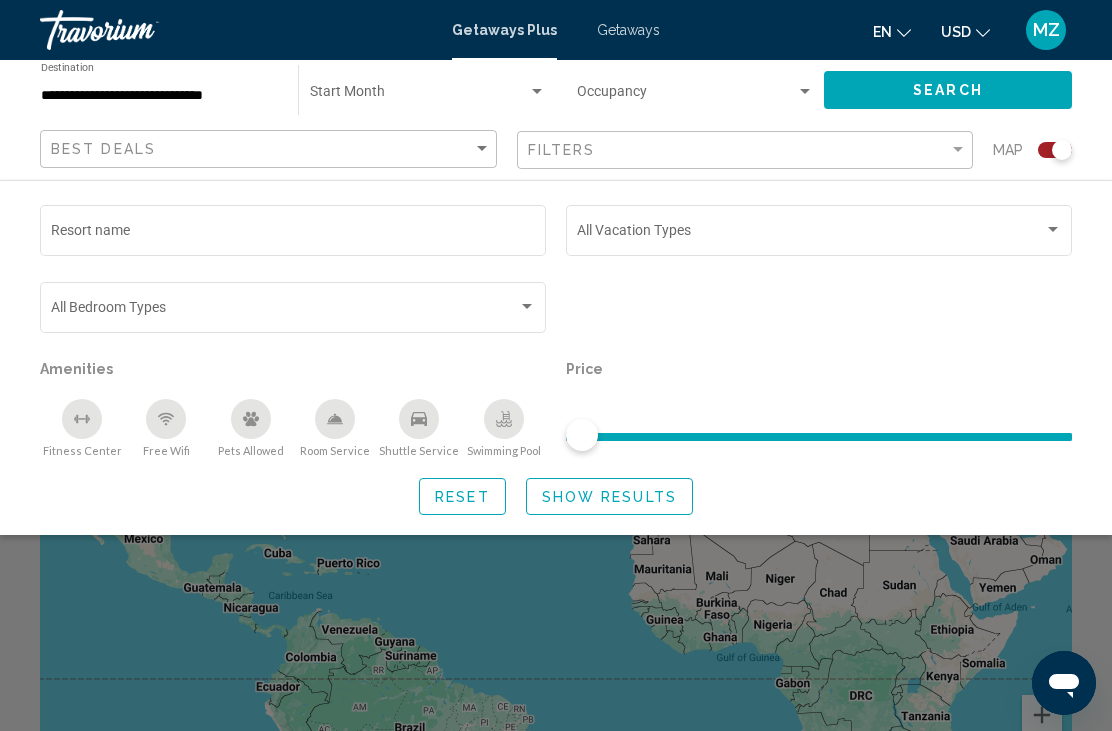 click at bounding box center (284, 311) 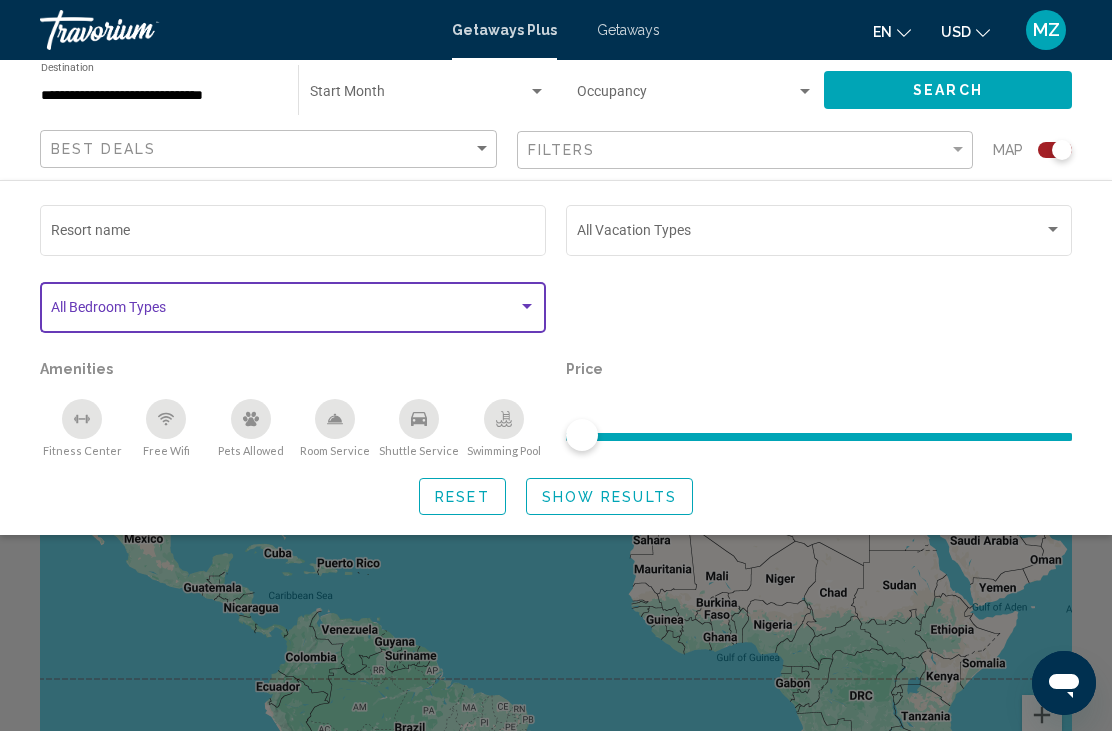 click at bounding box center (527, 306) 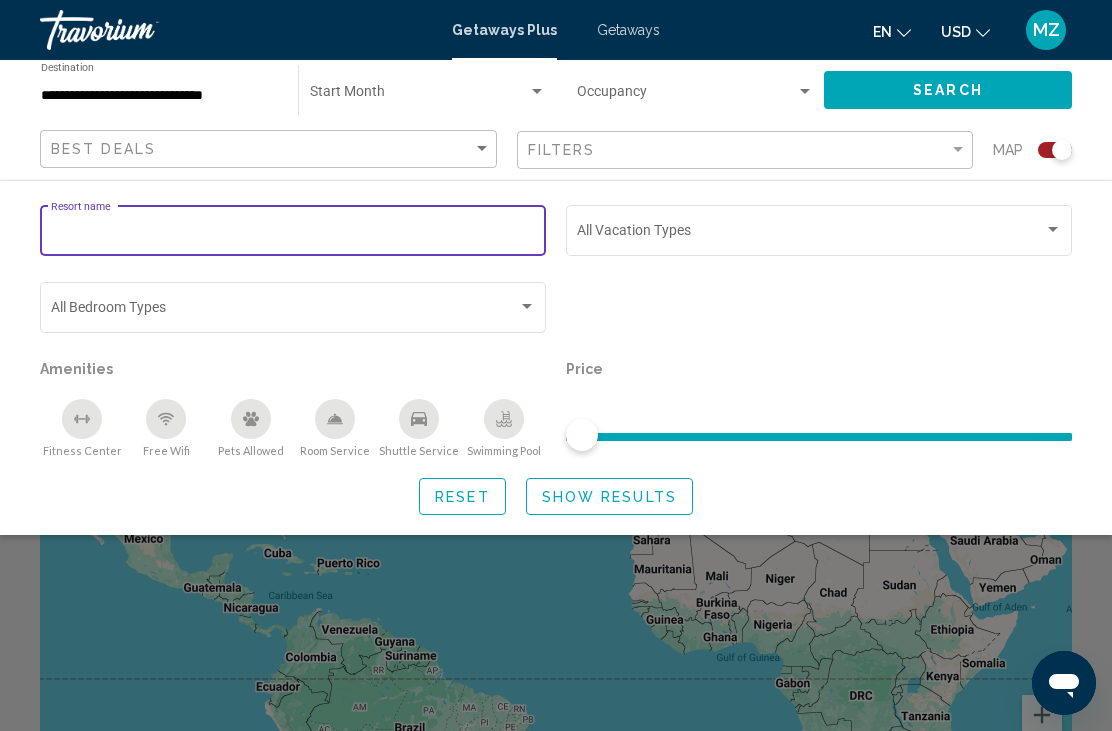 click 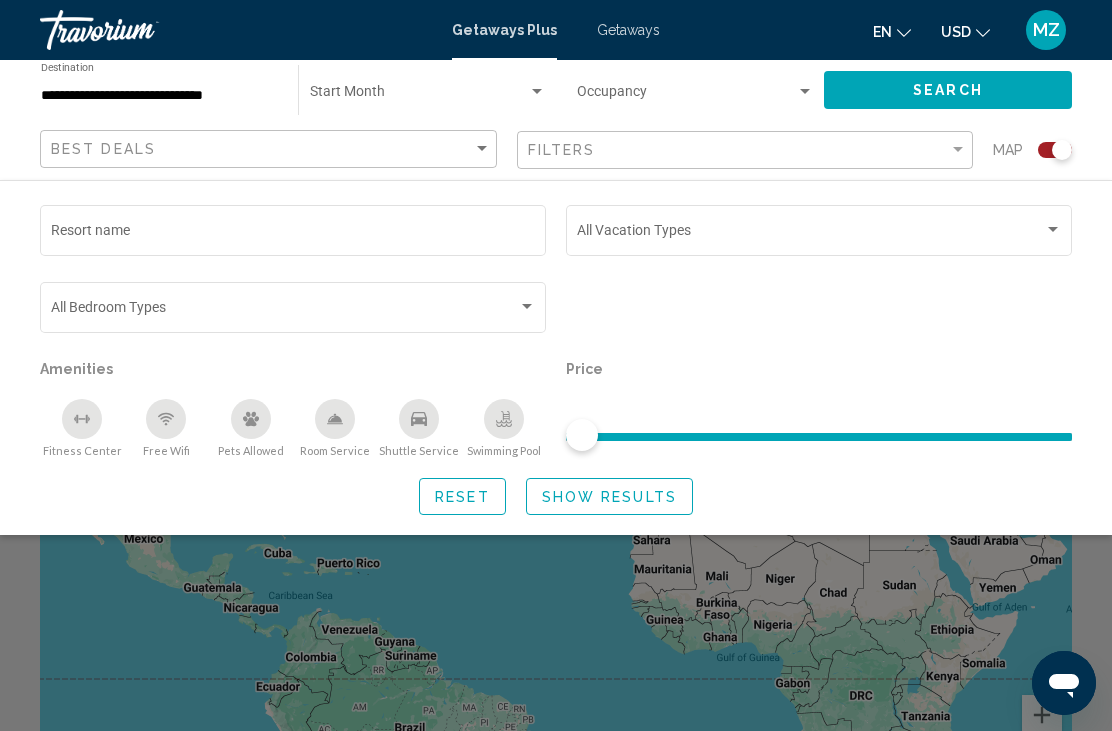 click at bounding box center (810, 234) 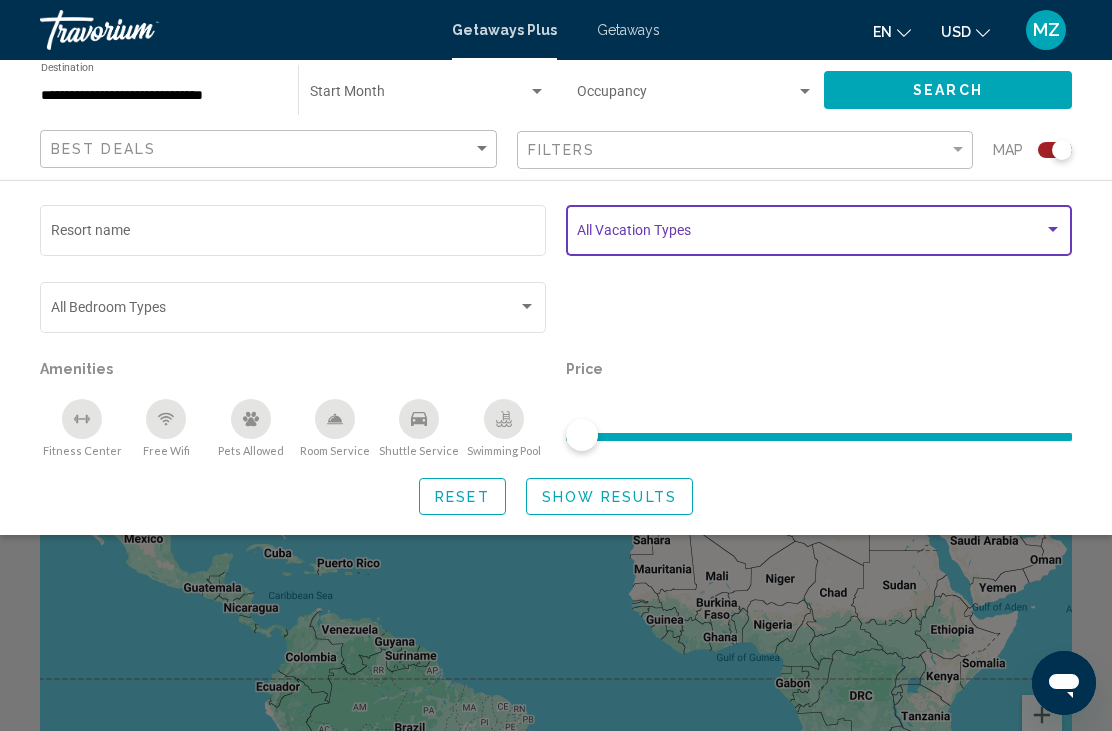 click at bounding box center (1053, 230) 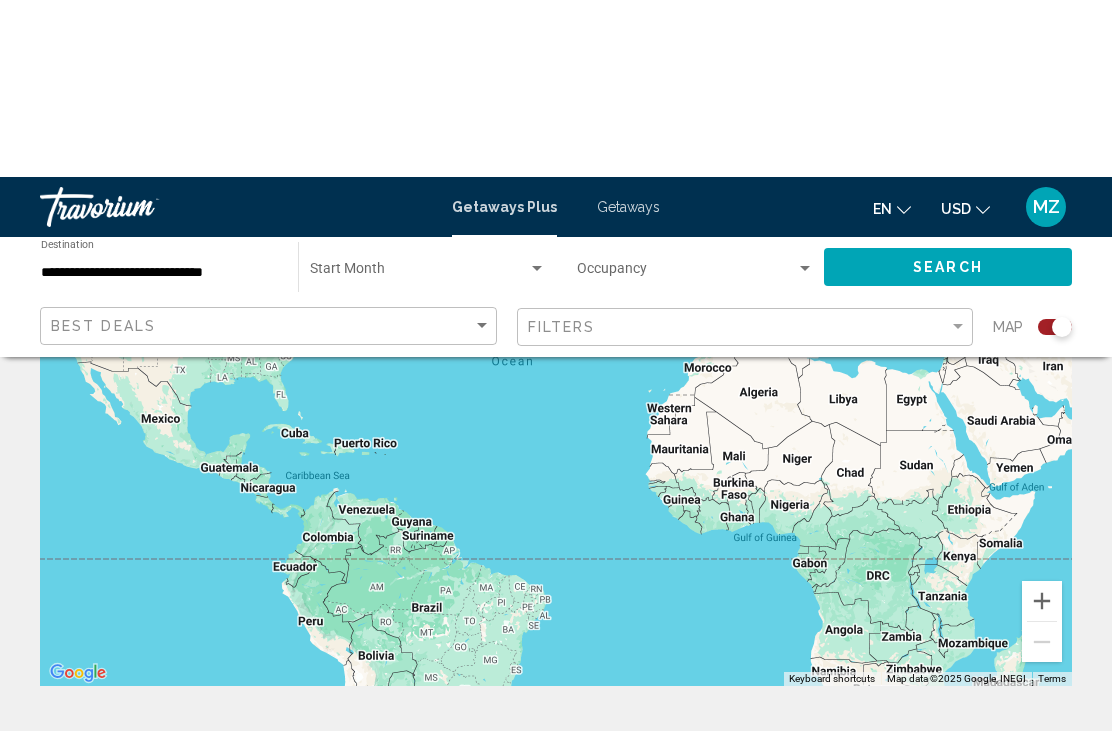 scroll, scrollTop: 0, scrollLeft: 0, axis: both 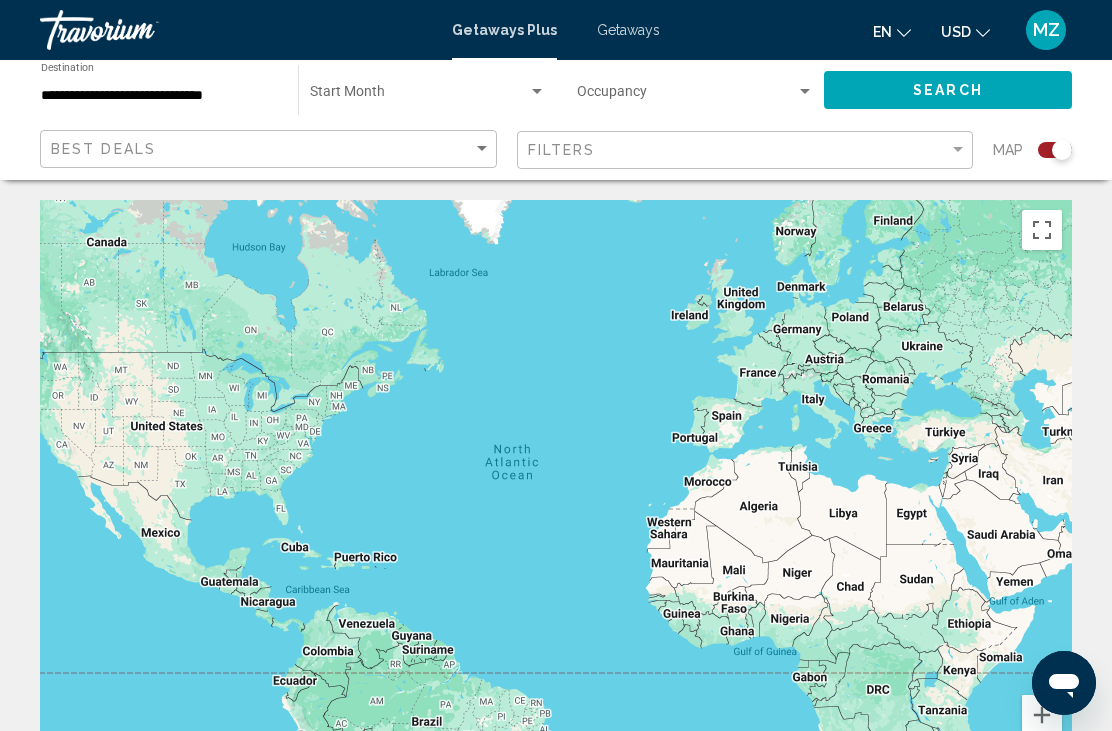 click 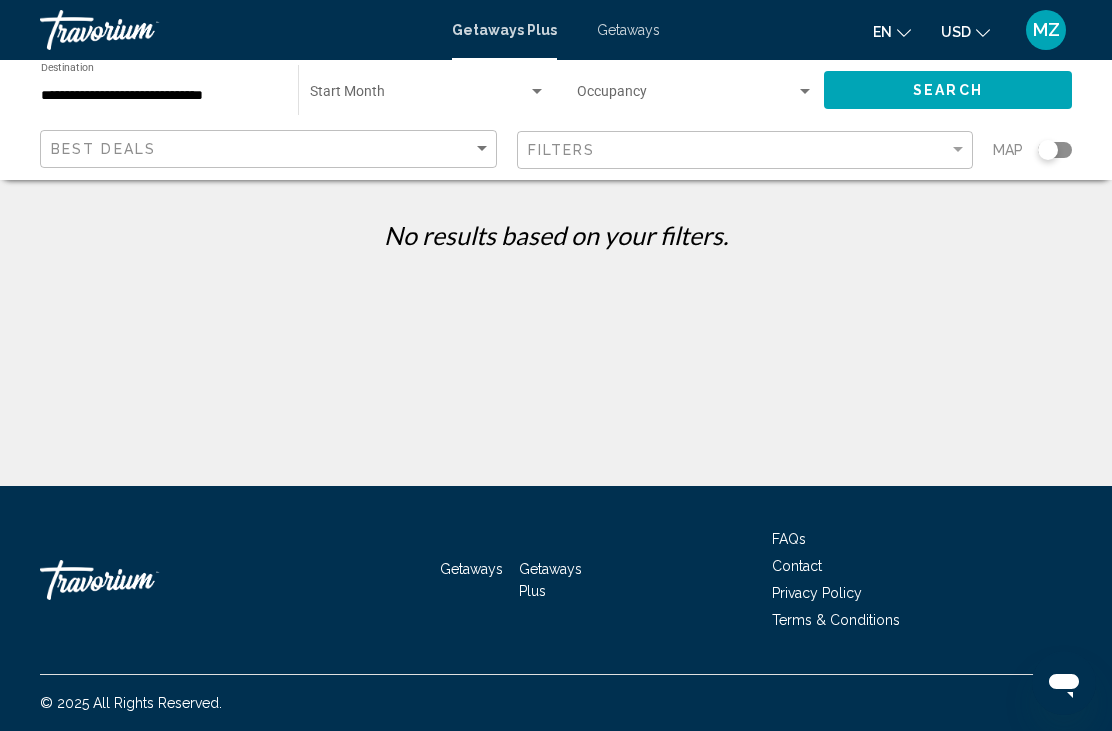 click on "Search" 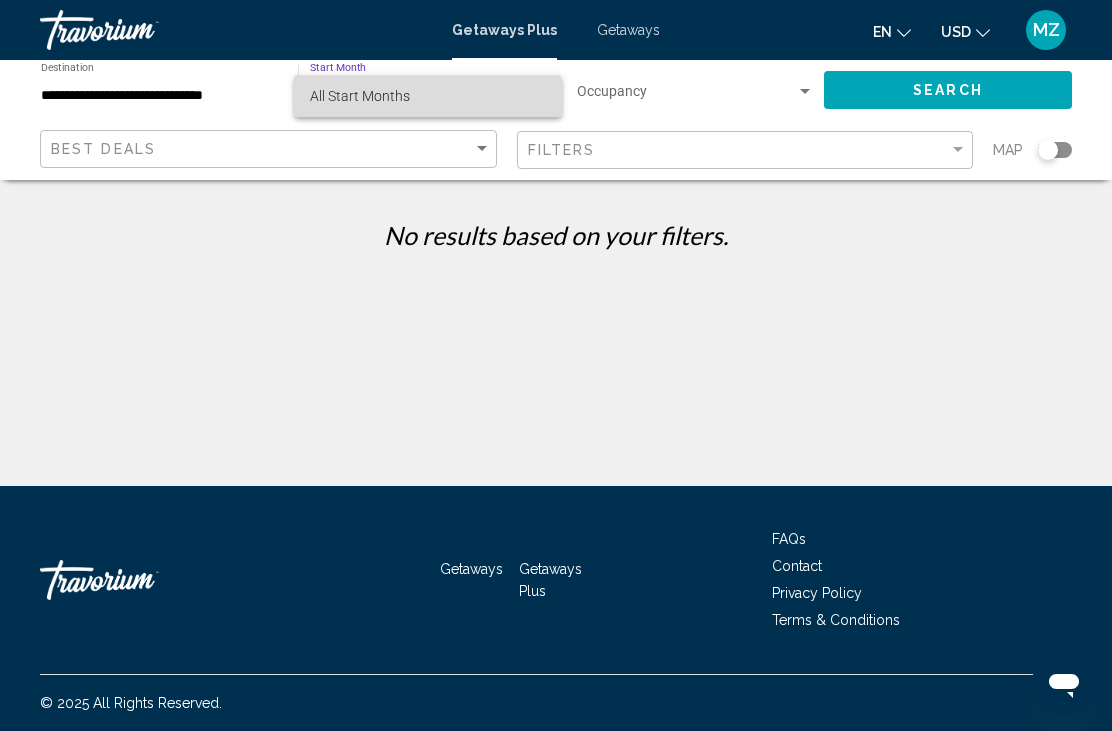 click on "All Start Months" at bounding box center [428, 96] 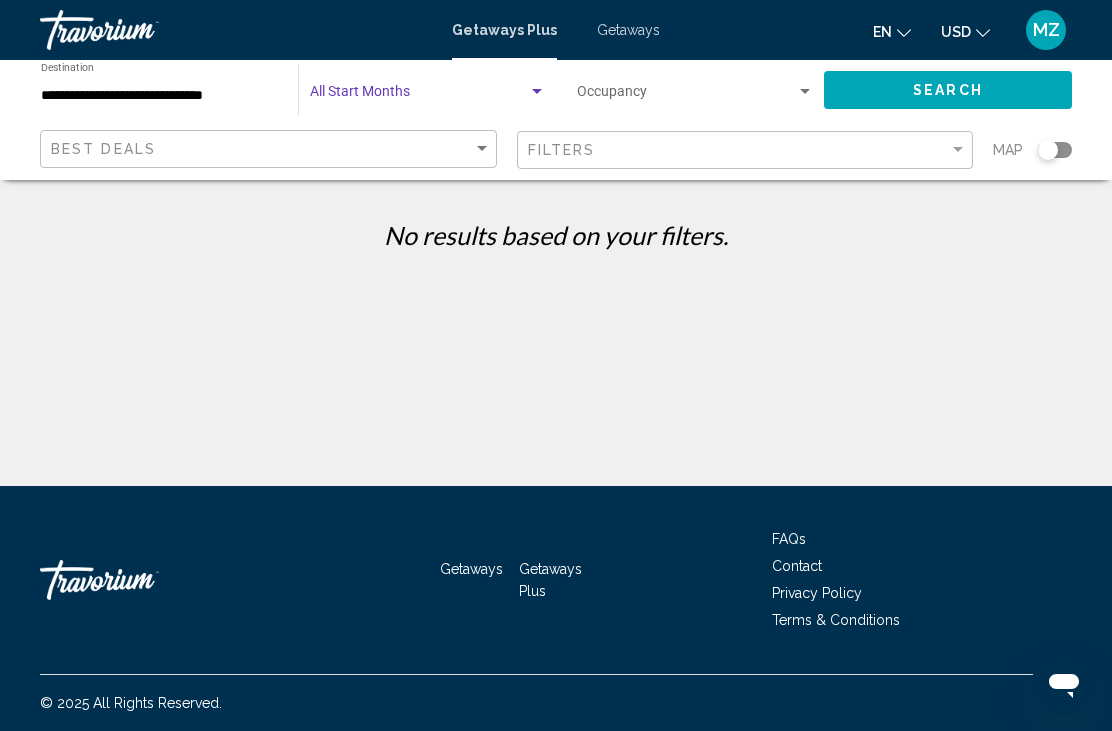 click at bounding box center [428, 96] 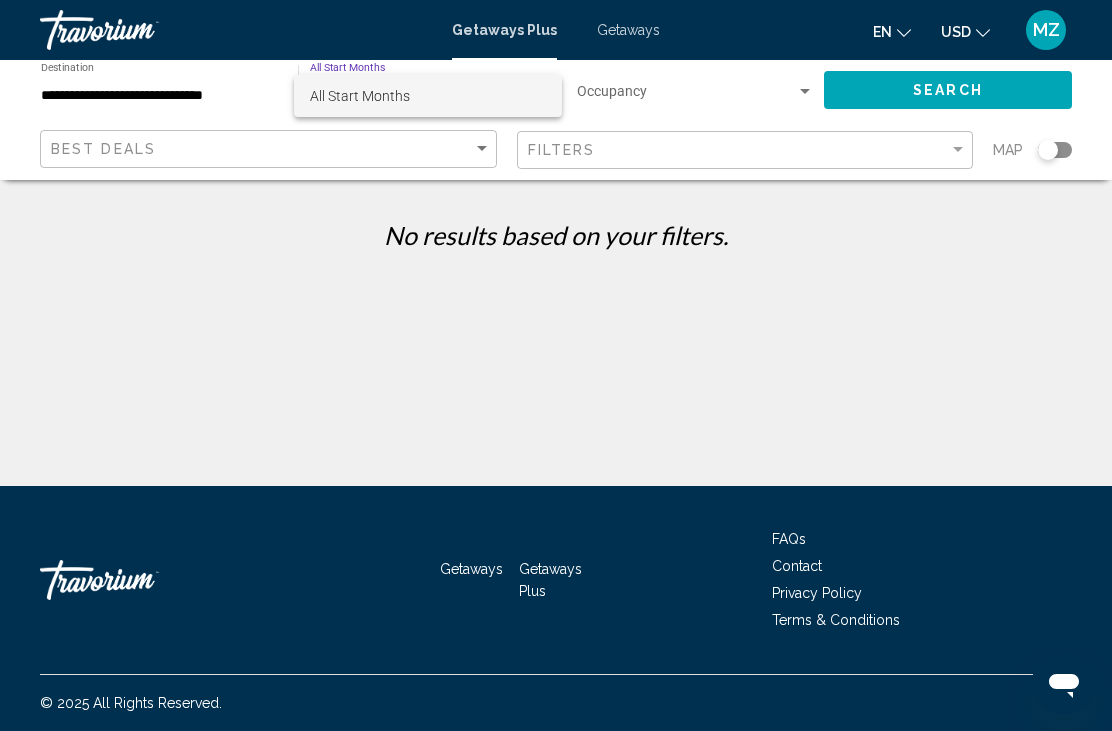 click at bounding box center (556, 365) 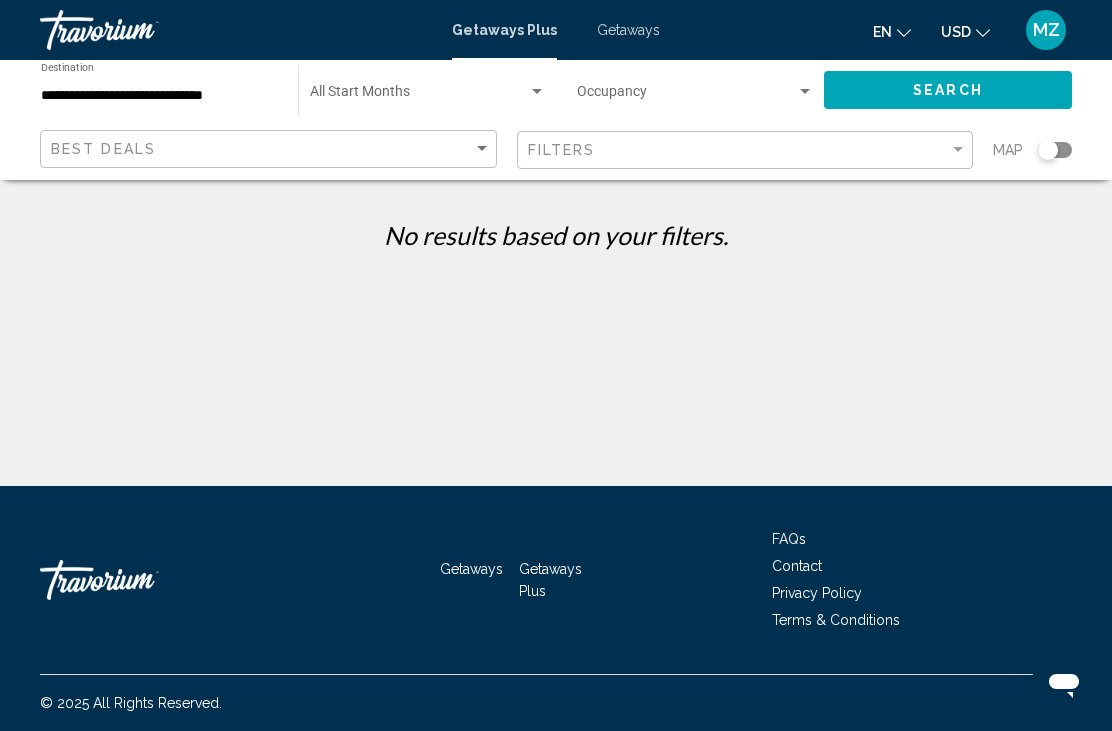 click at bounding box center [537, 92] 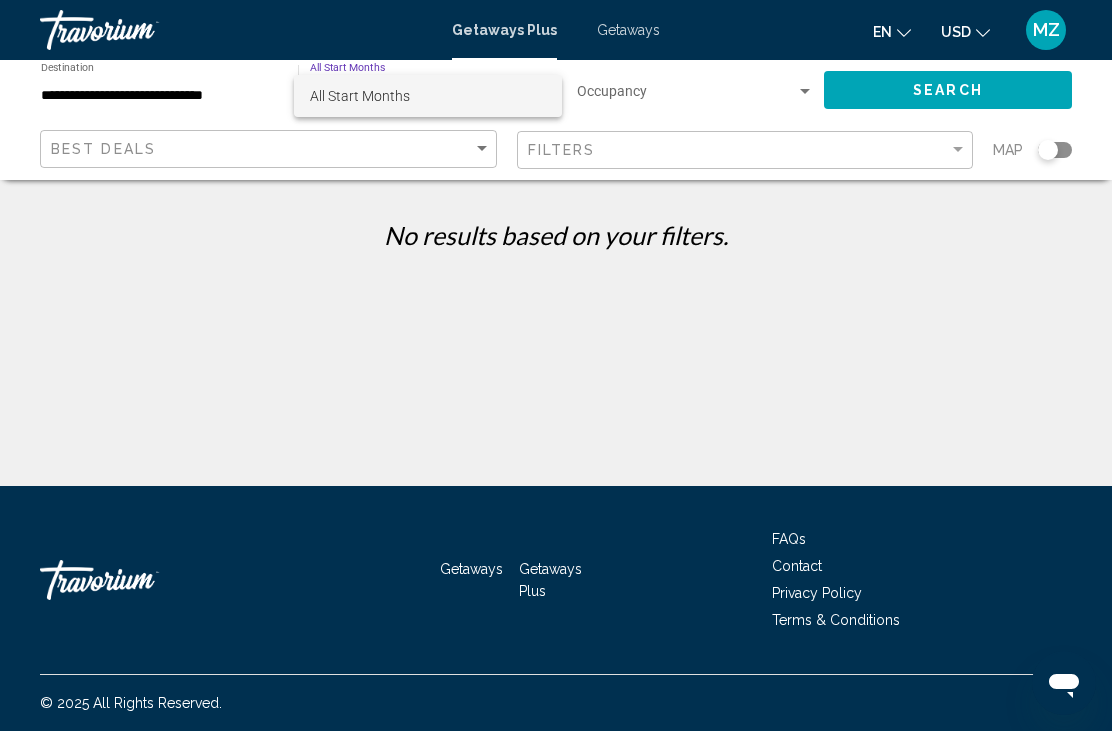 click at bounding box center (556, 365) 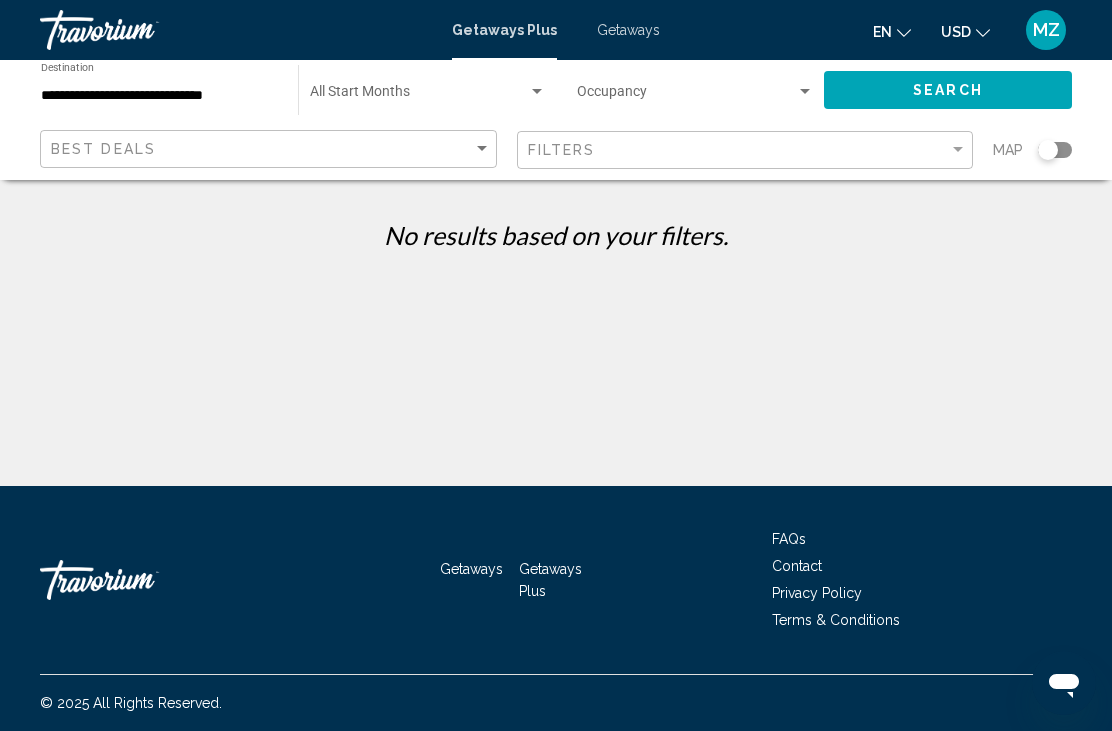 click on "Search" 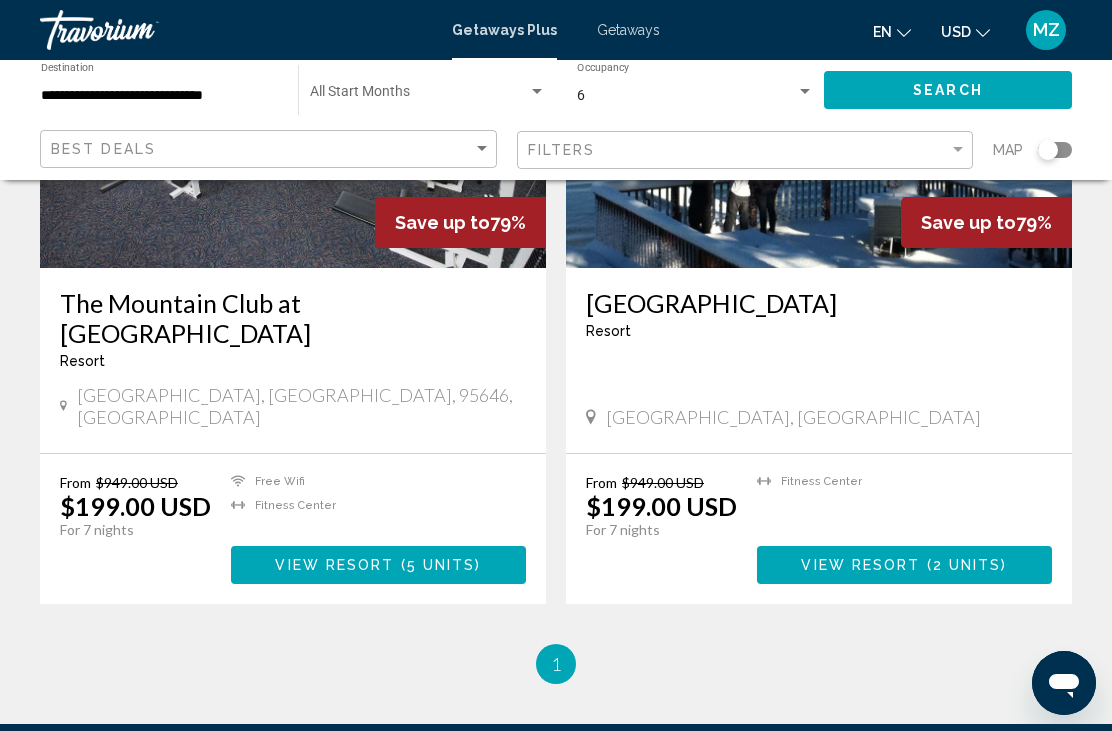 scroll, scrollTop: 971, scrollLeft: 0, axis: vertical 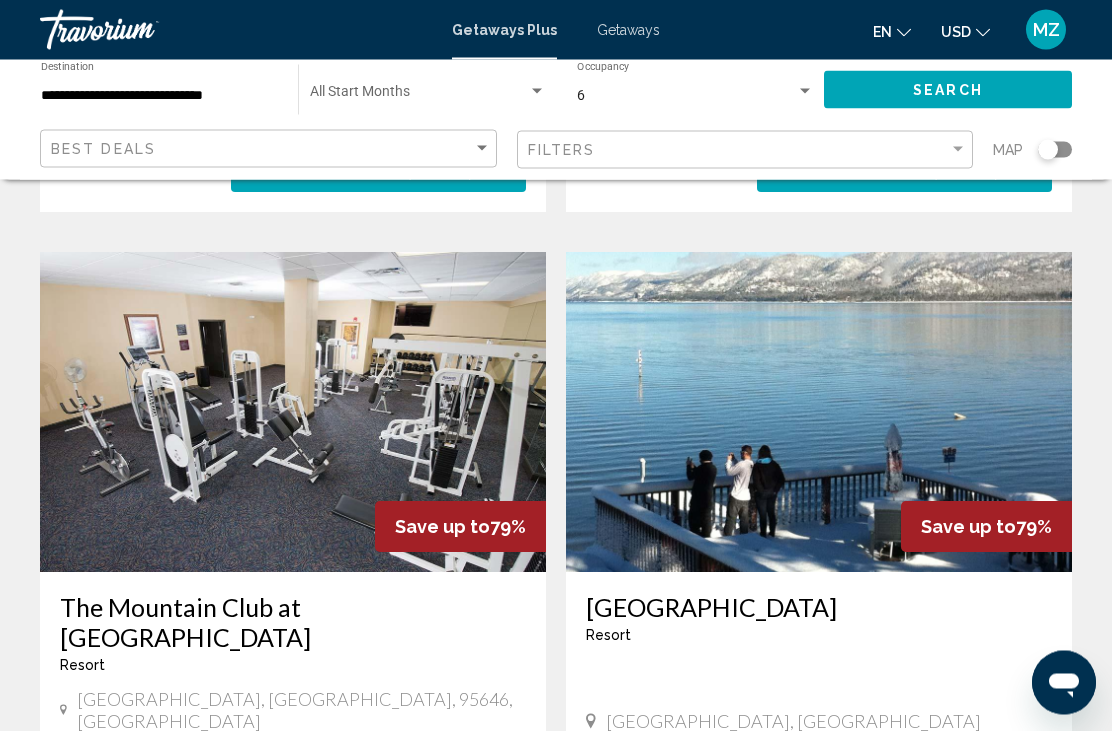 click at bounding box center [819, 413] 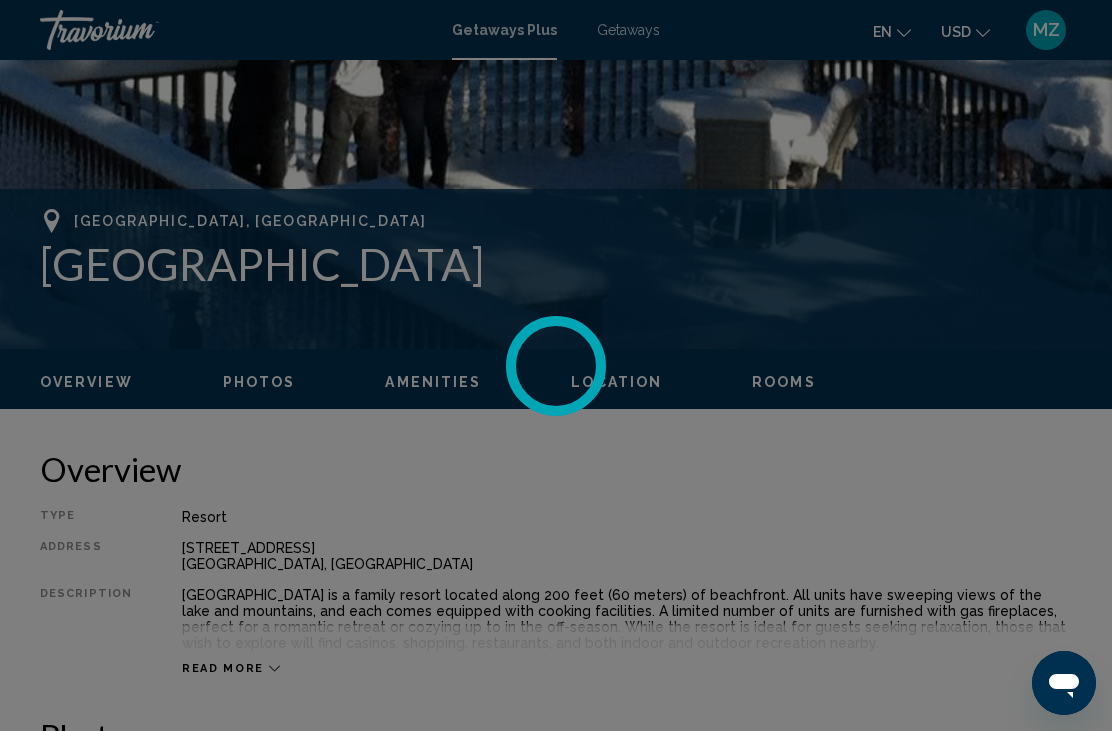 scroll, scrollTop: 0, scrollLeft: 0, axis: both 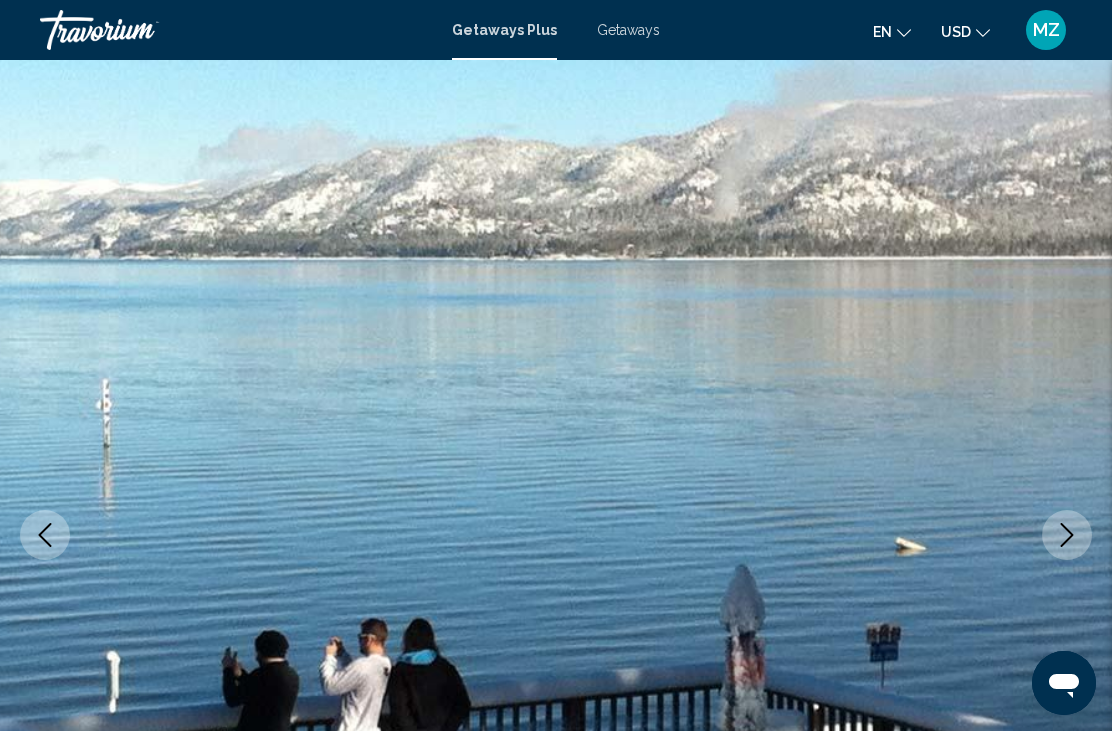 click 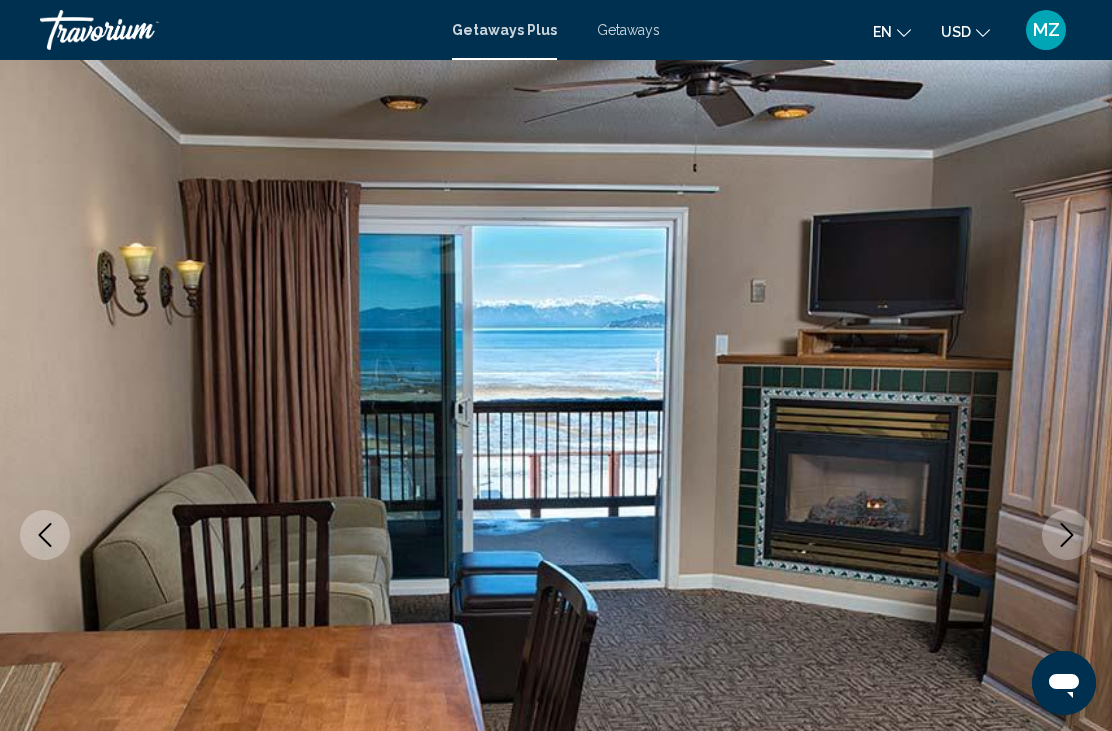 click at bounding box center [1067, 535] 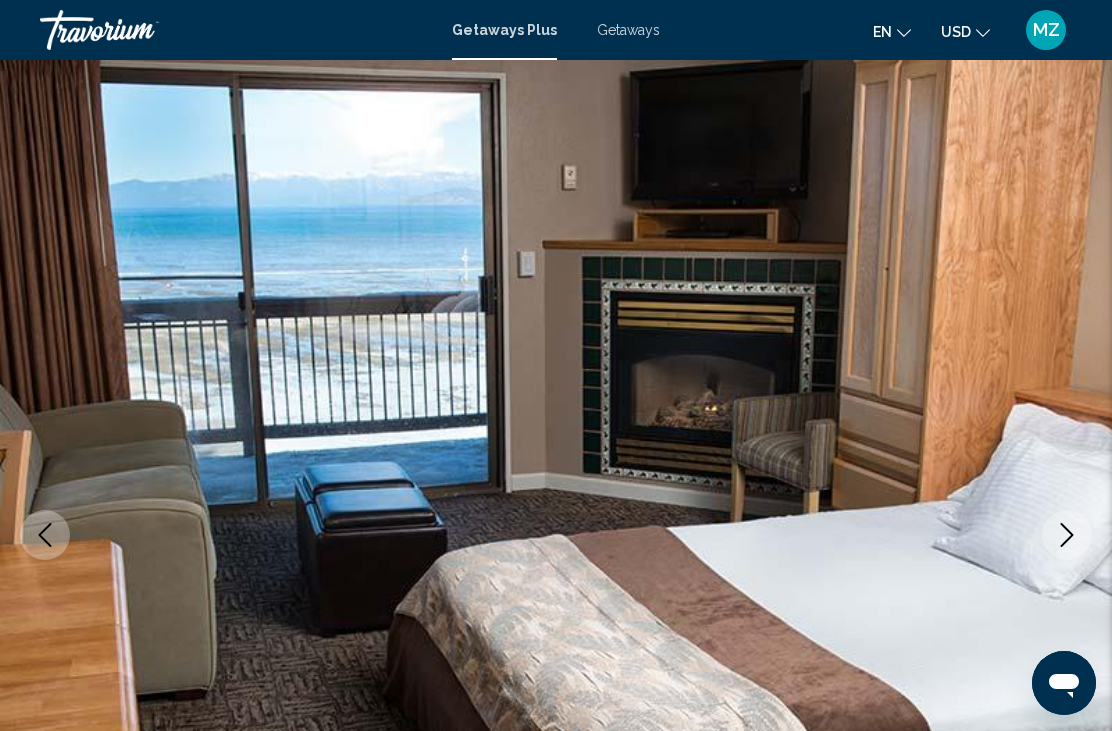 click 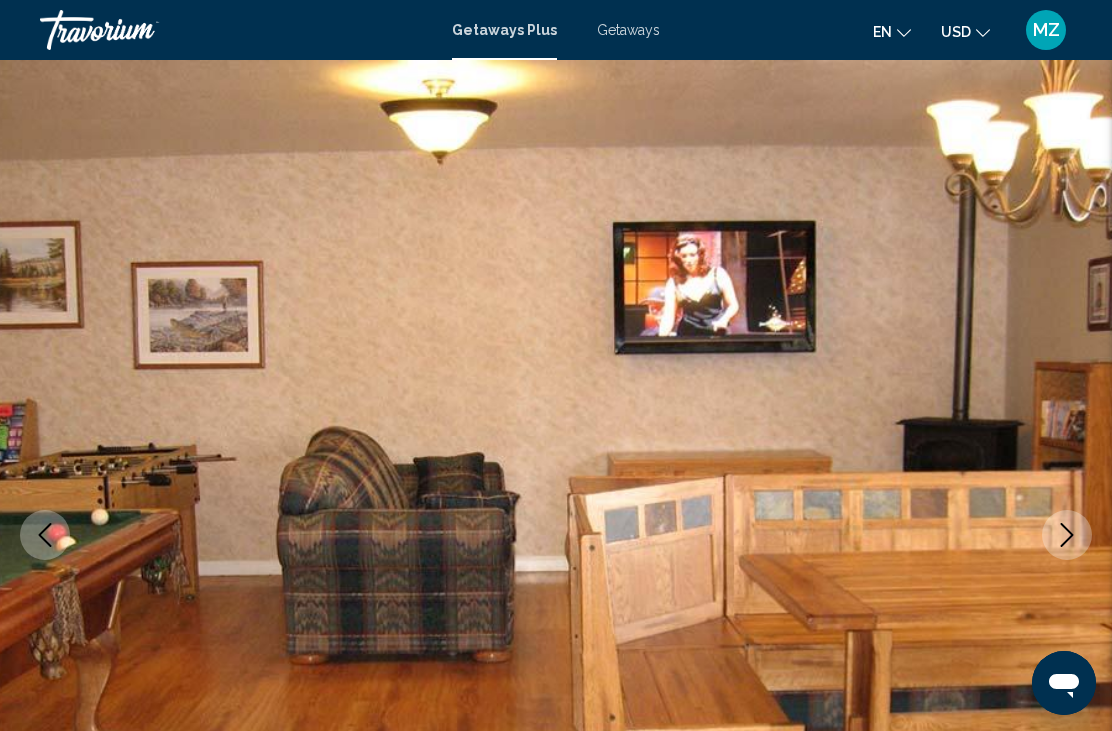 click at bounding box center [1067, 535] 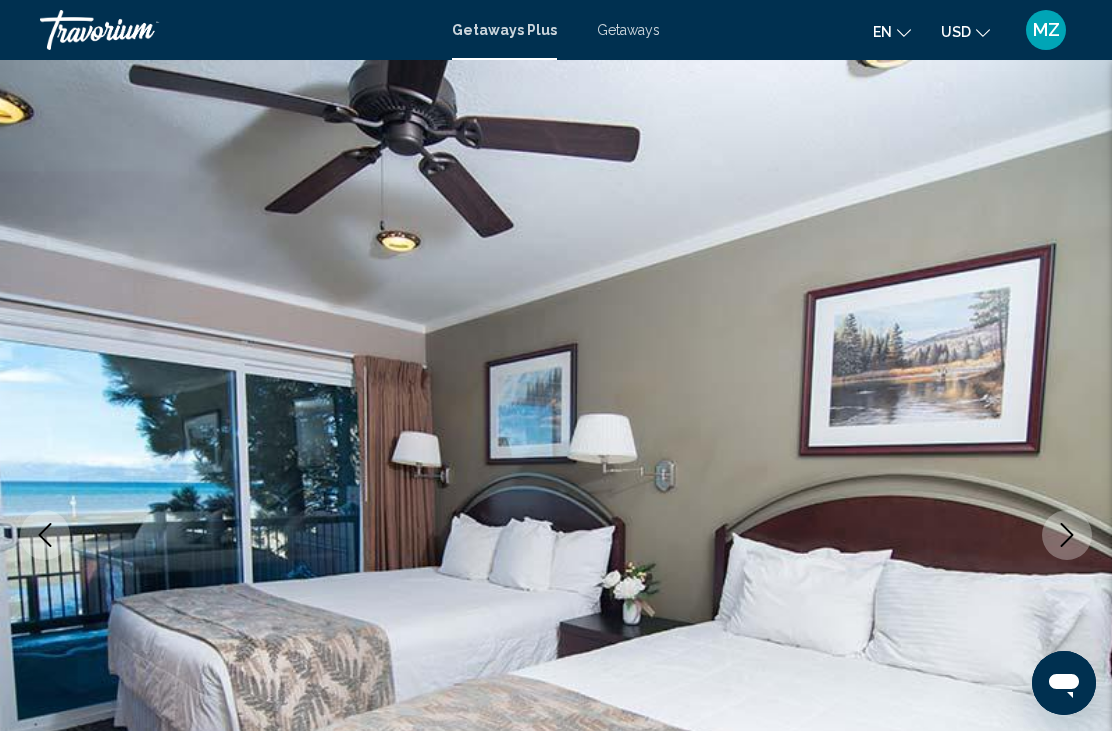 click 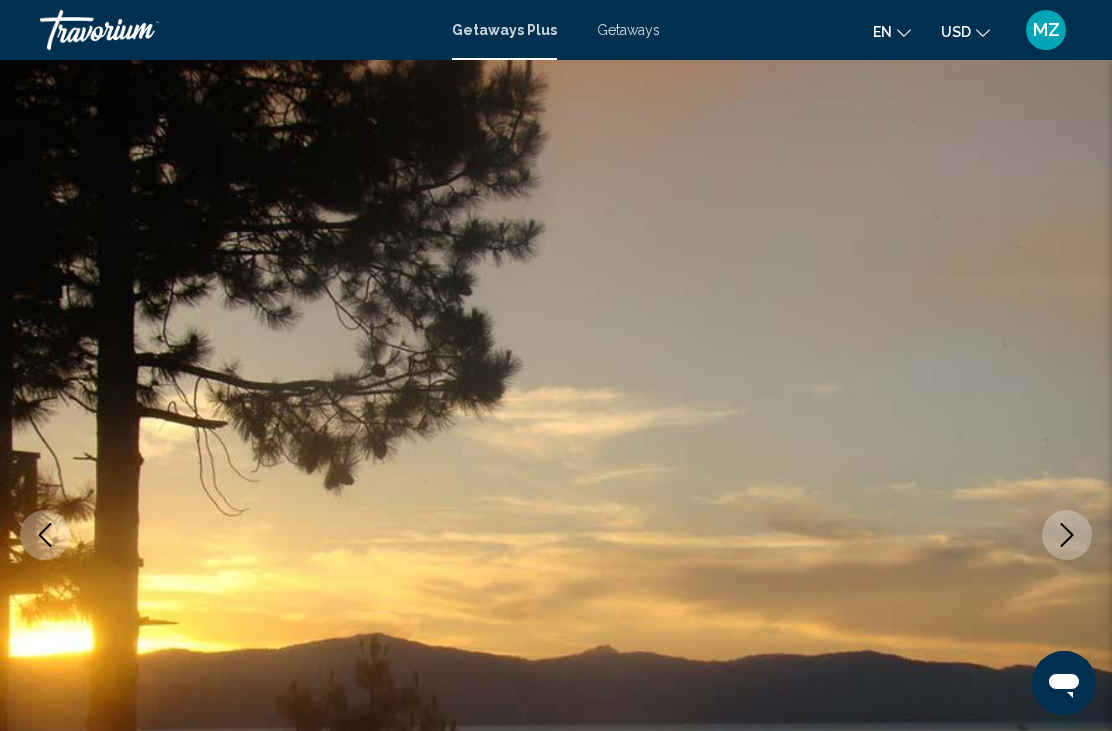 click 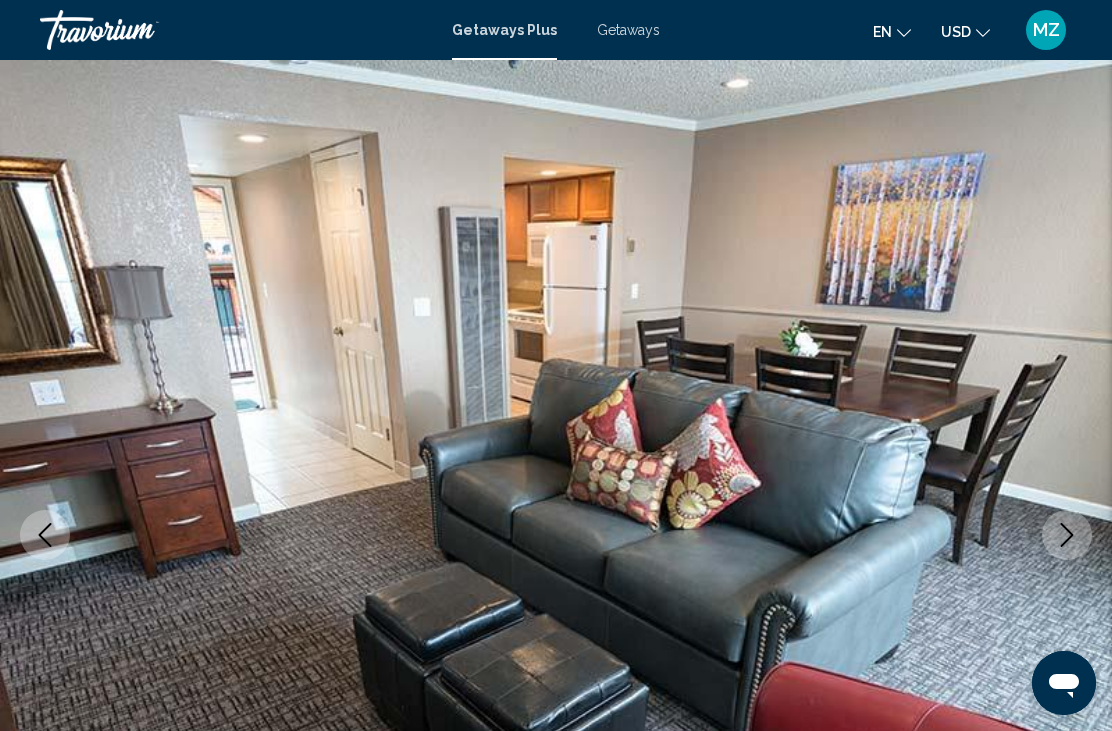 click 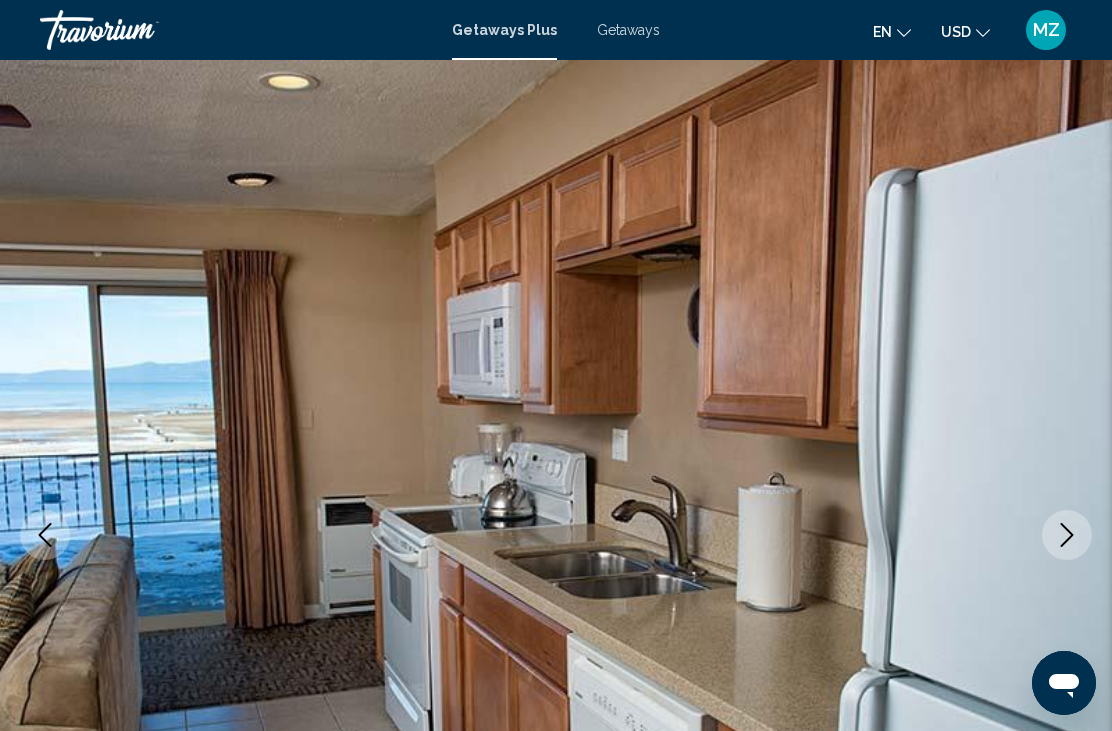 click 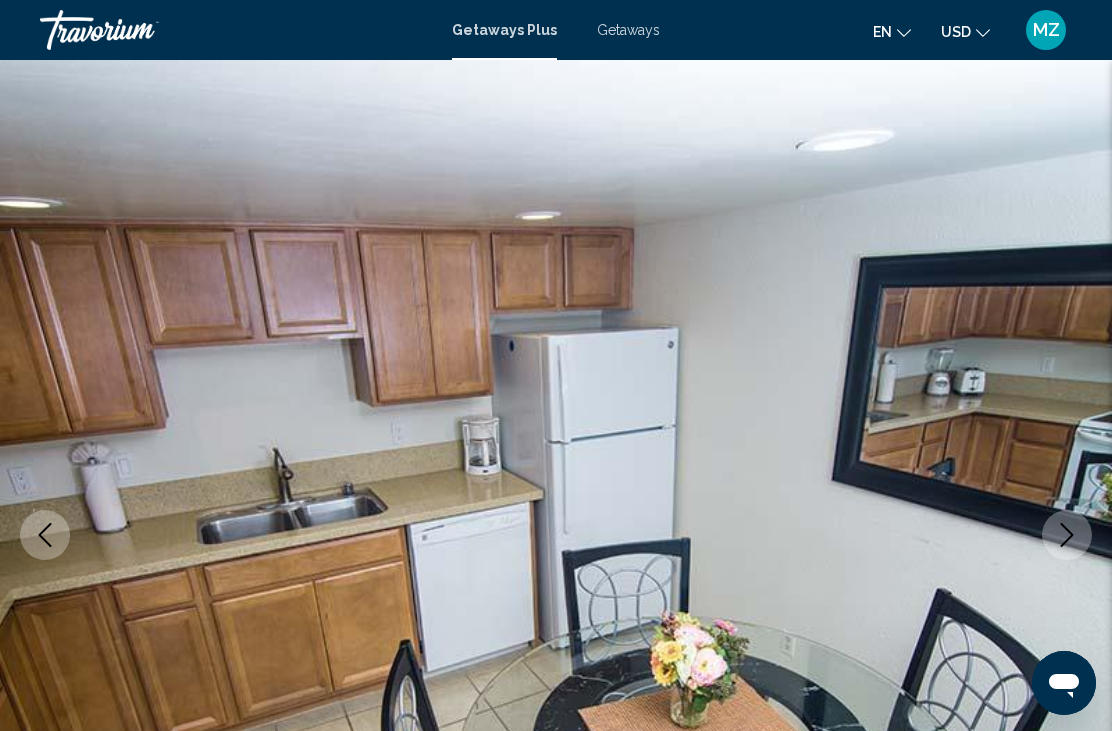 click 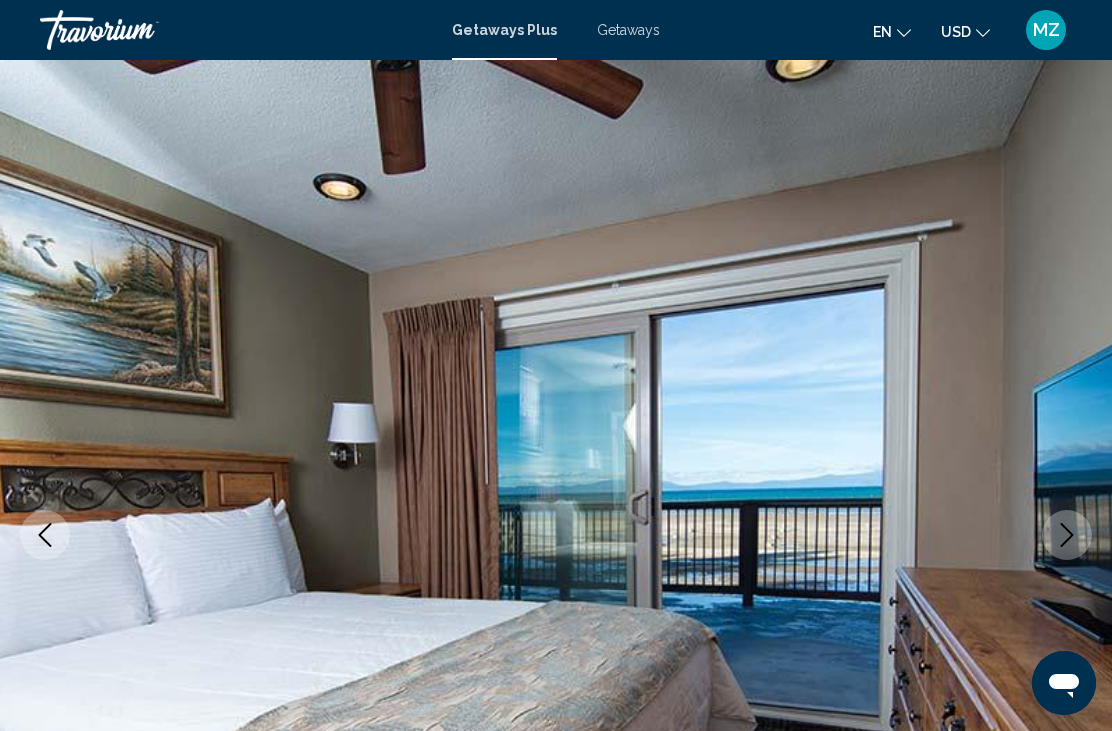 click 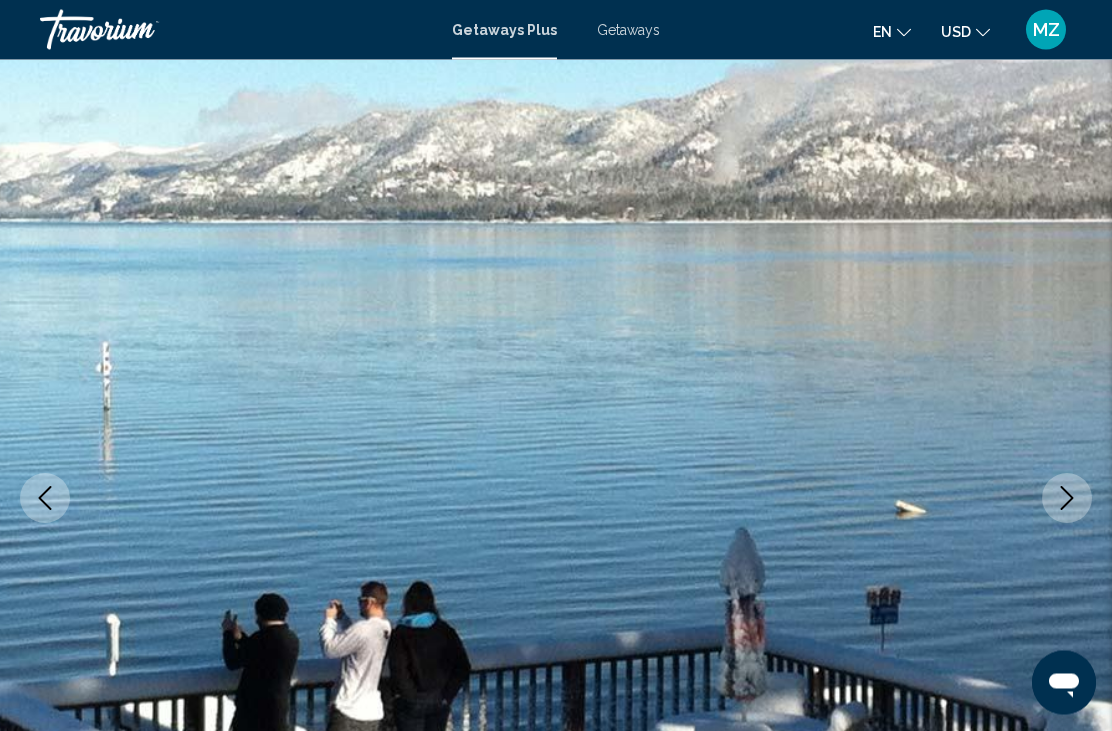 scroll, scrollTop: 0, scrollLeft: 0, axis: both 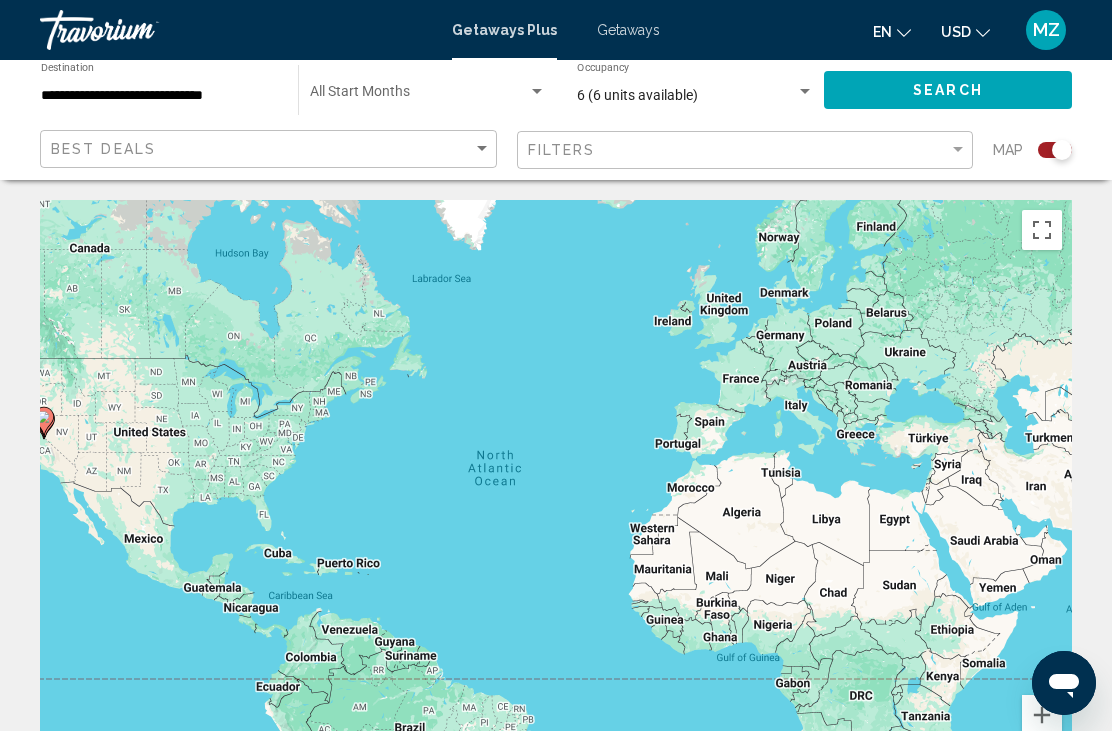 click on "6 (6 units available)" at bounding box center [686, 96] 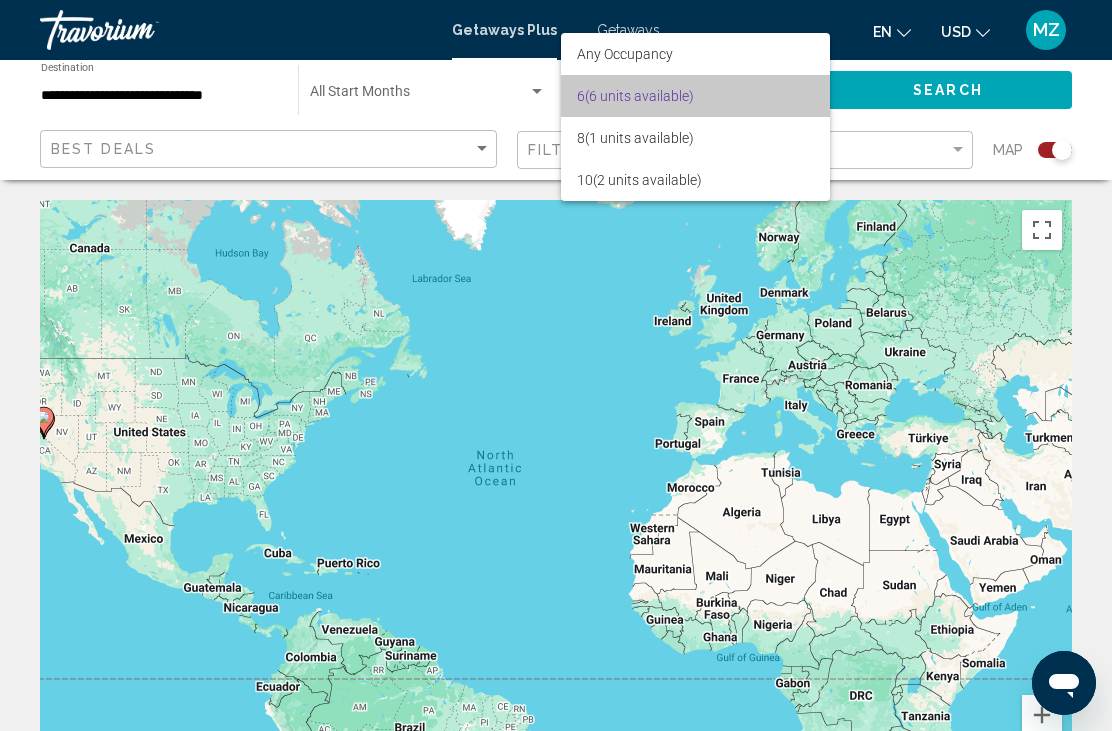 click on "6  (6 units available)" at bounding box center [695, 96] 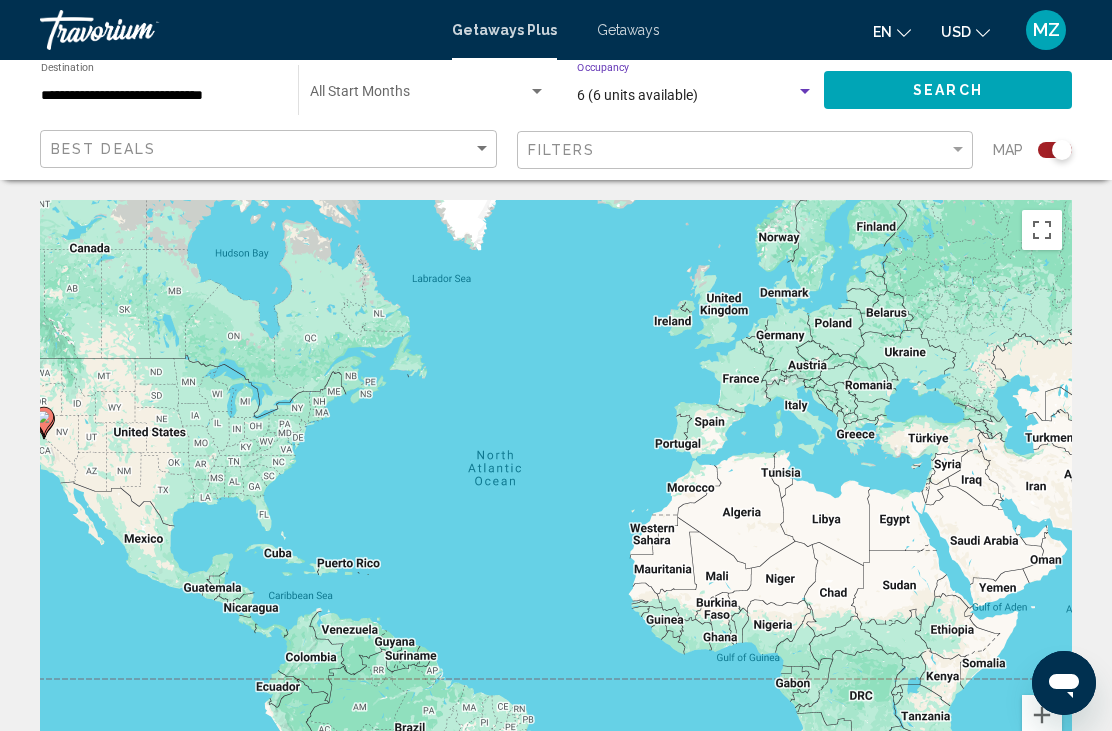 click at bounding box center (805, 92) 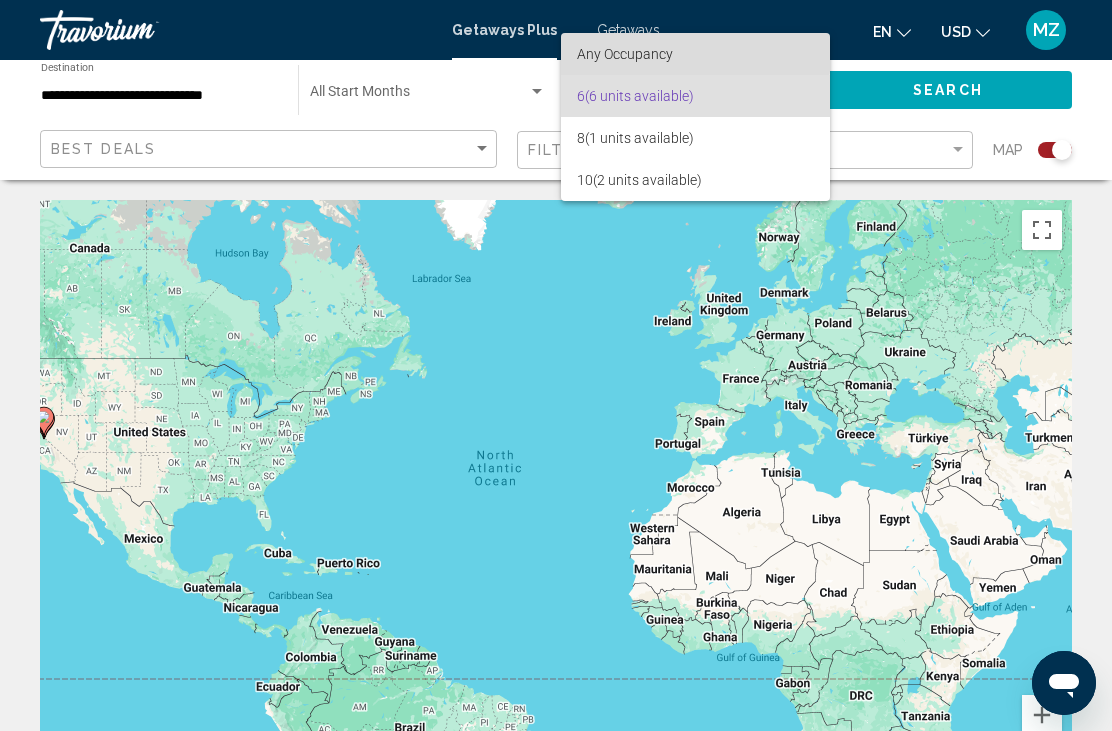click on "Any Occupancy" at bounding box center [625, 54] 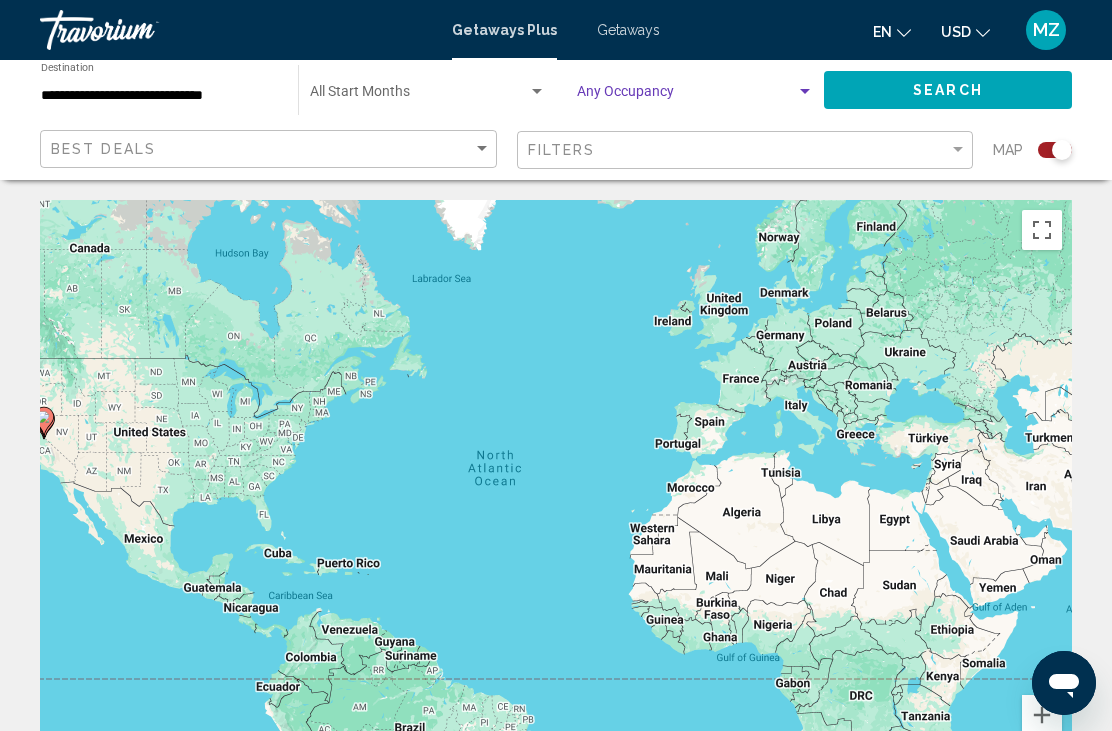 click at bounding box center (419, 96) 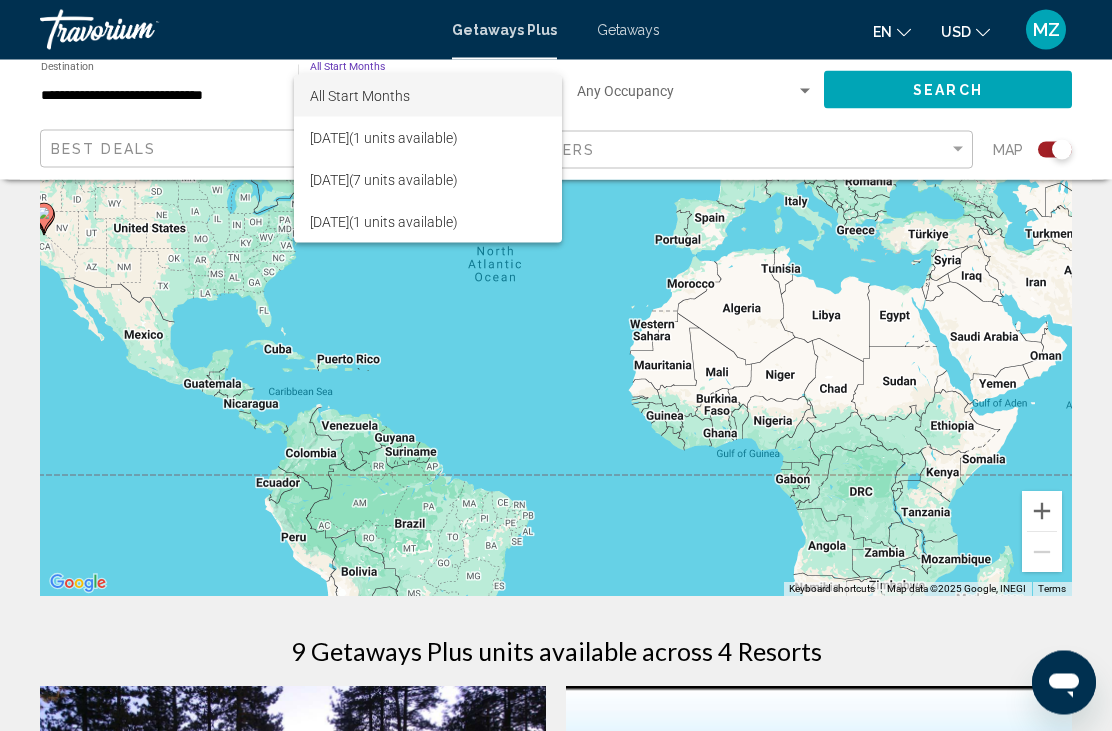 scroll, scrollTop: 204, scrollLeft: 0, axis: vertical 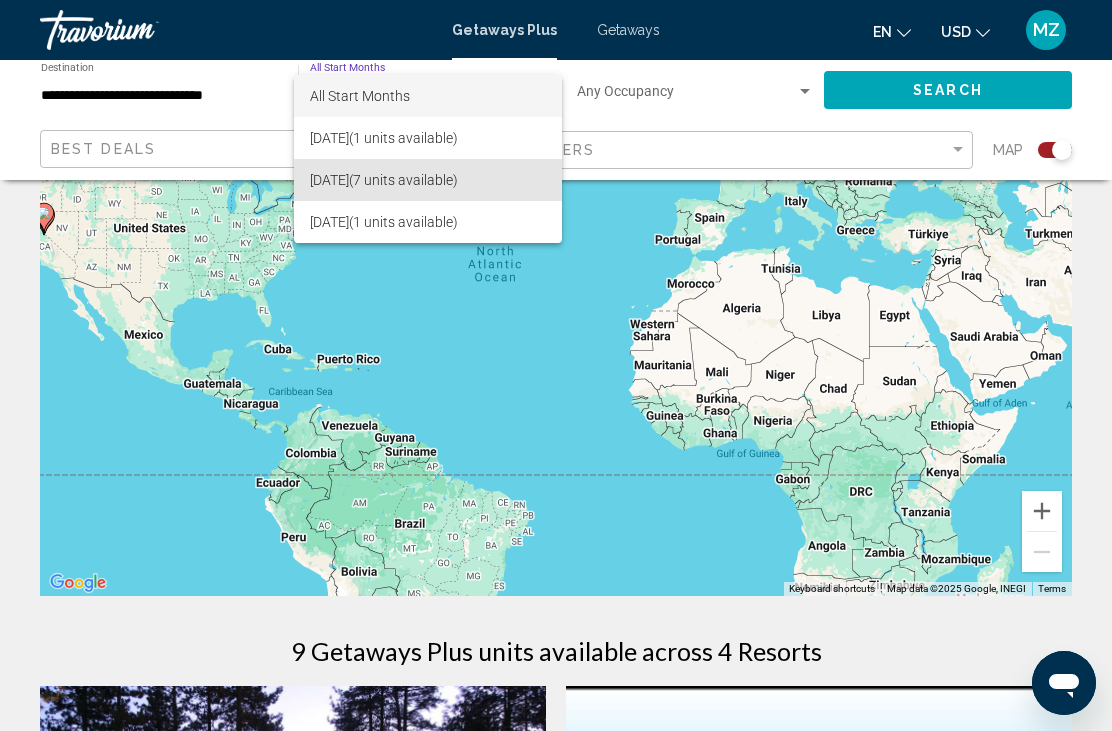 click on "November 2025  (7 units available)" at bounding box center (428, 180) 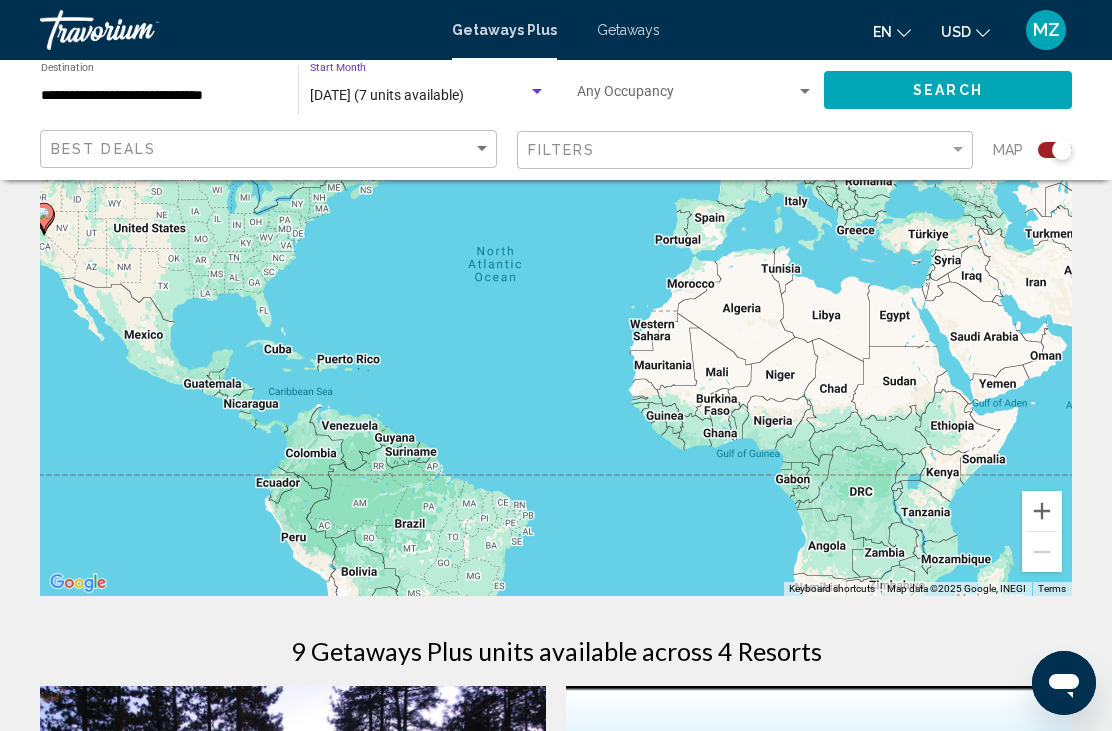 click on "November 2025 (7 units available)" at bounding box center [387, 95] 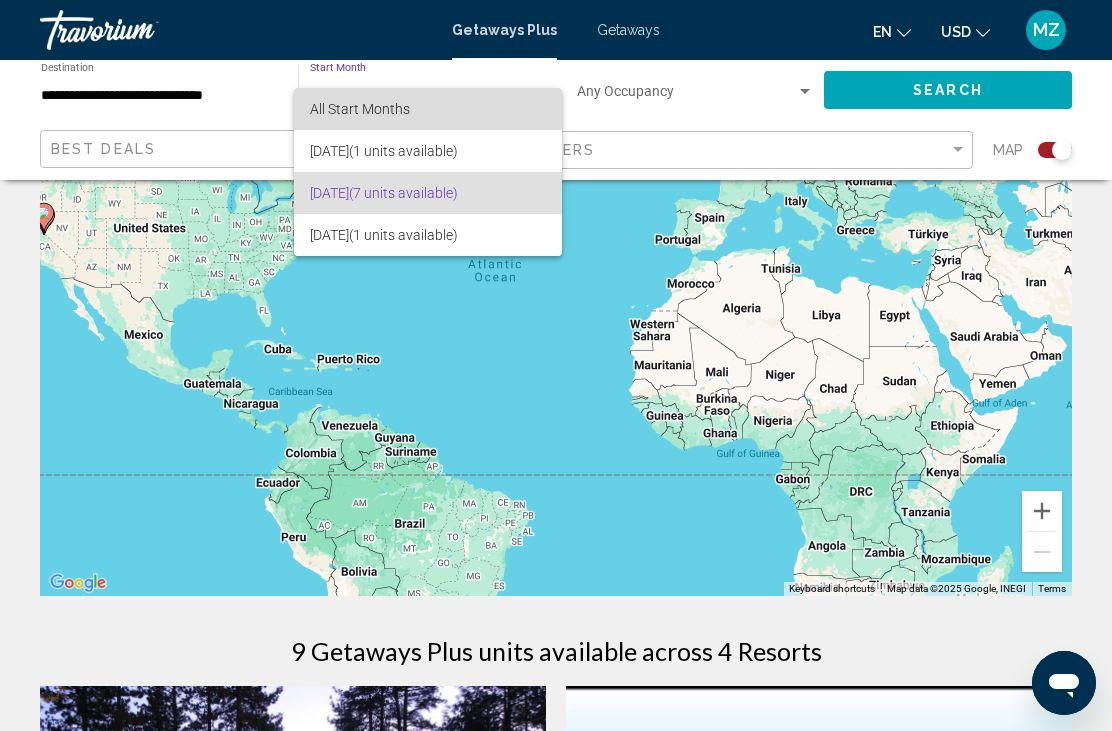 click on "All Start Months" at bounding box center [360, 109] 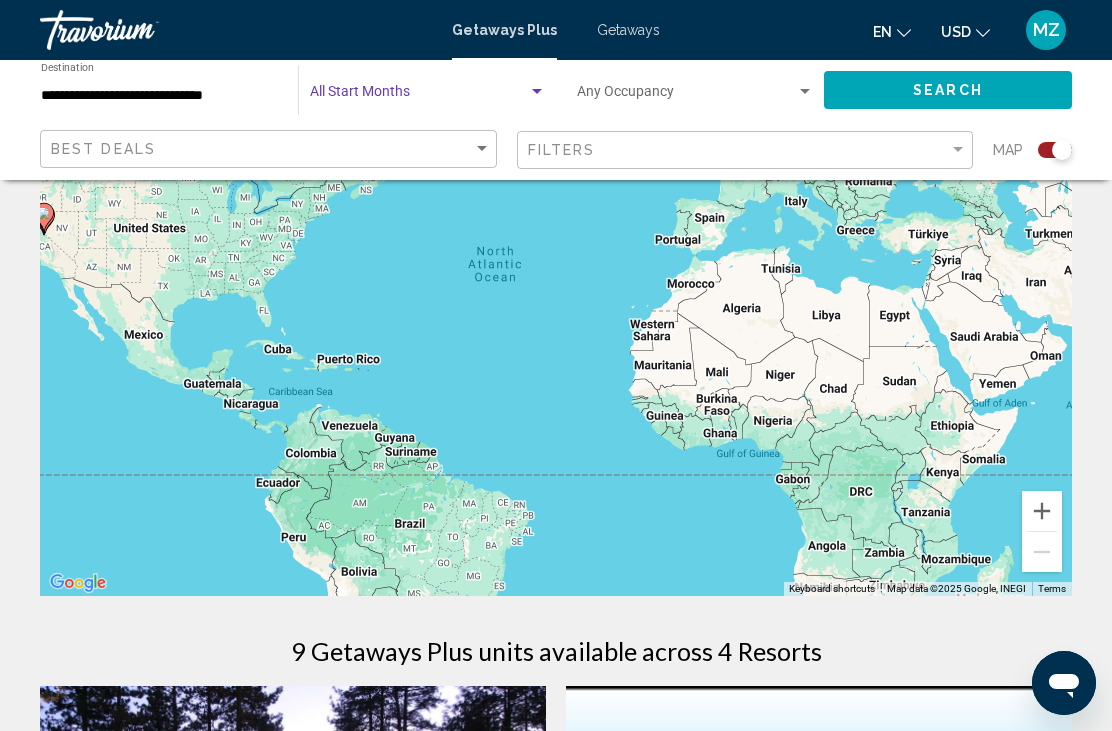 click at bounding box center (419, 96) 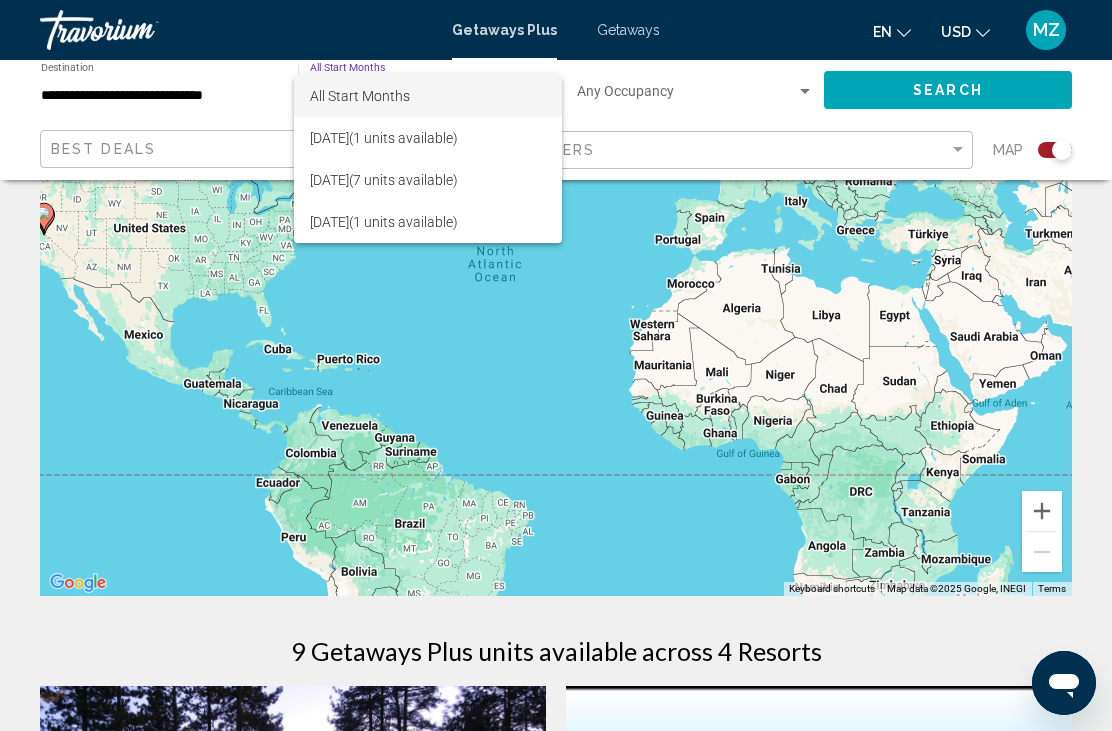 click at bounding box center [556, 365] 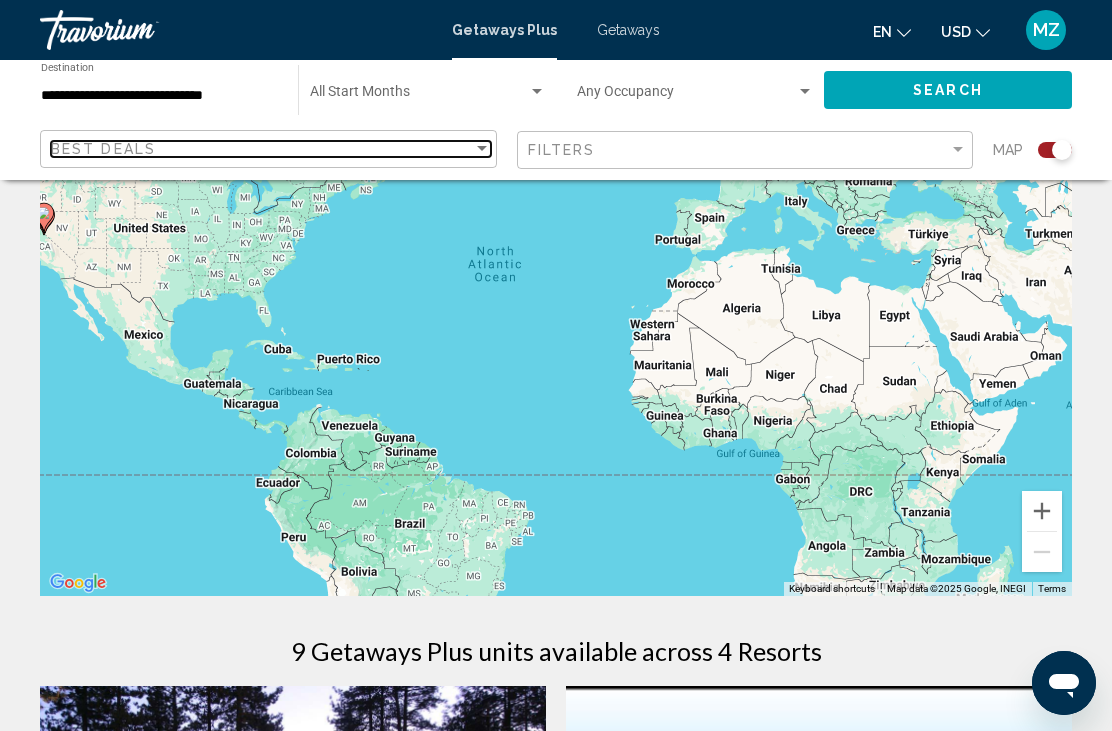 click at bounding box center [482, 149] 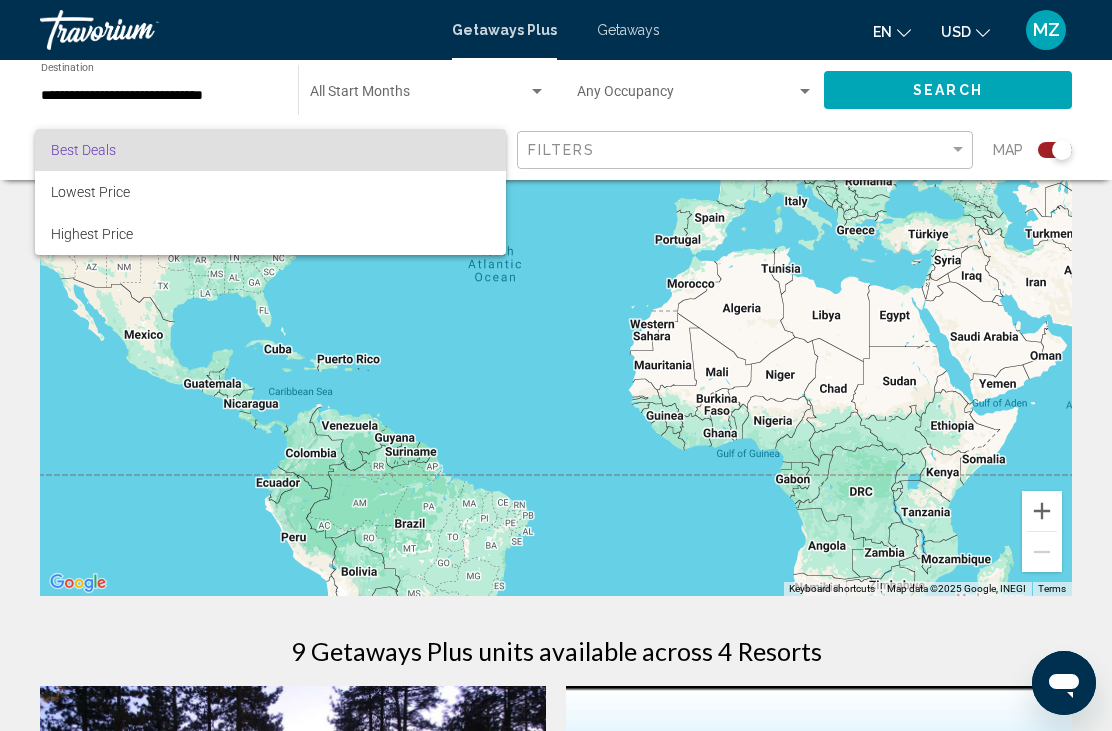 click at bounding box center [556, 365] 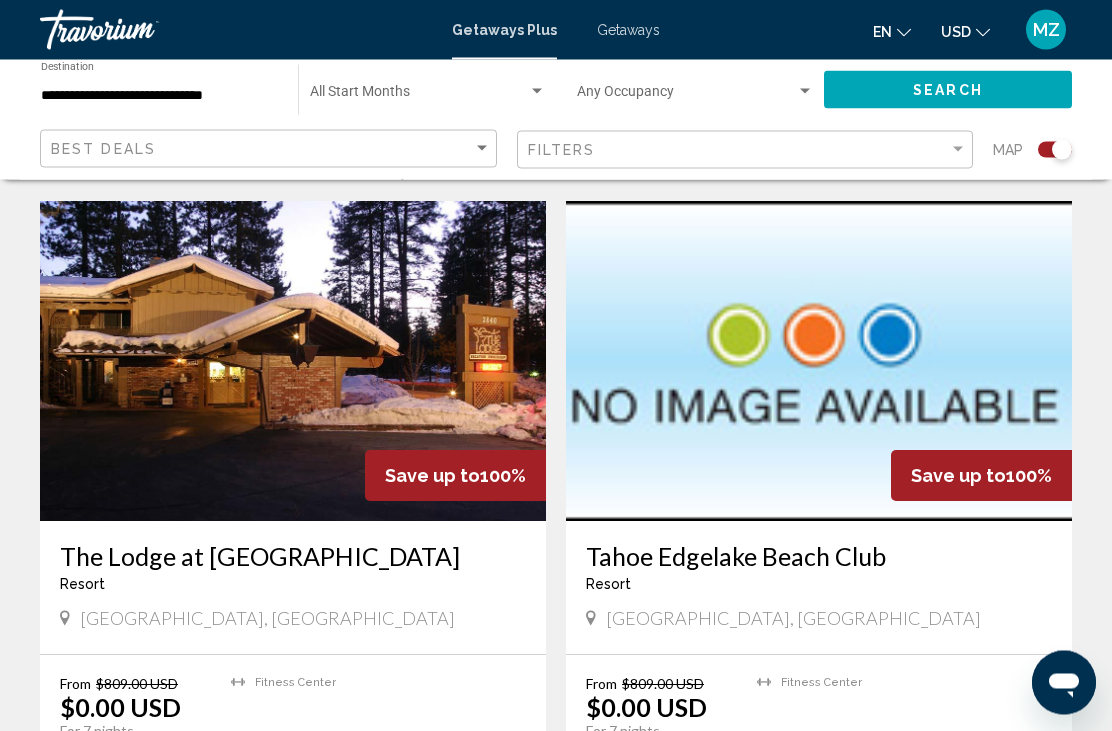 scroll, scrollTop: 684, scrollLeft: 0, axis: vertical 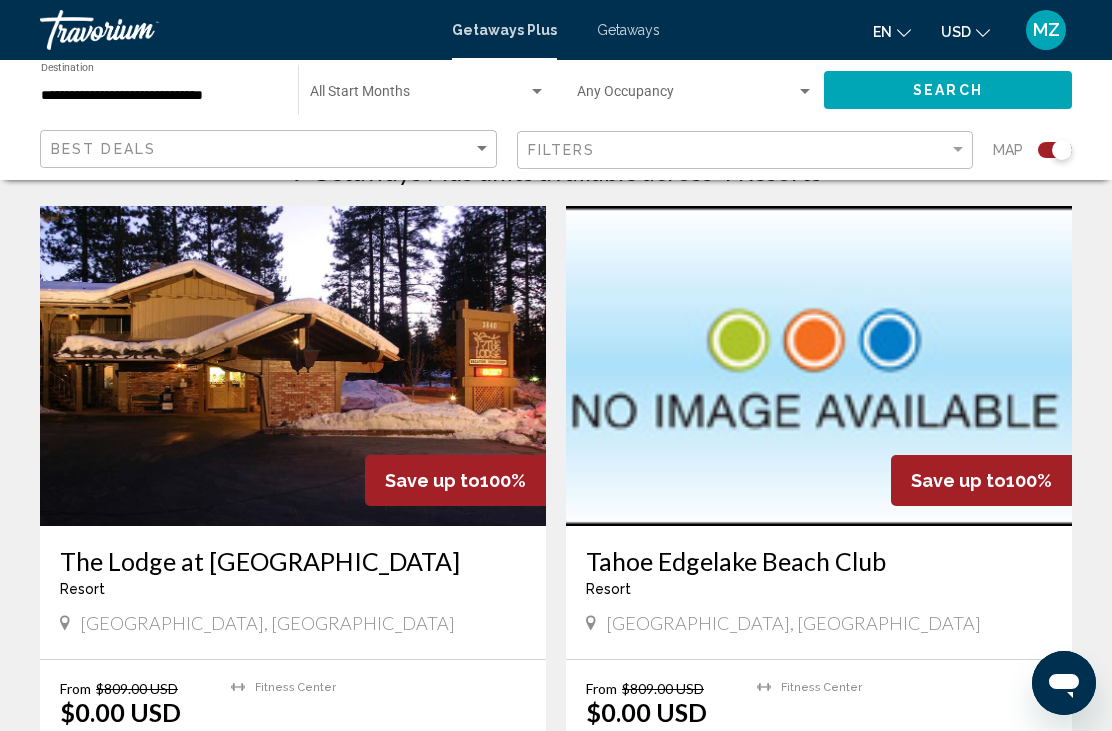 click at bounding box center [293, 366] 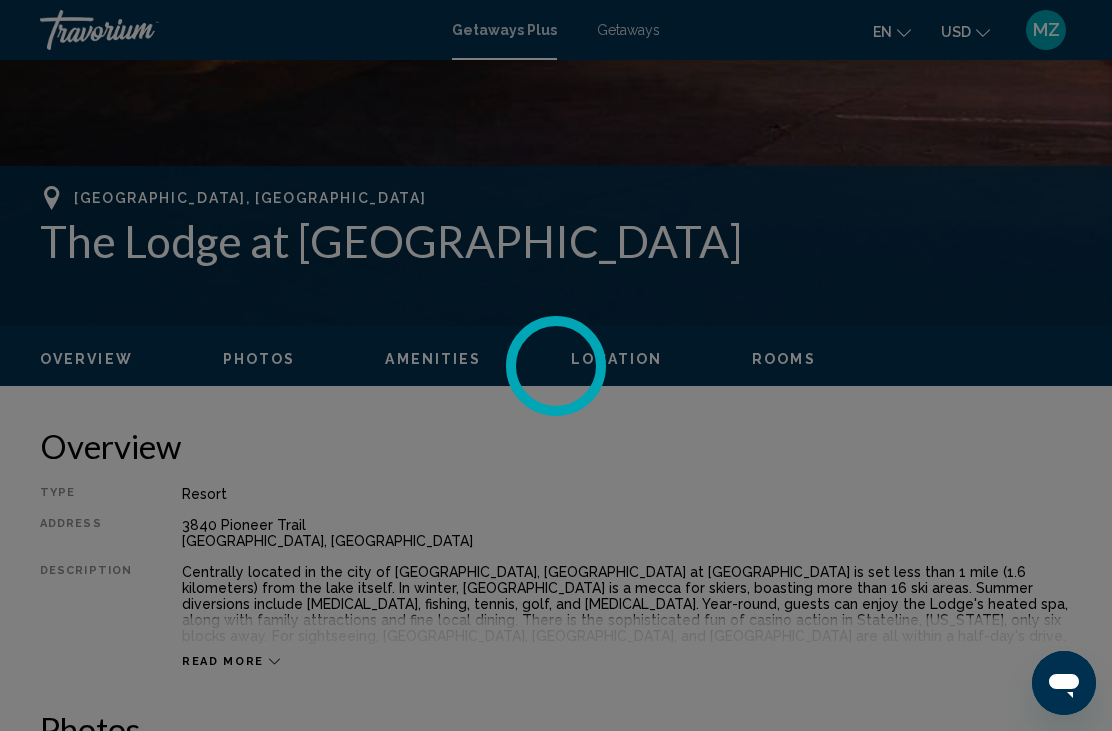 scroll, scrollTop: 0, scrollLeft: 0, axis: both 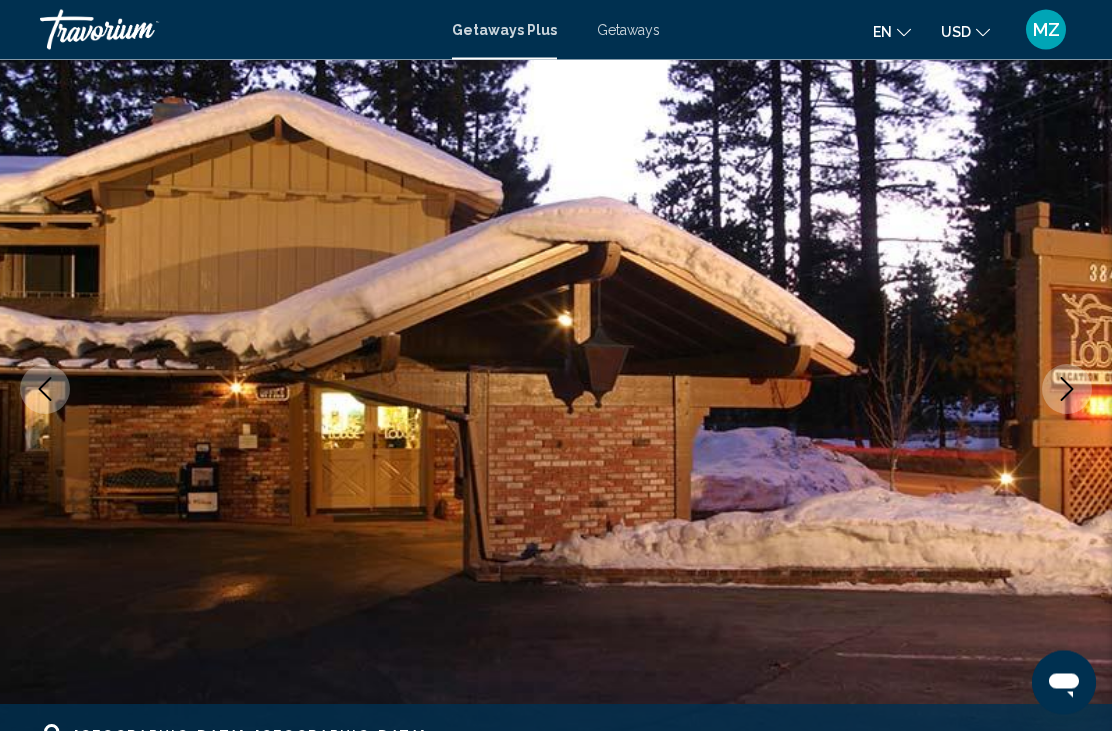click 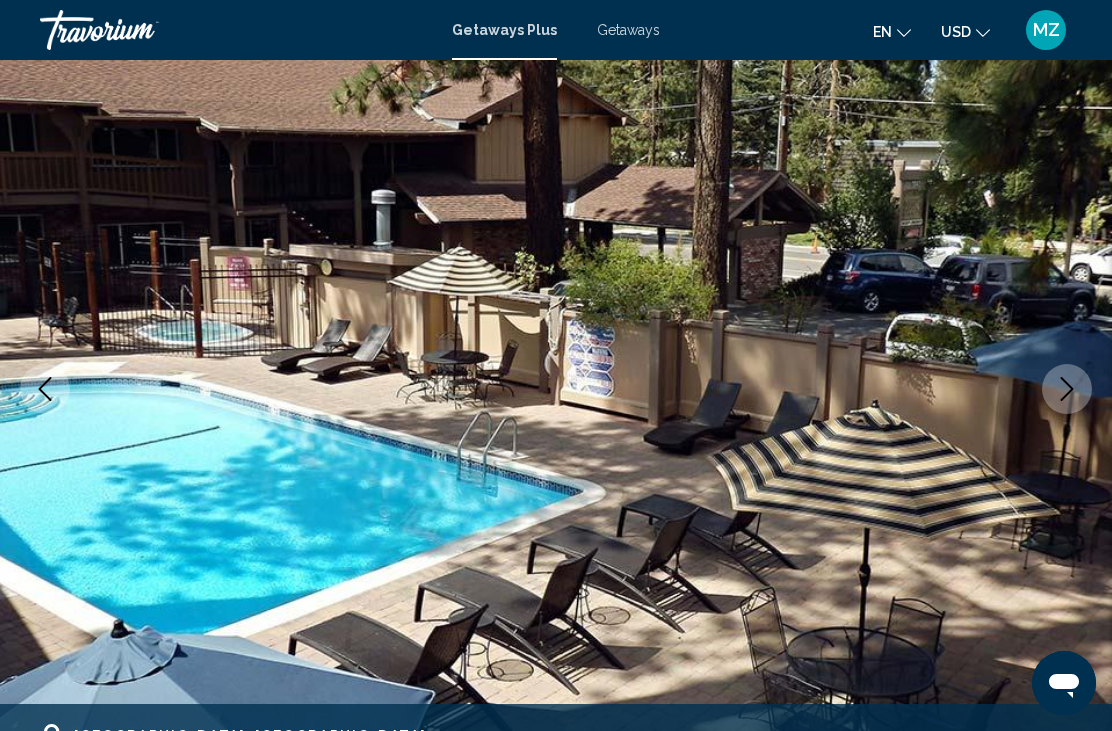 click 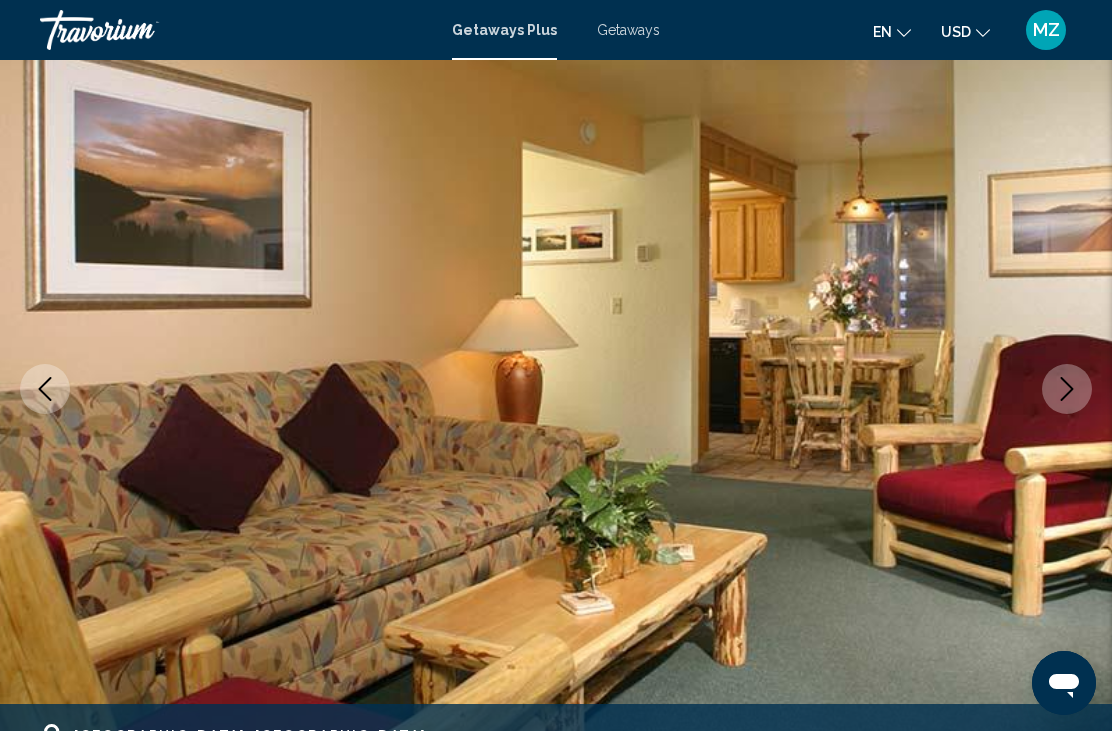 click at bounding box center [1067, 389] 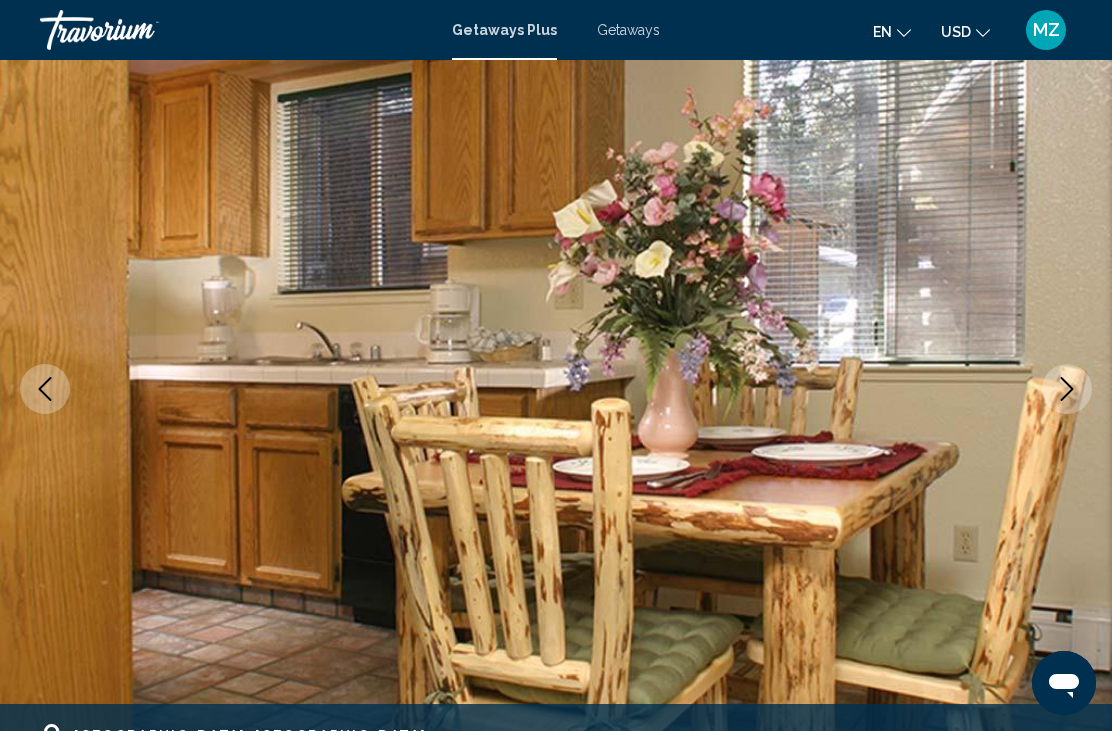 click at bounding box center [1067, 389] 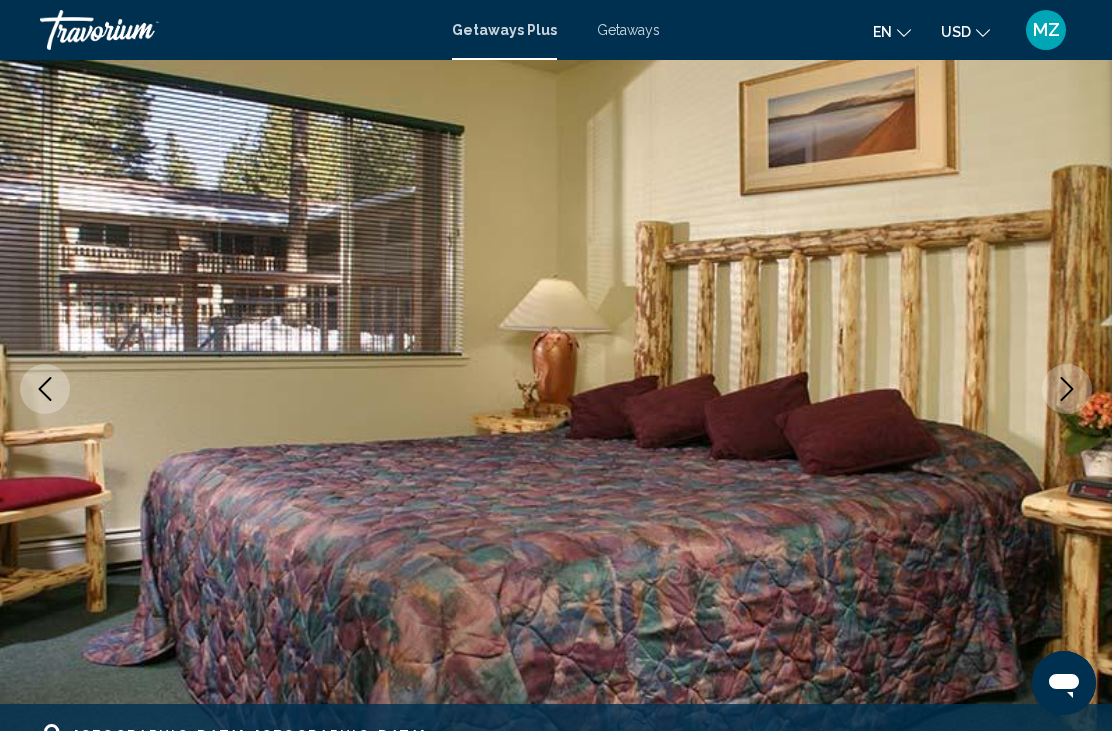 click 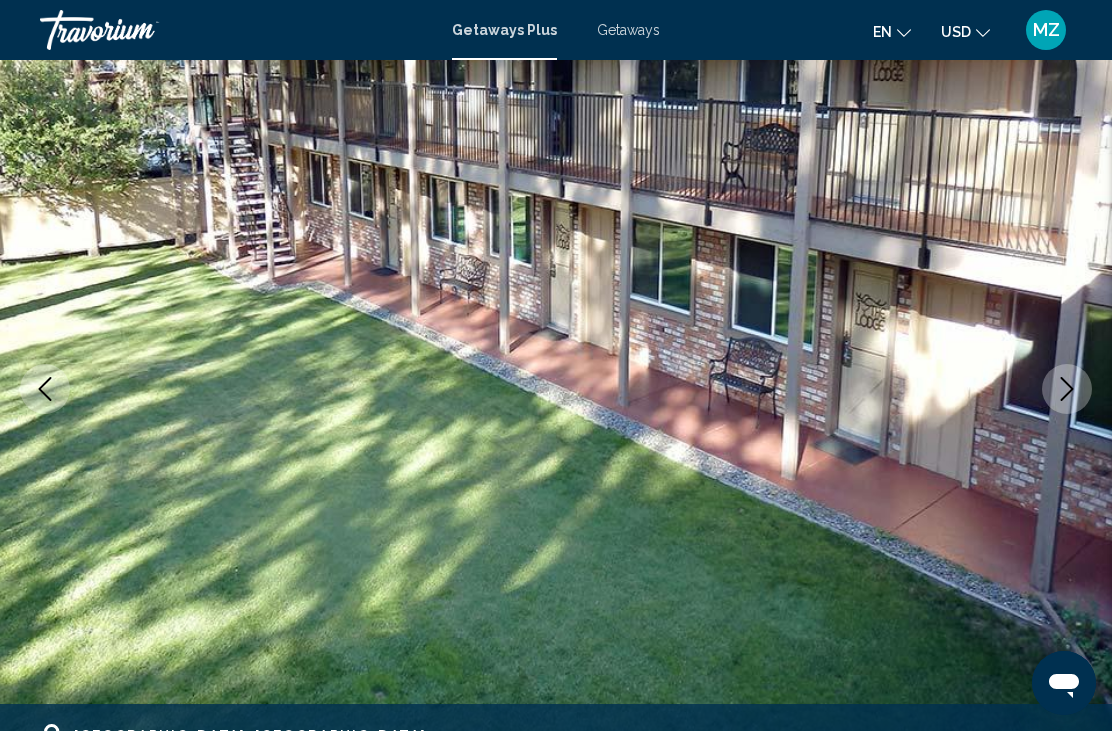 click 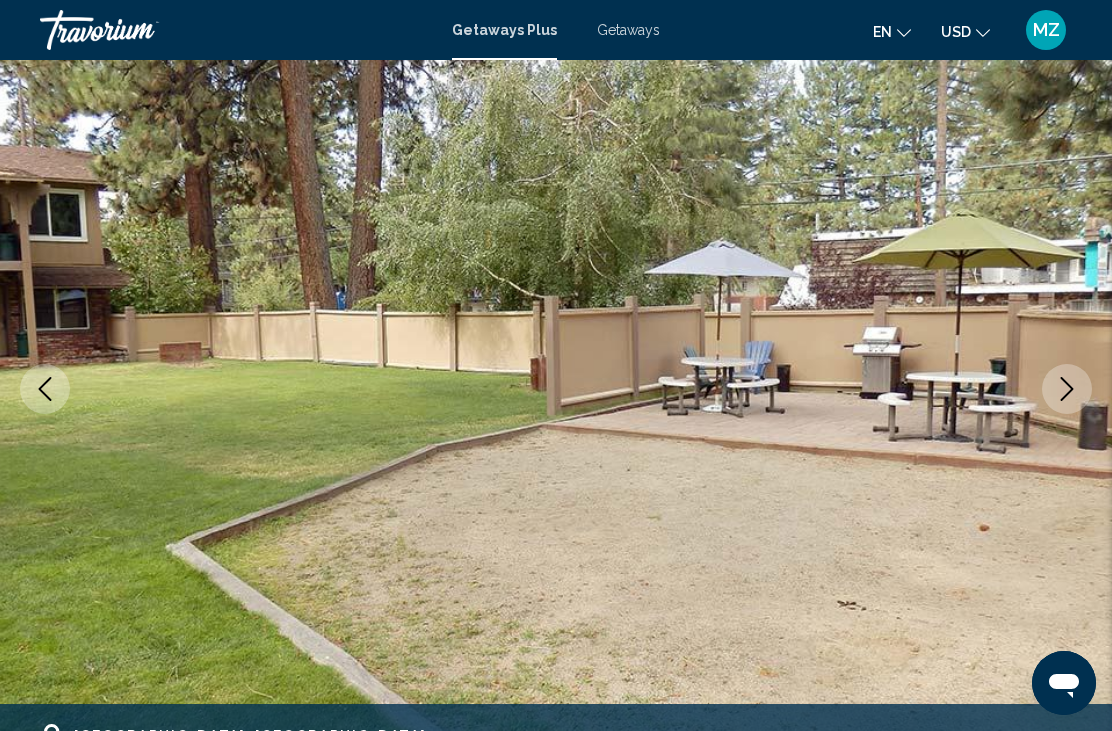 click at bounding box center [1067, 389] 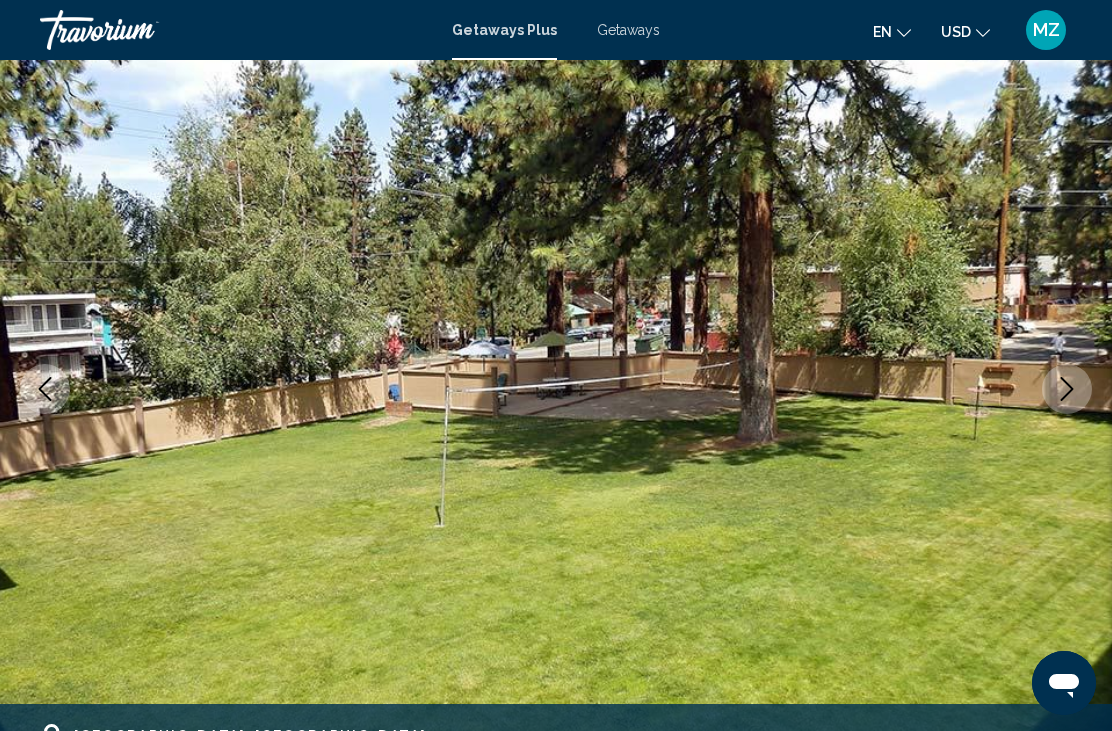 click 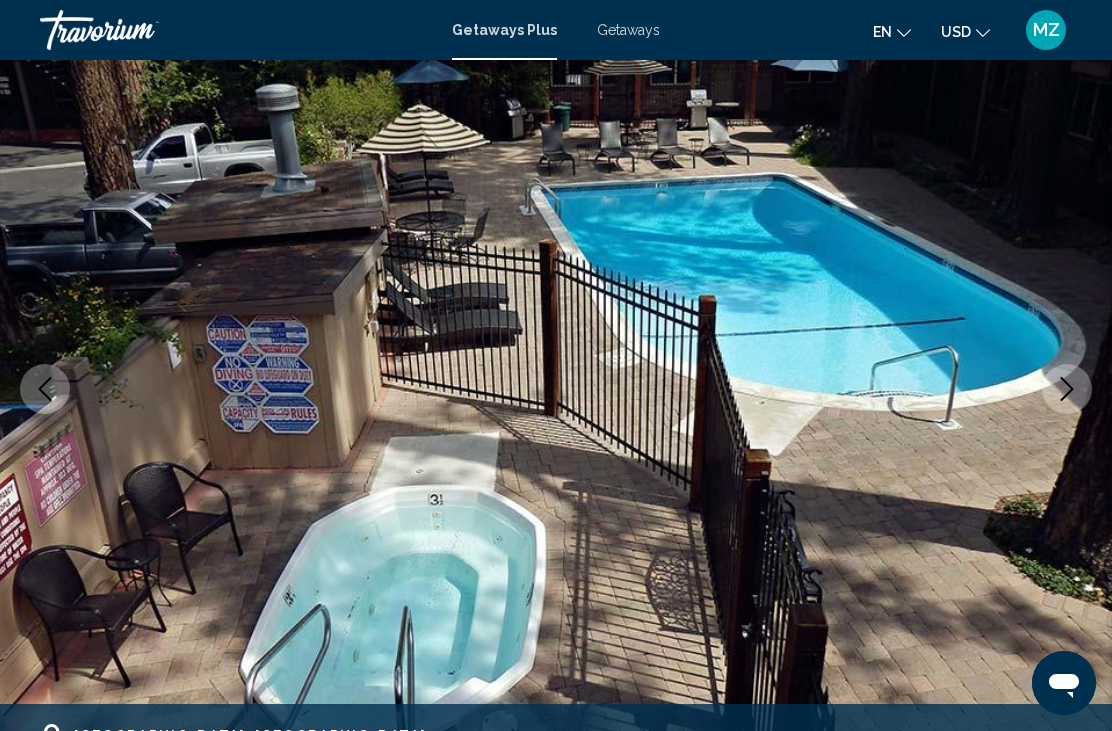 click 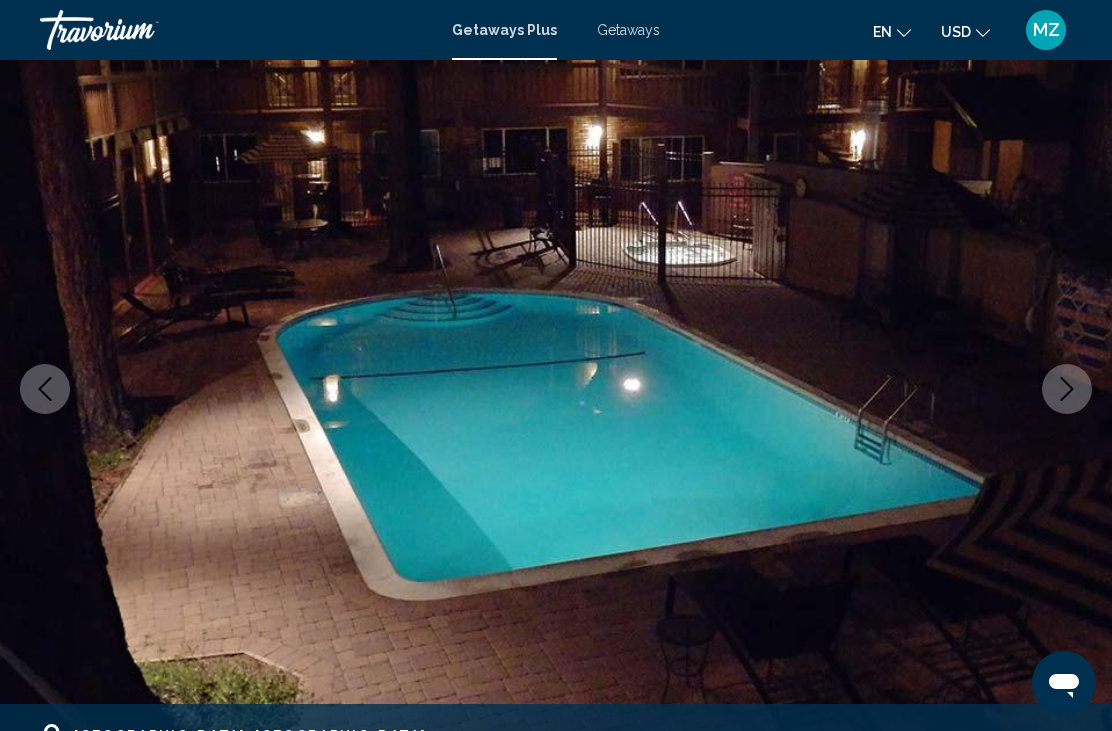 click 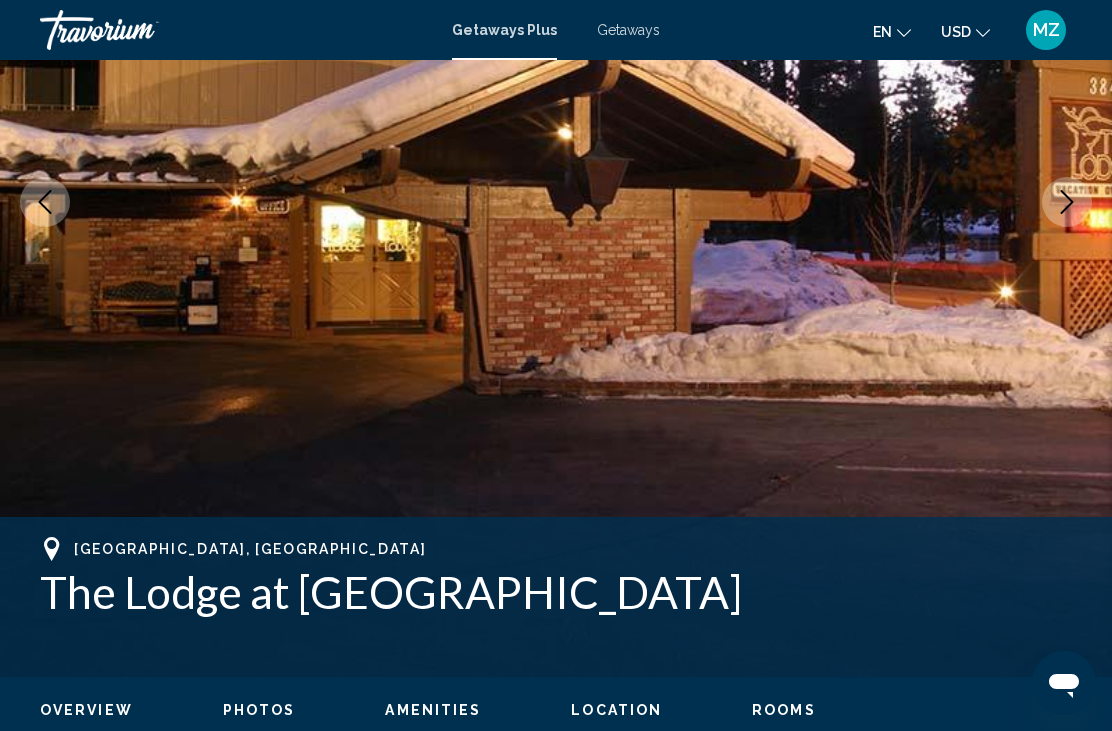 scroll, scrollTop: 0, scrollLeft: 0, axis: both 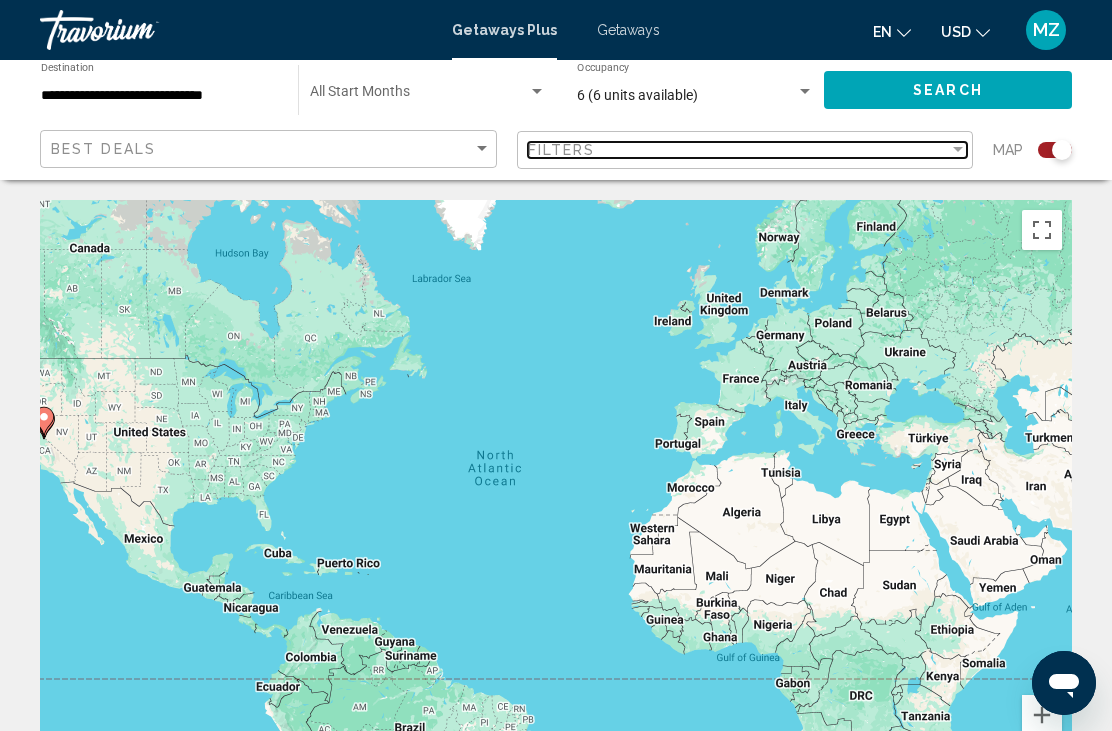 click at bounding box center (958, 150) 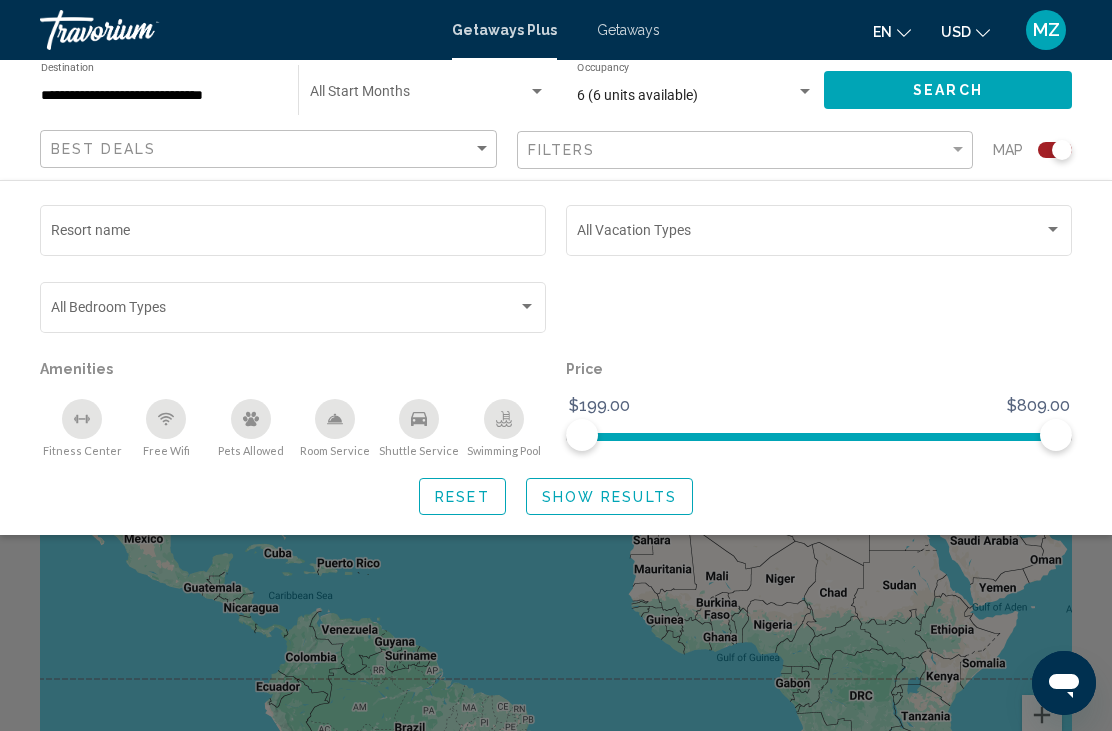 click on "Resort name" at bounding box center (293, 234) 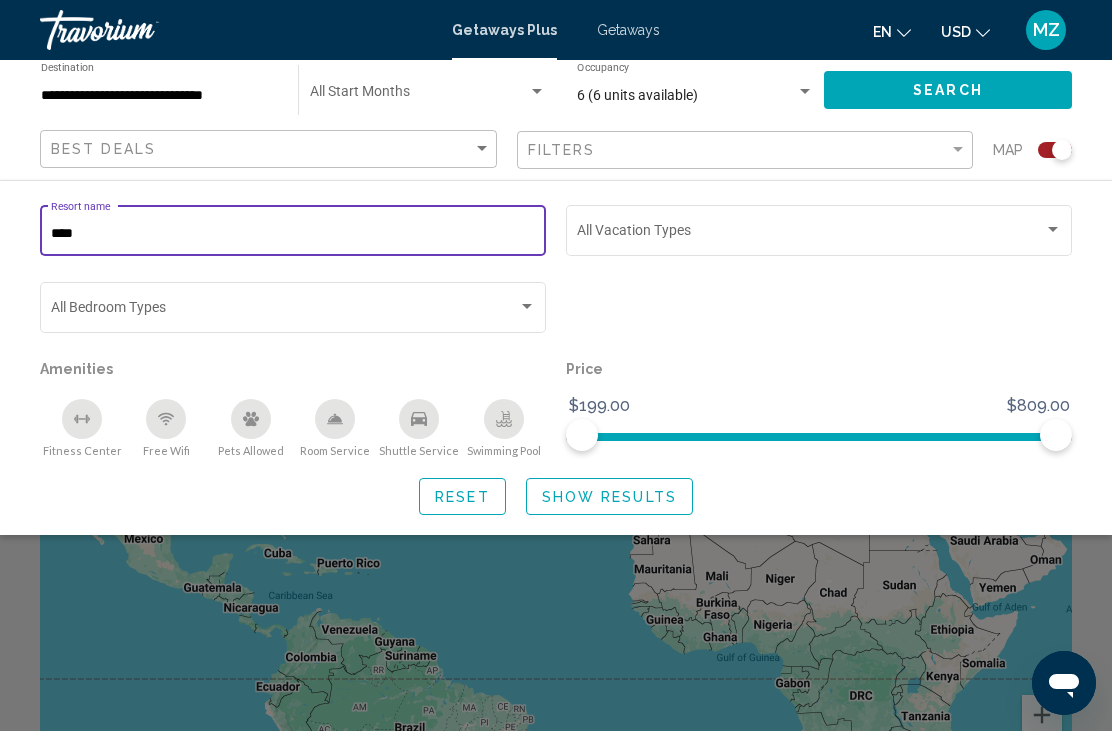type on "****" 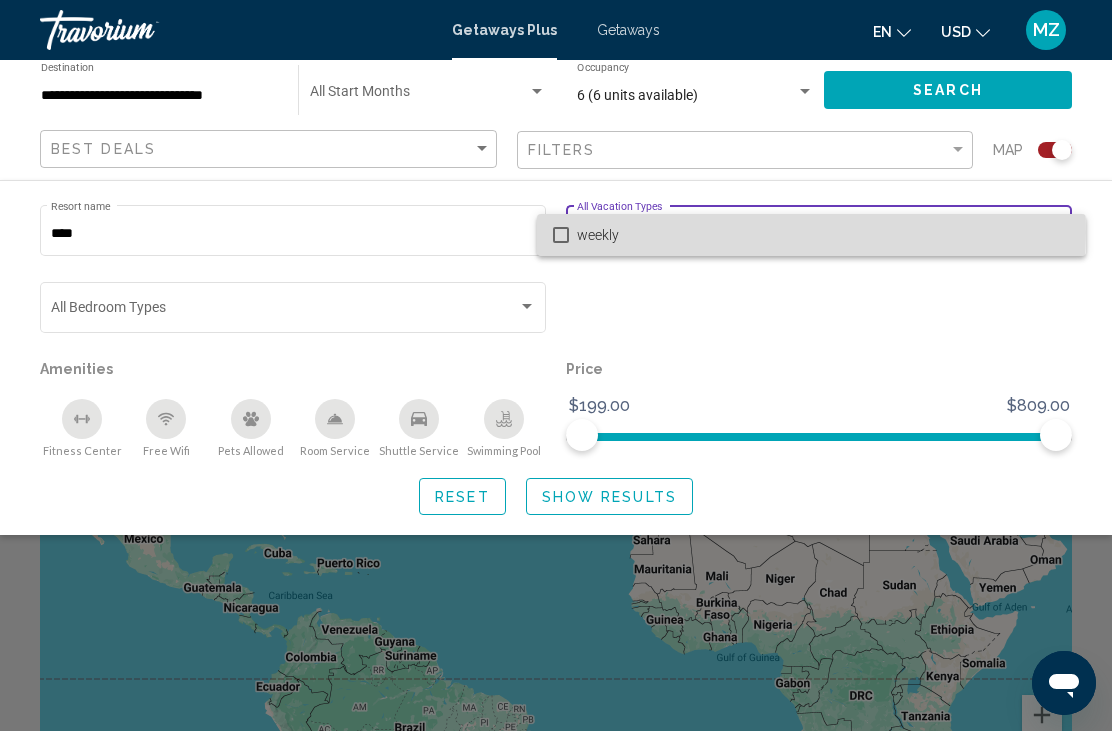 click at bounding box center (561, 235) 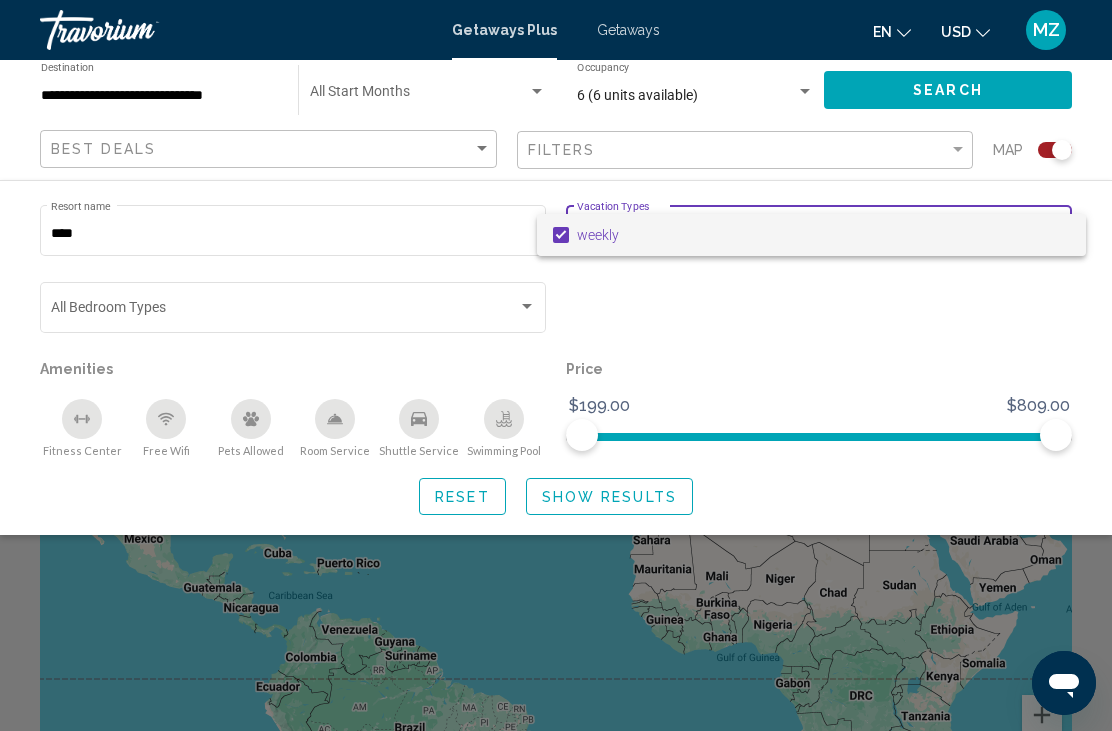 click at bounding box center [556, 365] 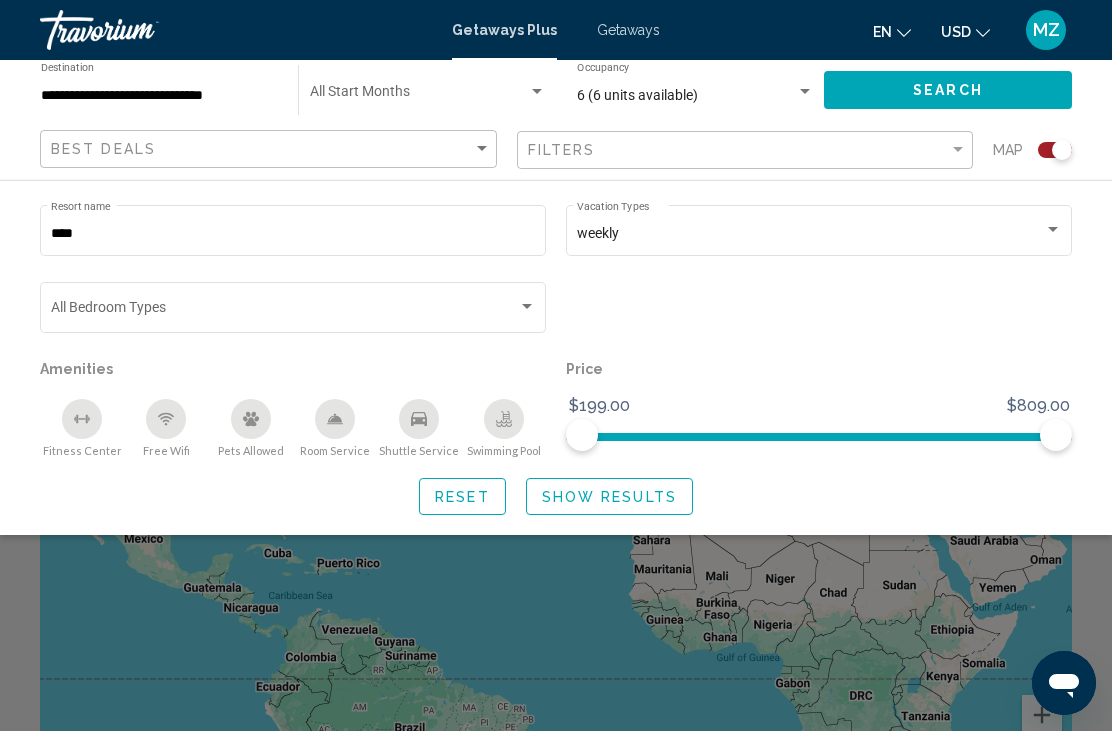 click at bounding box center [527, 307] 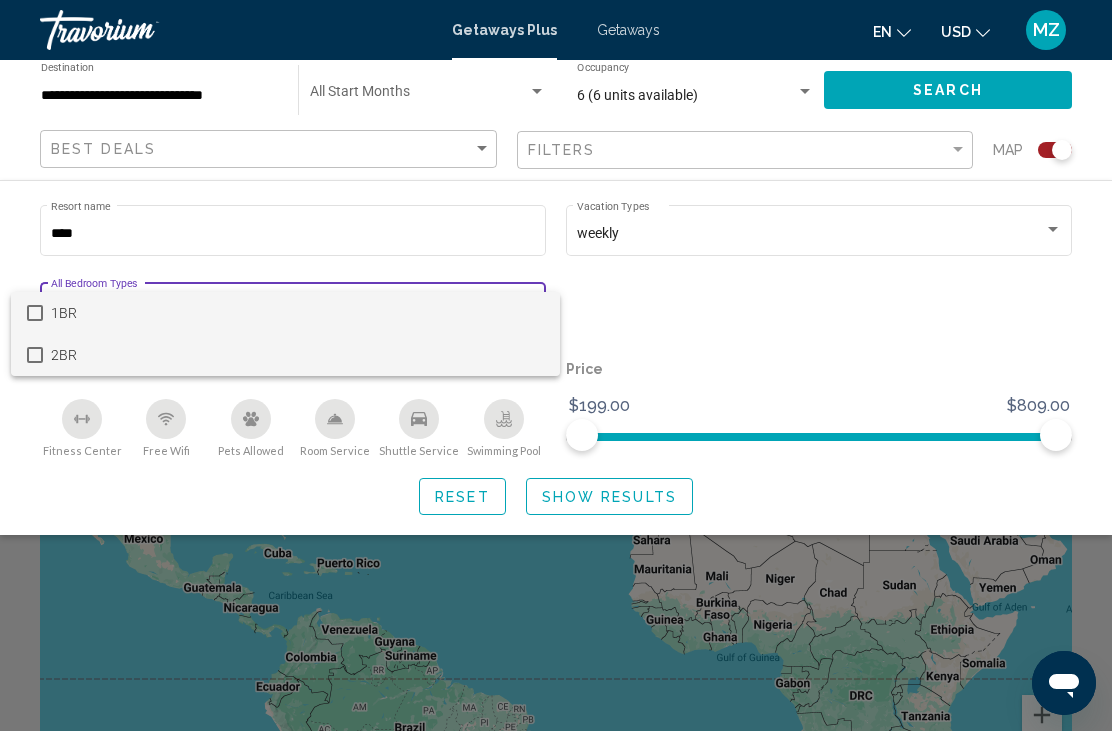 click on "2BR" at bounding box center (297, 355) 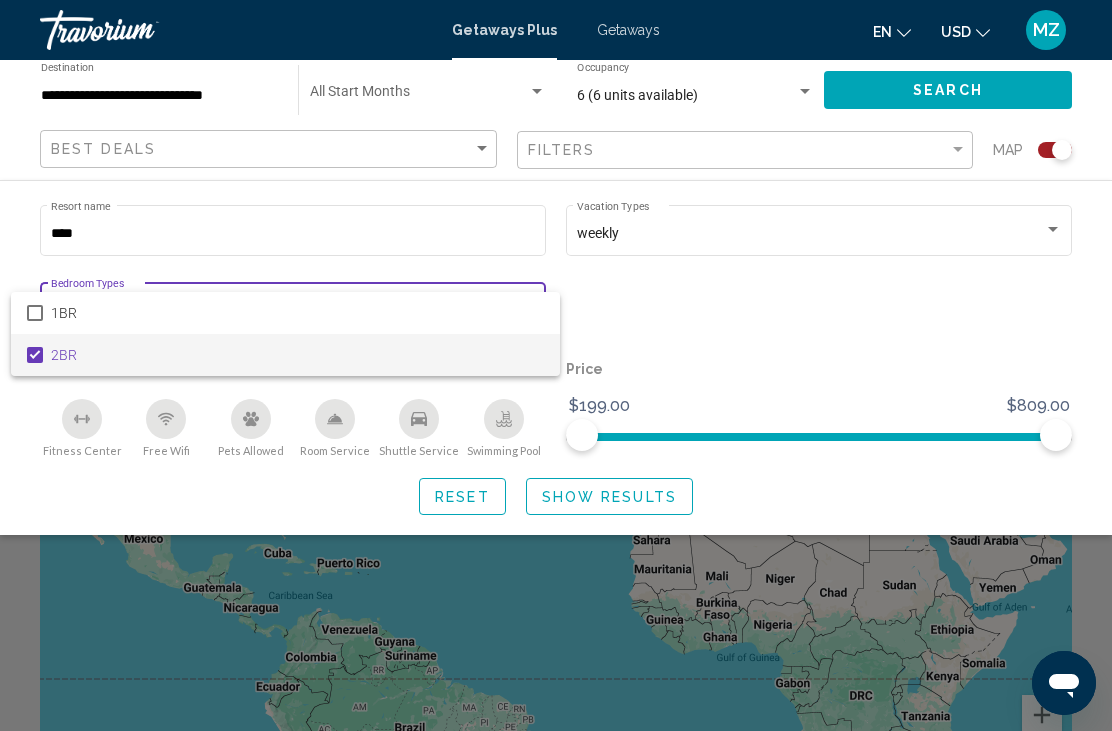 click at bounding box center (556, 365) 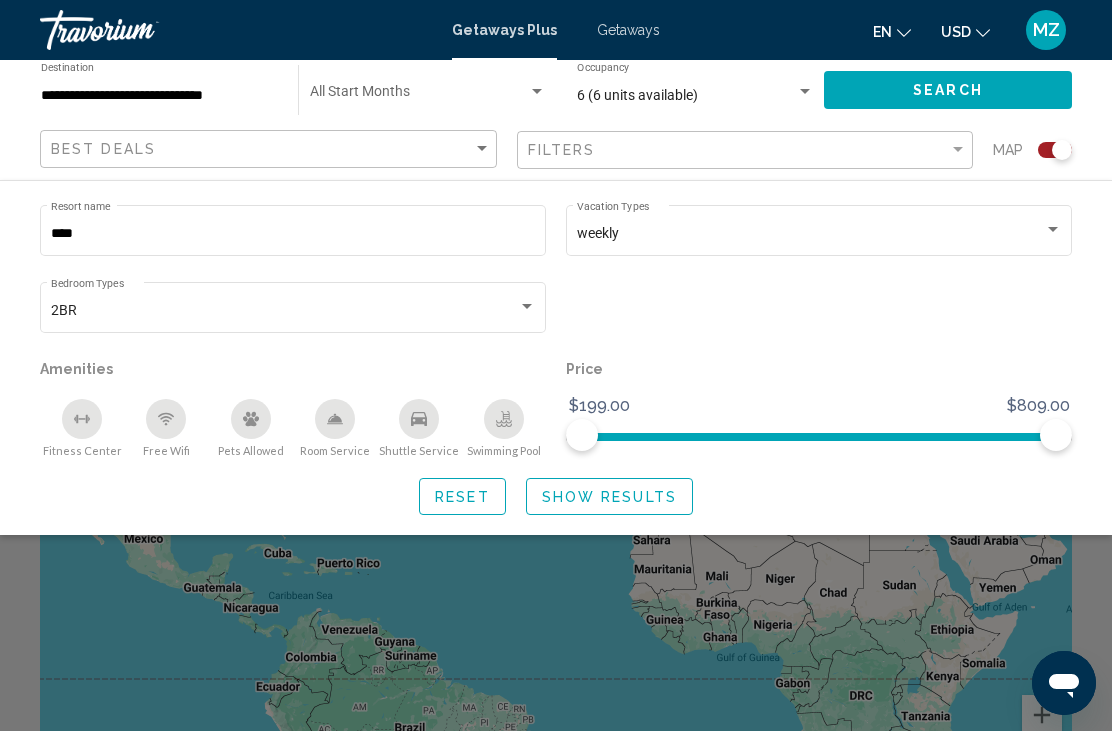 click on "Show Results" 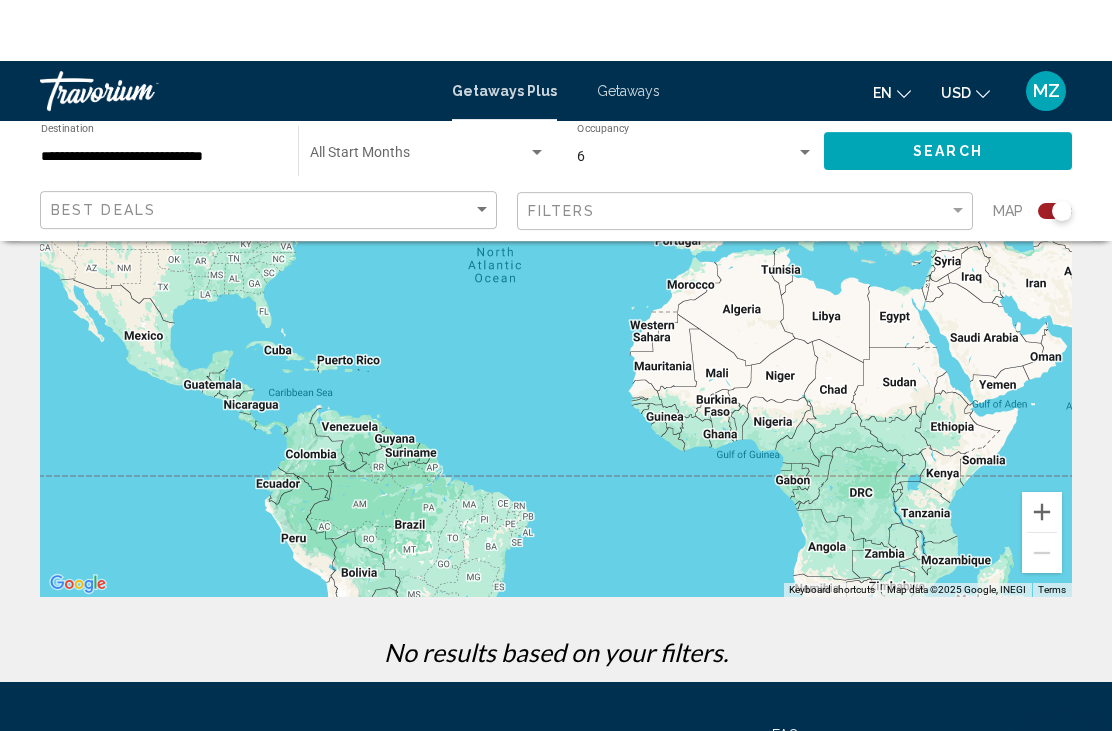 scroll, scrollTop: 0, scrollLeft: 0, axis: both 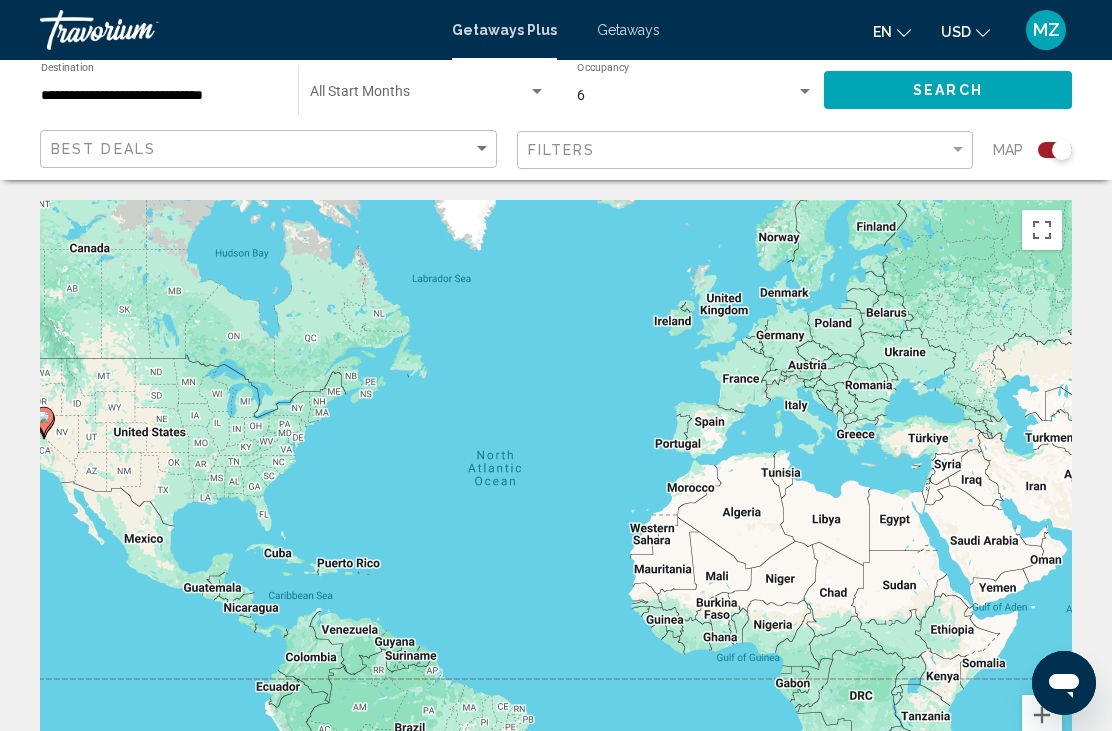click on "6" at bounding box center [695, 96] 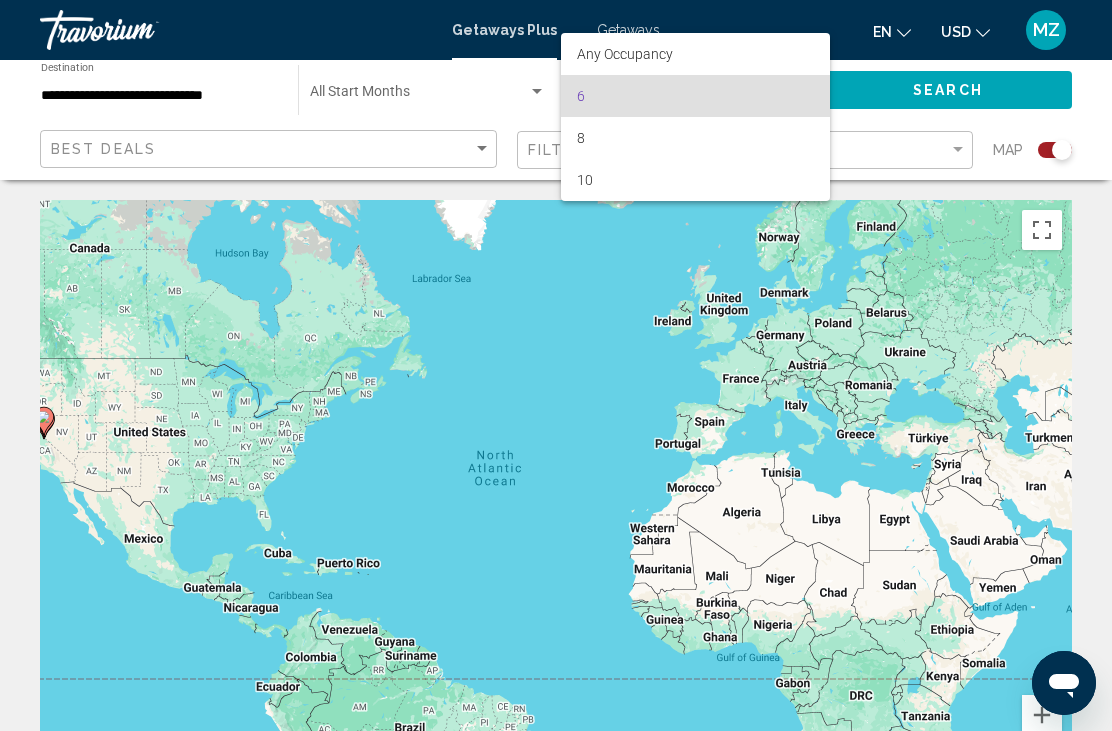 click at bounding box center [556, 365] 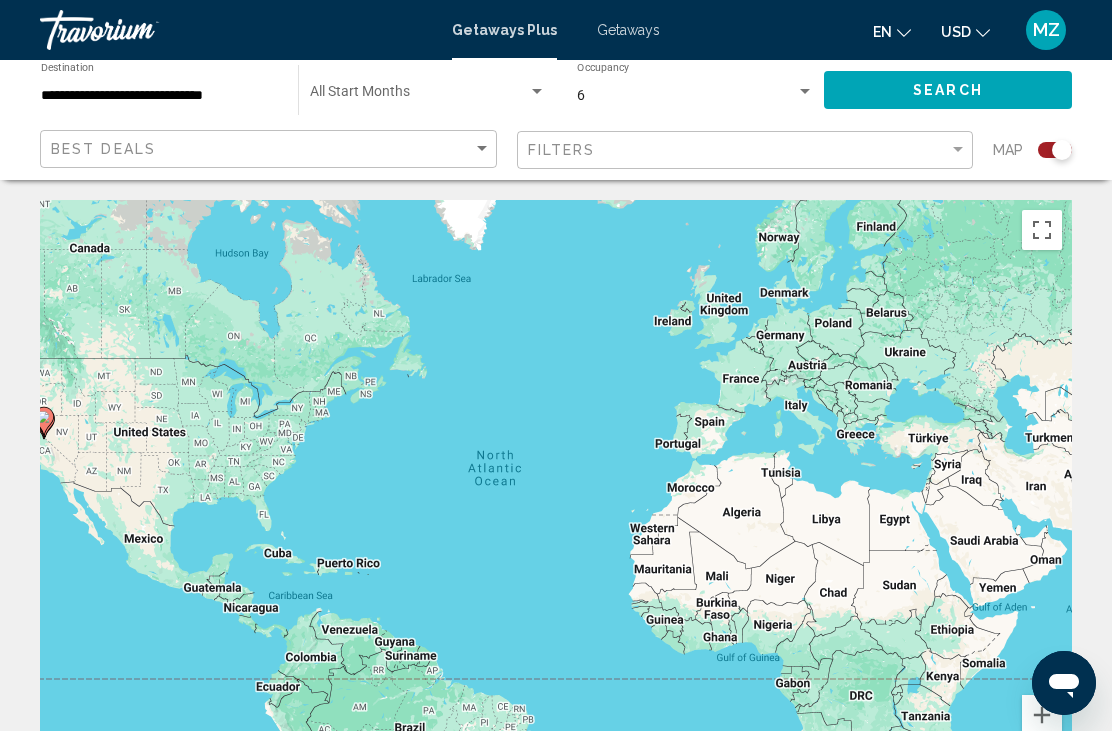 click at bounding box center (537, 92) 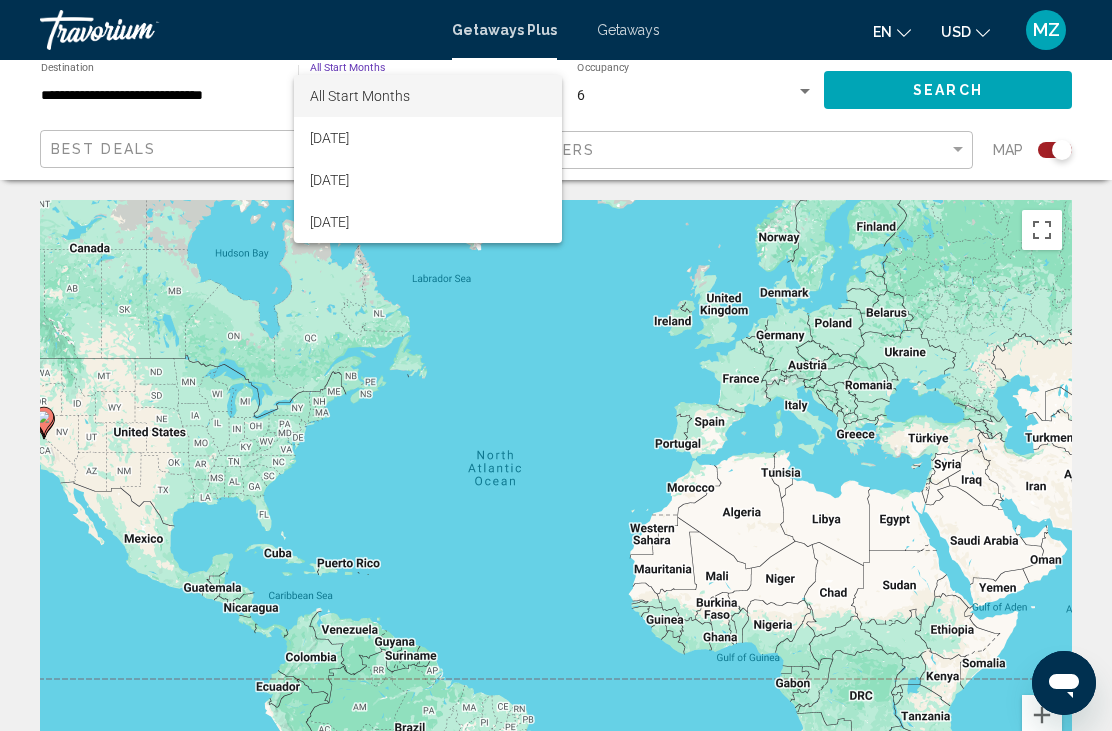 click at bounding box center (556, 365) 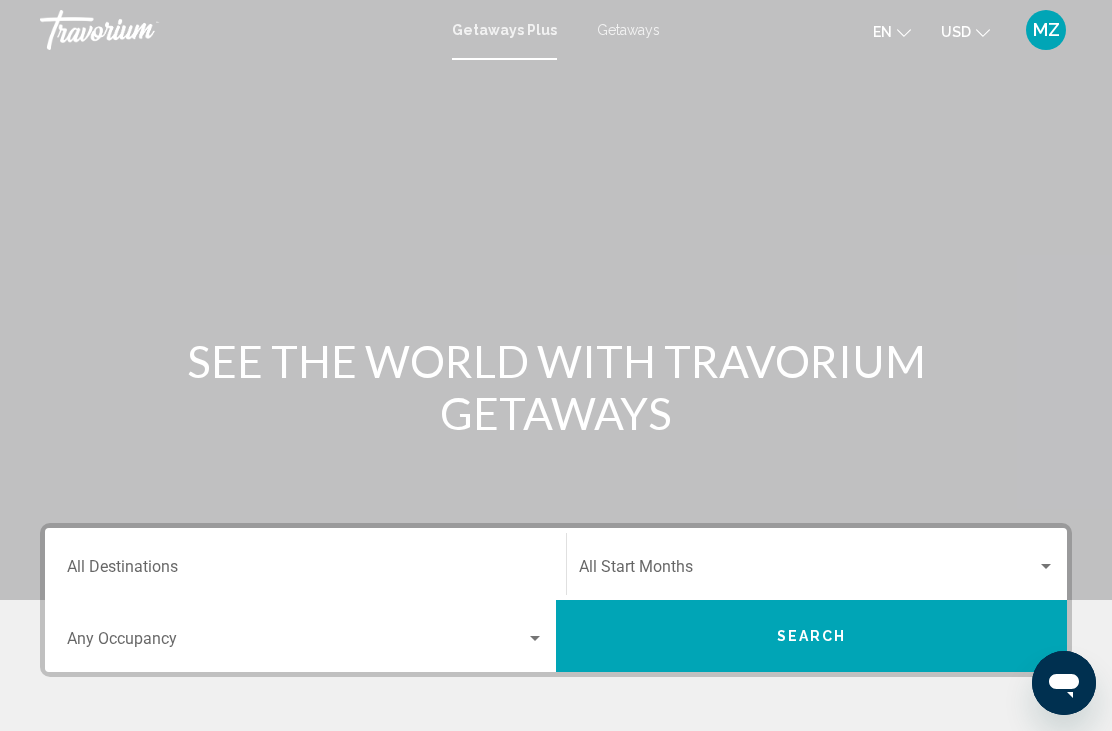 click on "Destination All Destinations" at bounding box center (305, 571) 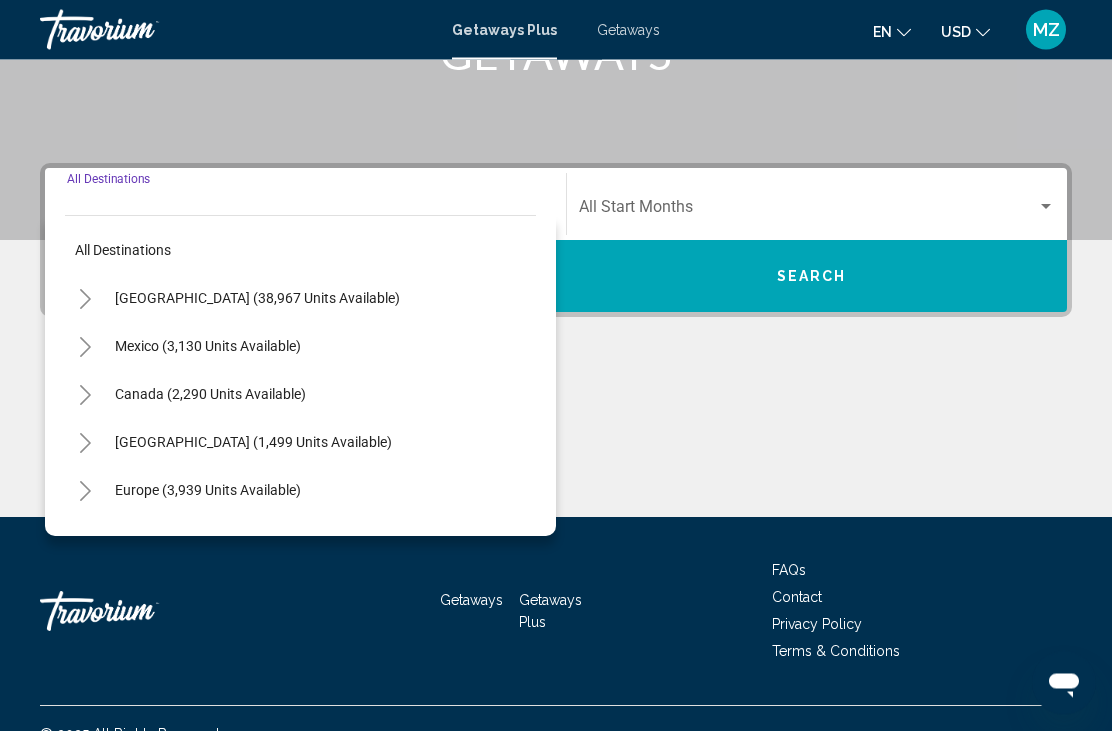 scroll, scrollTop: 391, scrollLeft: 0, axis: vertical 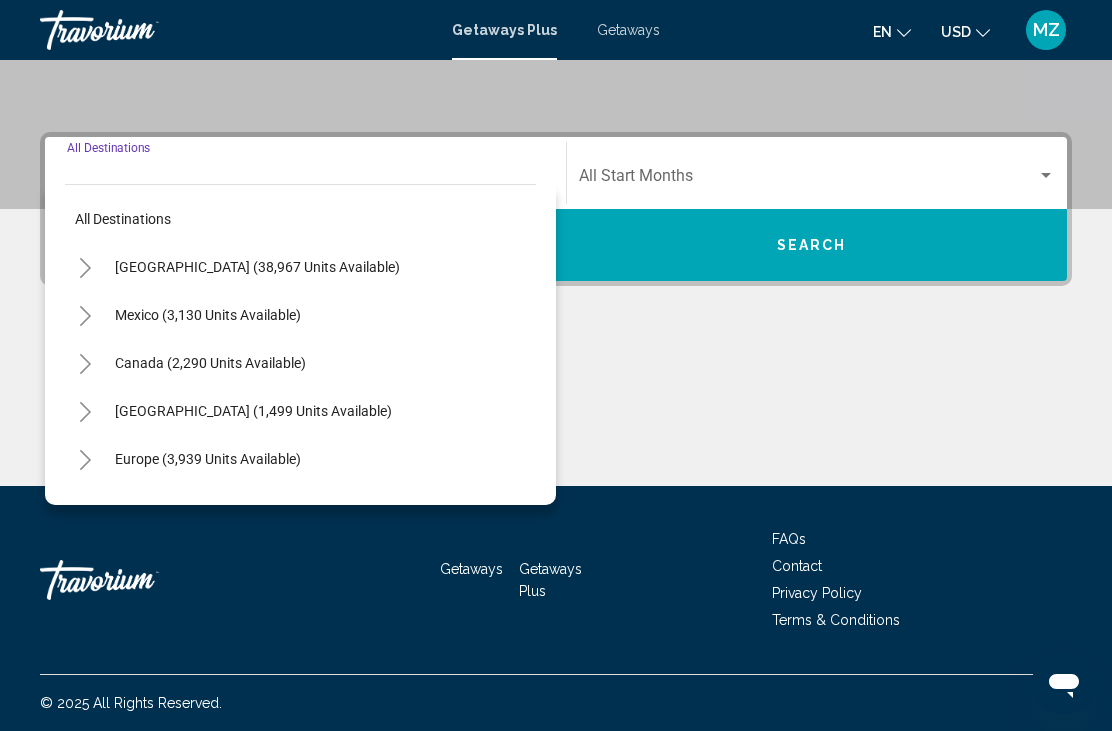 click 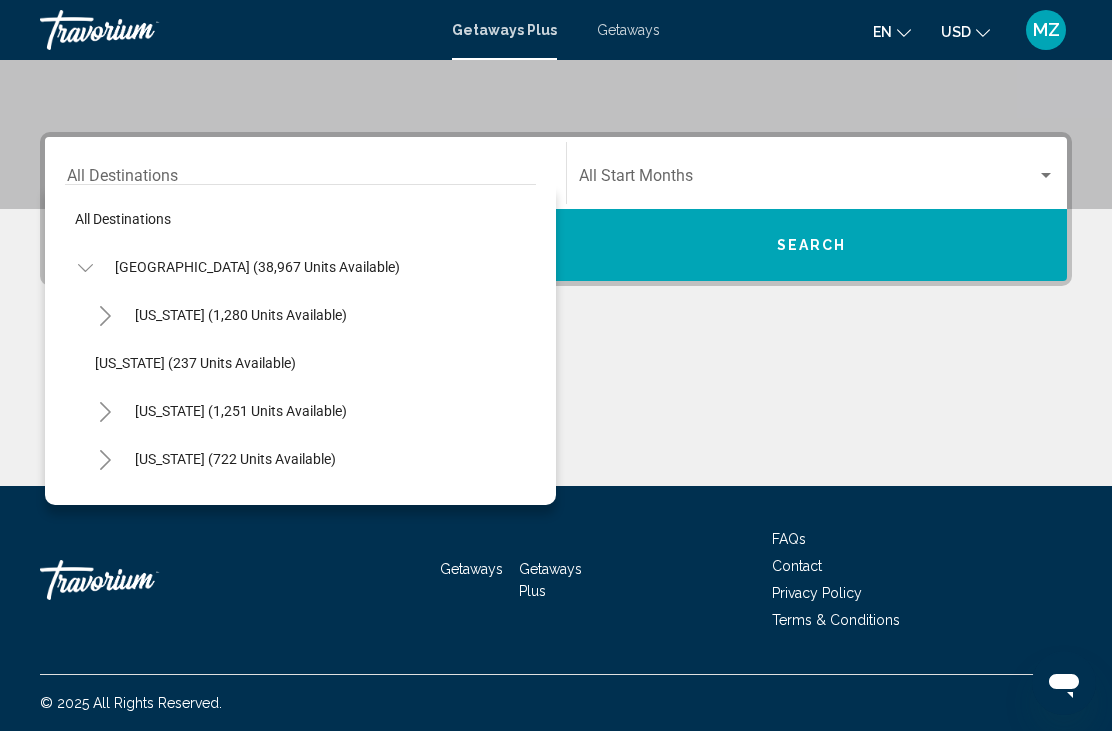 click 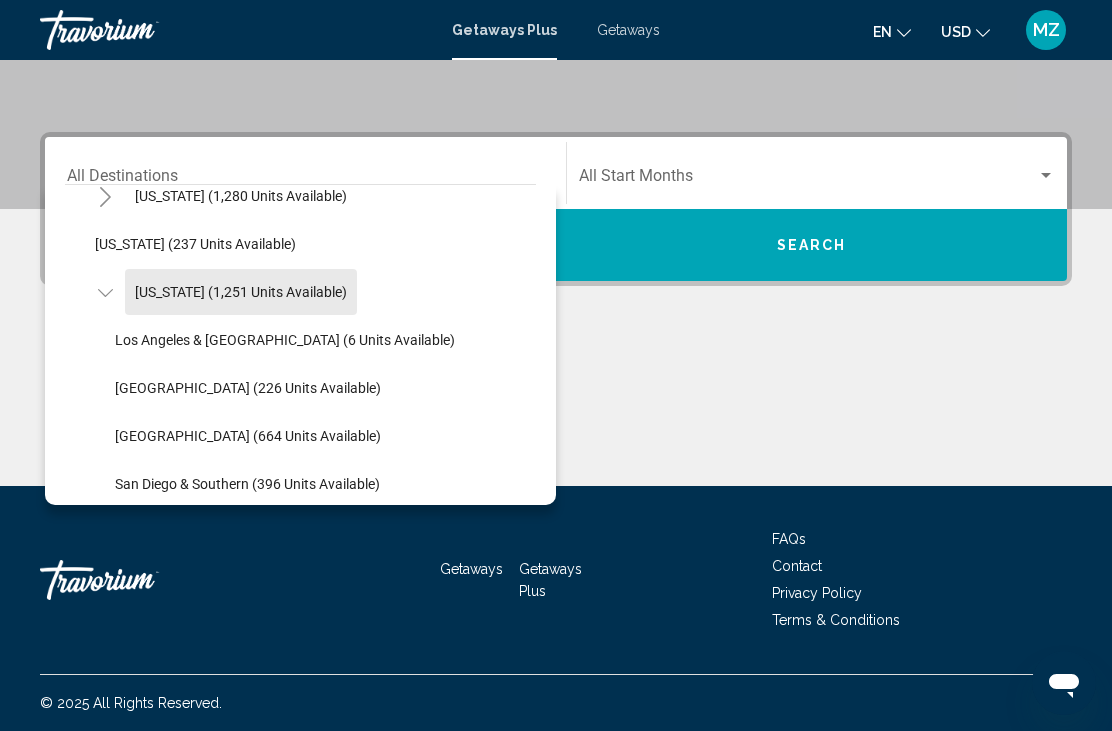 scroll, scrollTop: 120, scrollLeft: 0, axis: vertical 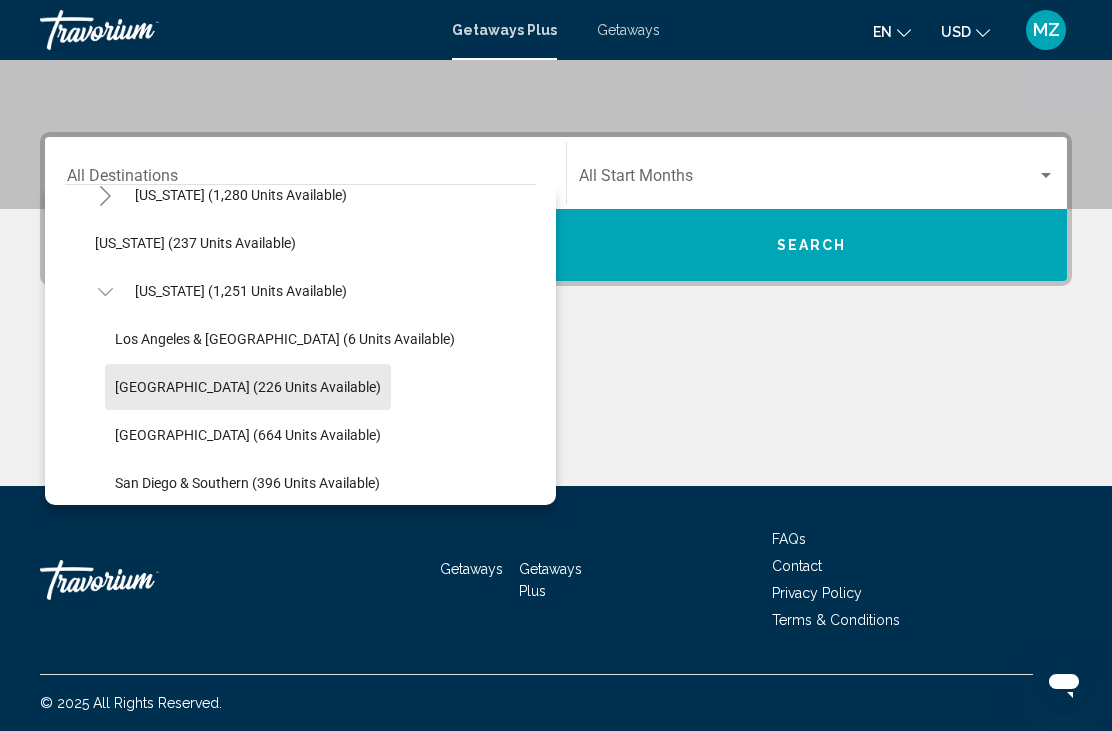 click on "Lake Tahoe (226 units available)" 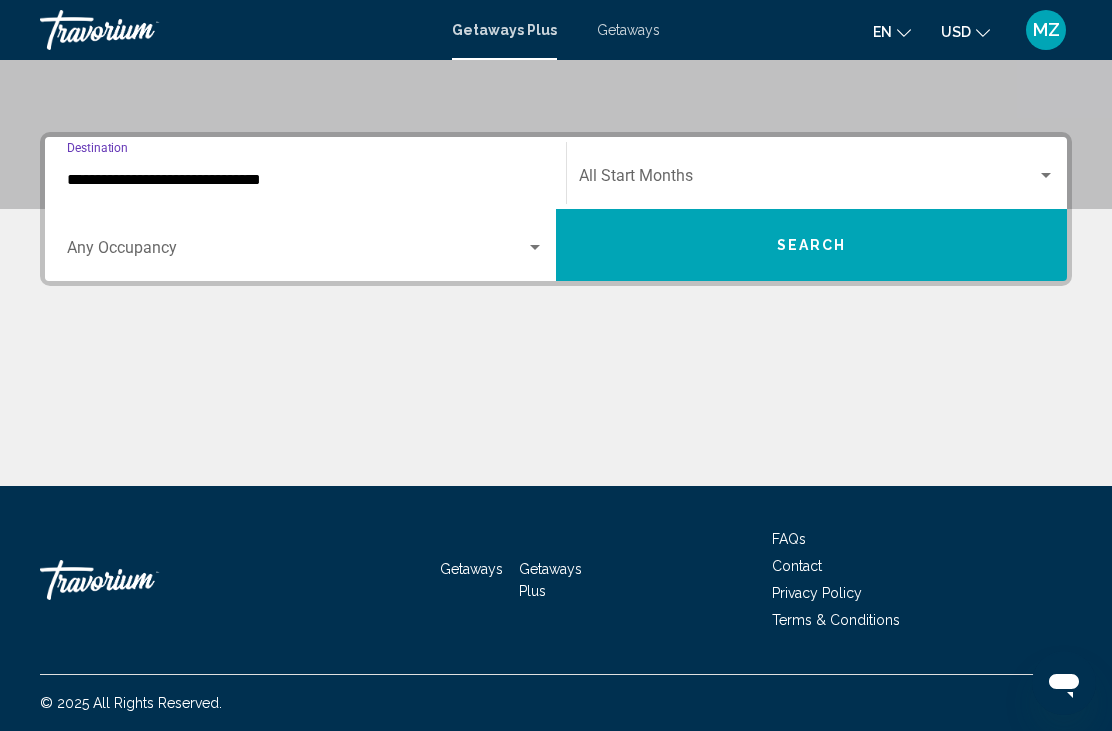 click at bounding box center [296, 252] 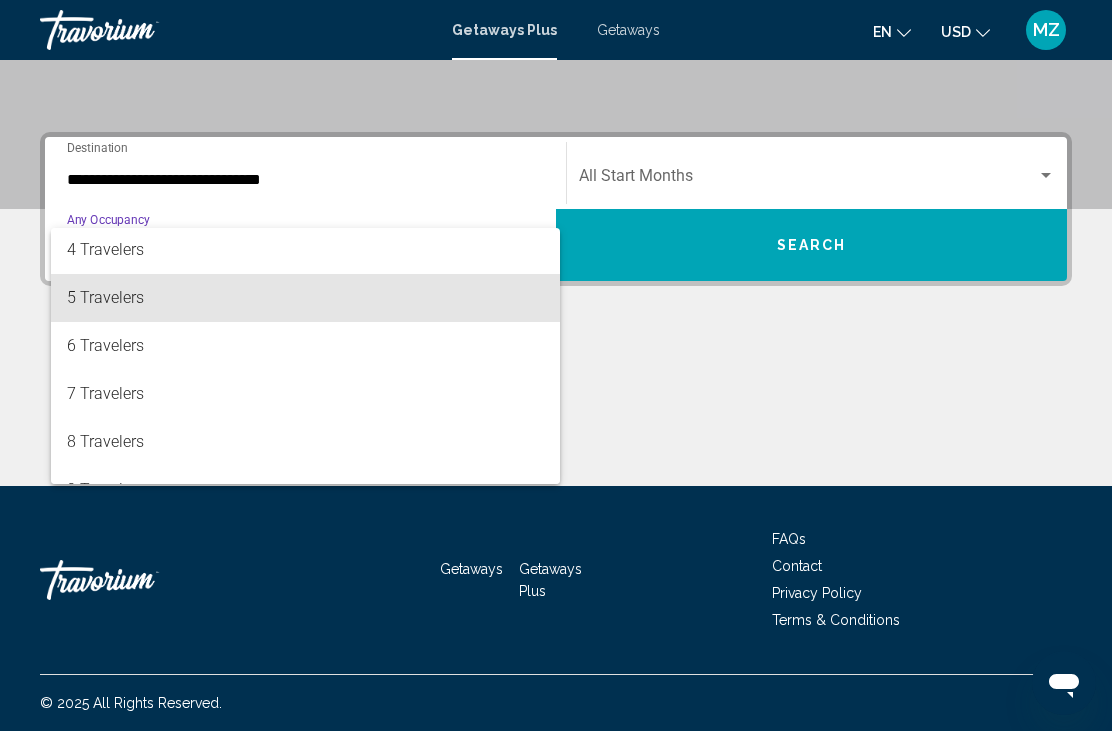 scroll, scrollTop: 151, scrollLeft: 0, axis: vertical 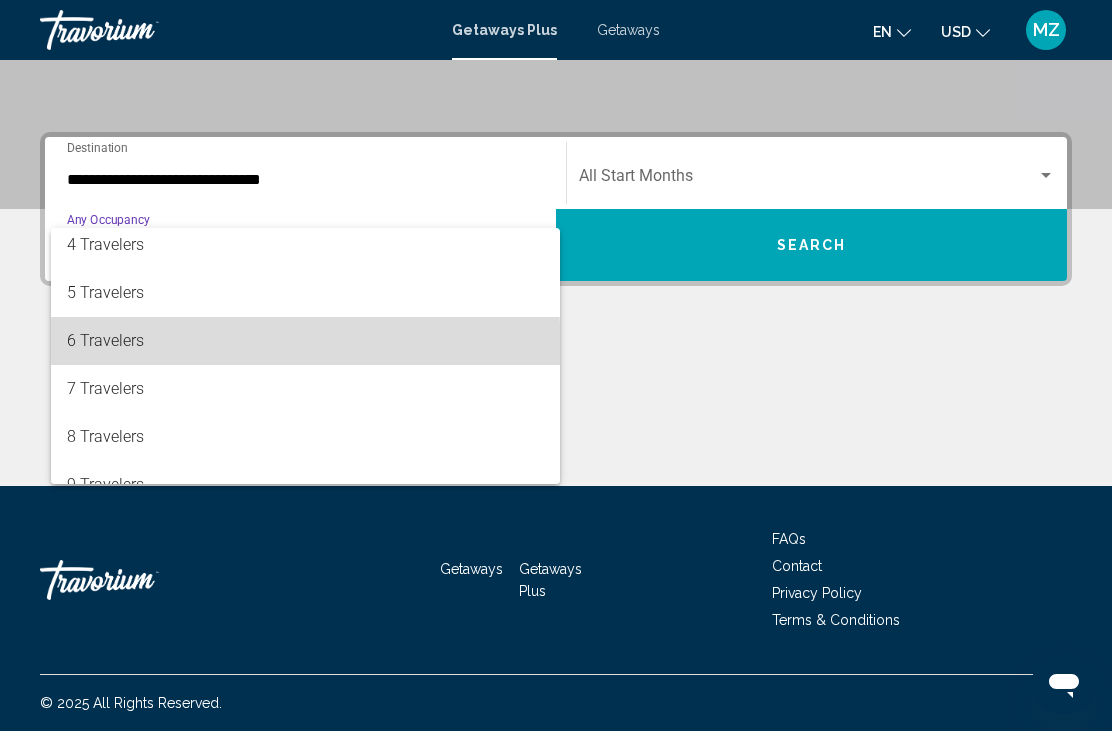 click on "6 Travelers" at bounding box center (305, 341) 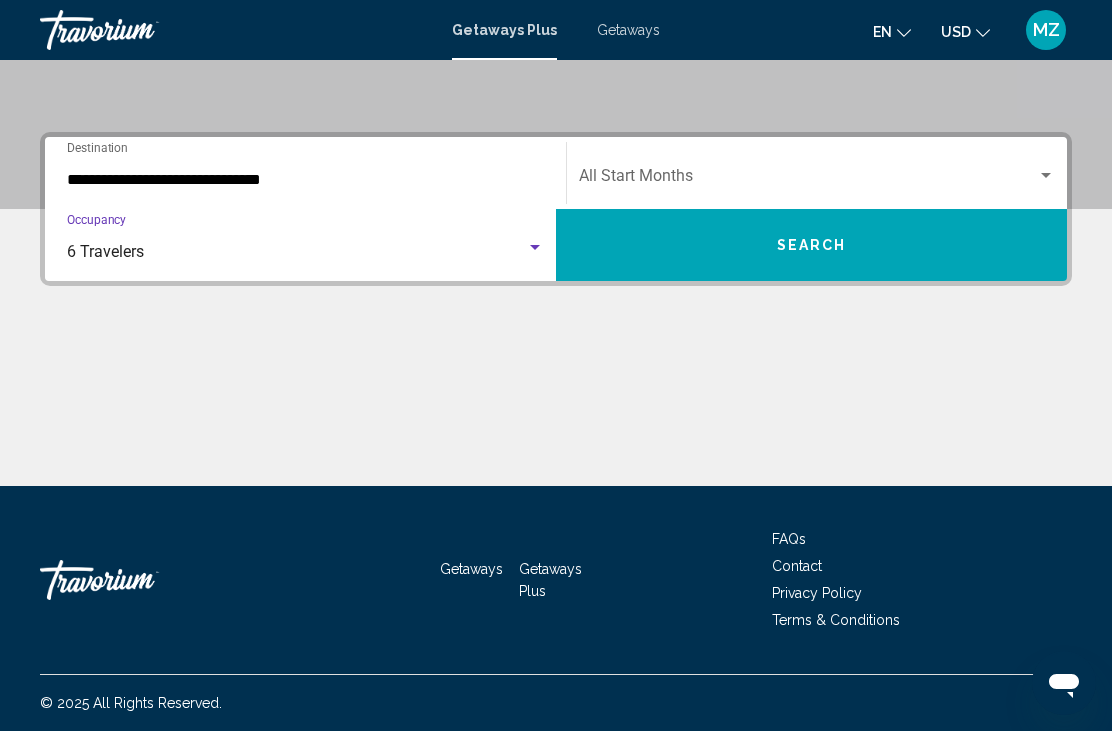 click at bounding box center [808, 180] 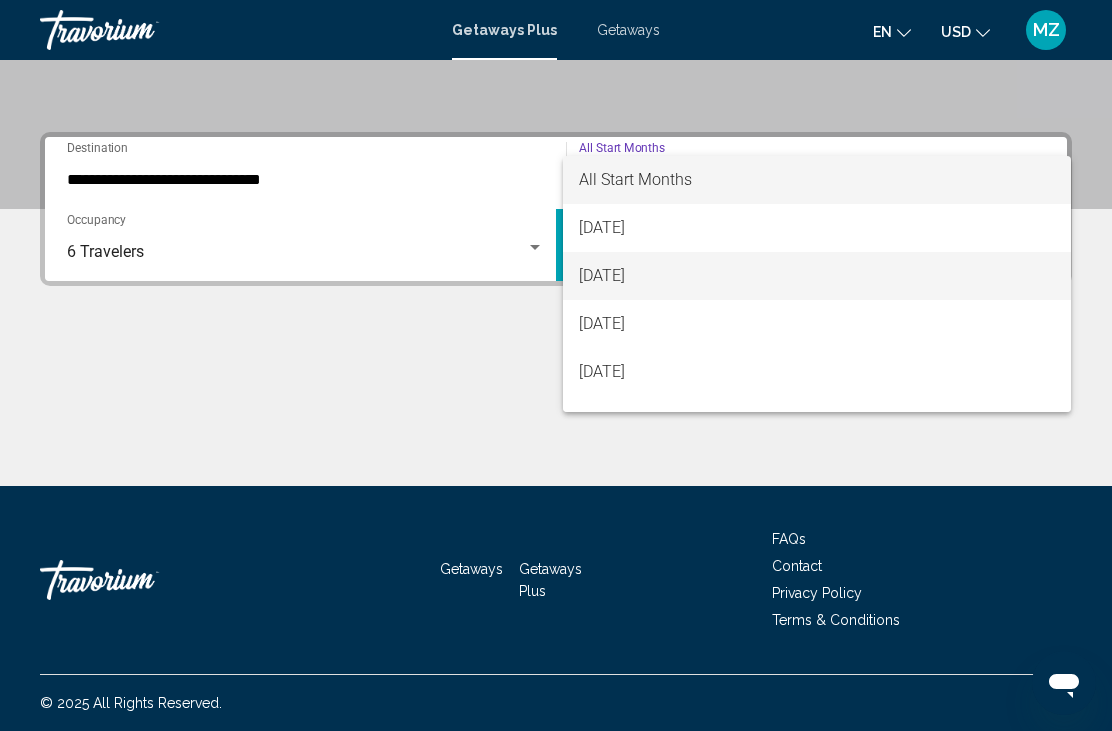 click on "August 2025" at bounding box center [817, 276] 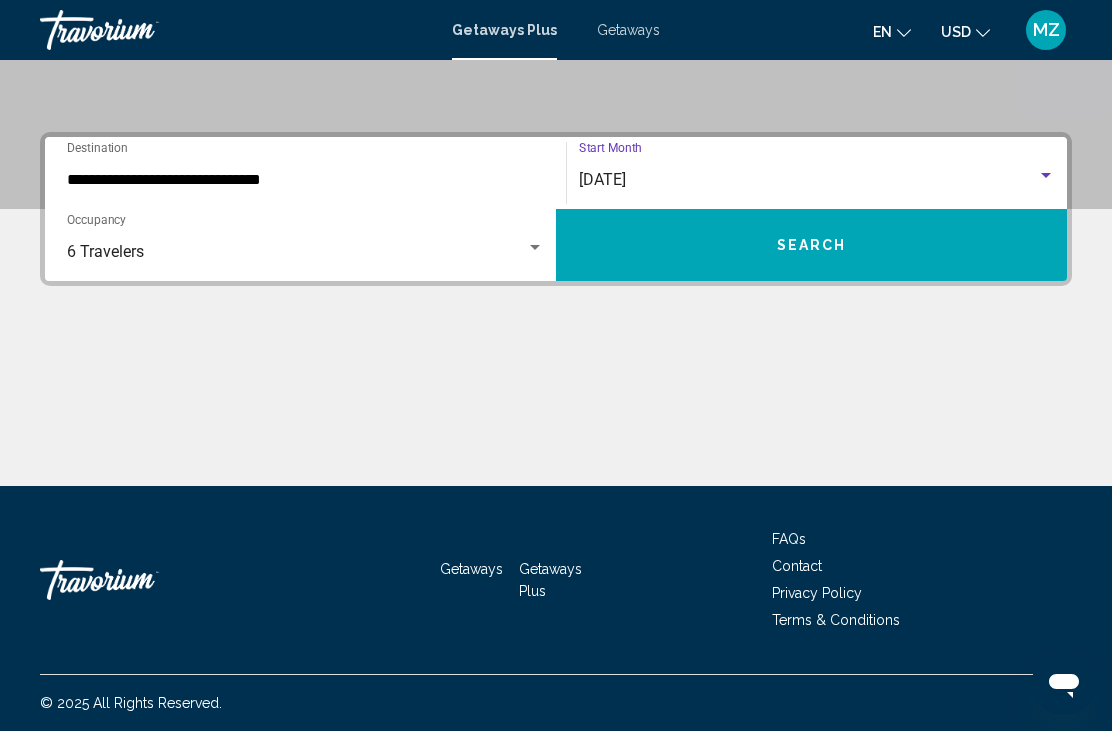 click on "Search" at bounding box center (812, 246) 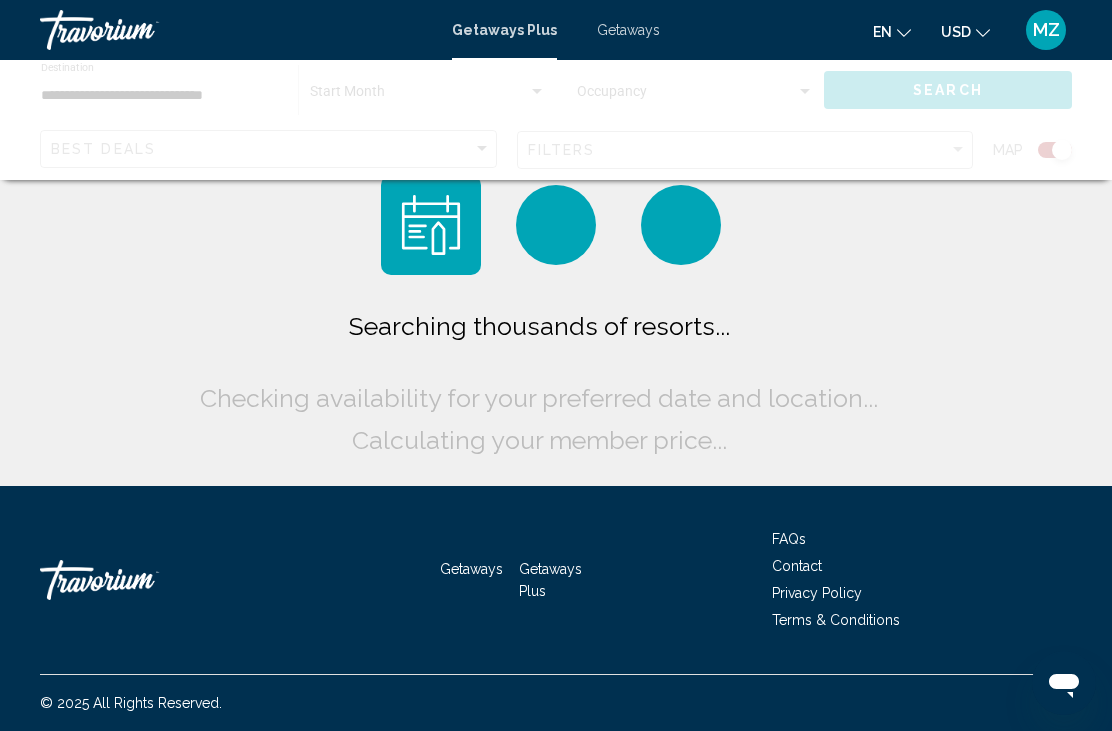 scroll, scrollTop: 64, scrollLeft: 0, axis: vertical 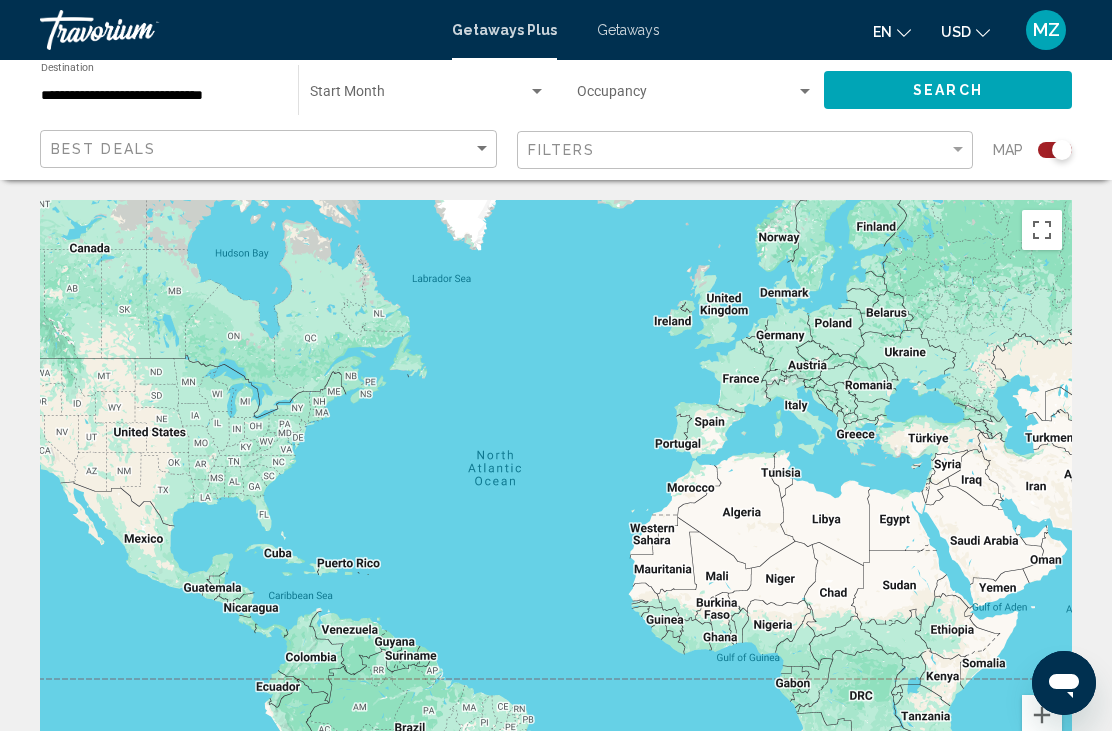 click on "Getaways" at bounding box center [628, 30] 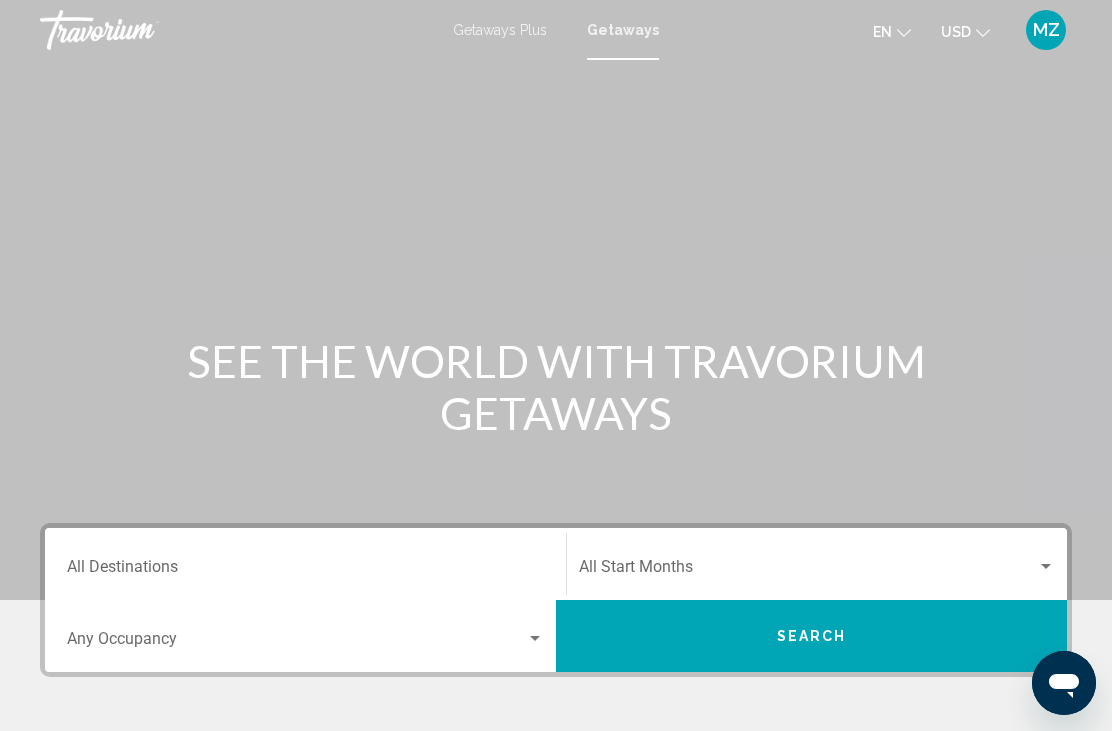 click on "Getaways" at bounding box center [623, 30] 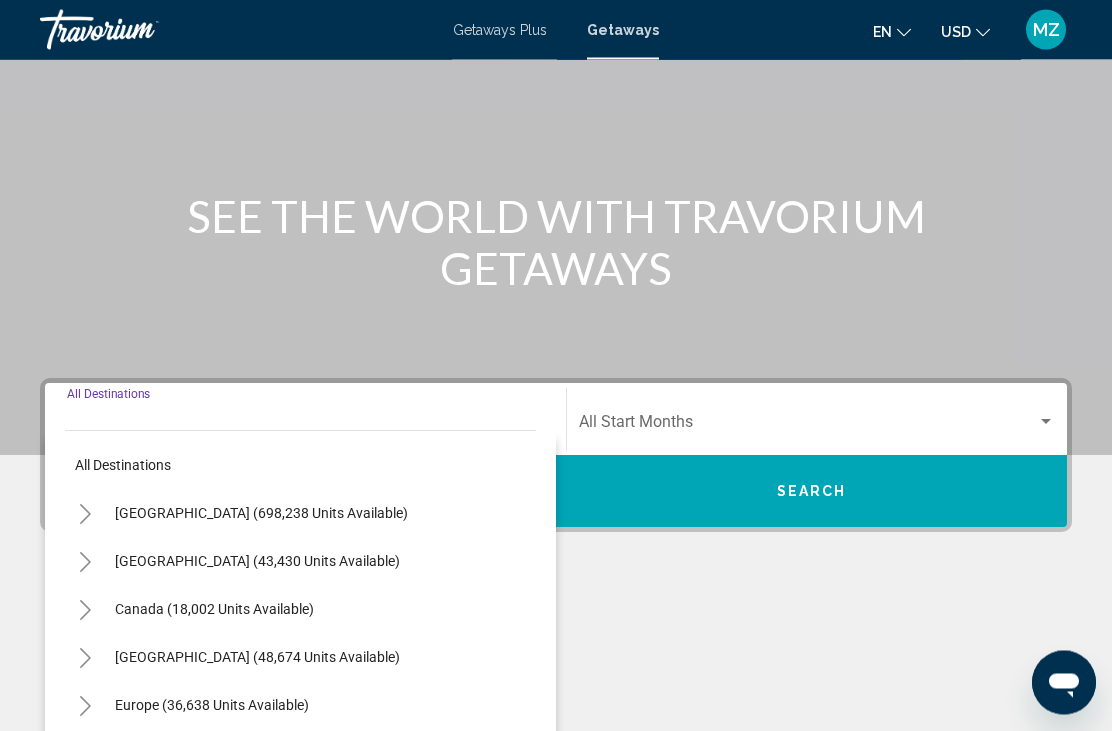 scroll, scrollTop: 391, scrollLeft: 0, axis: vertical 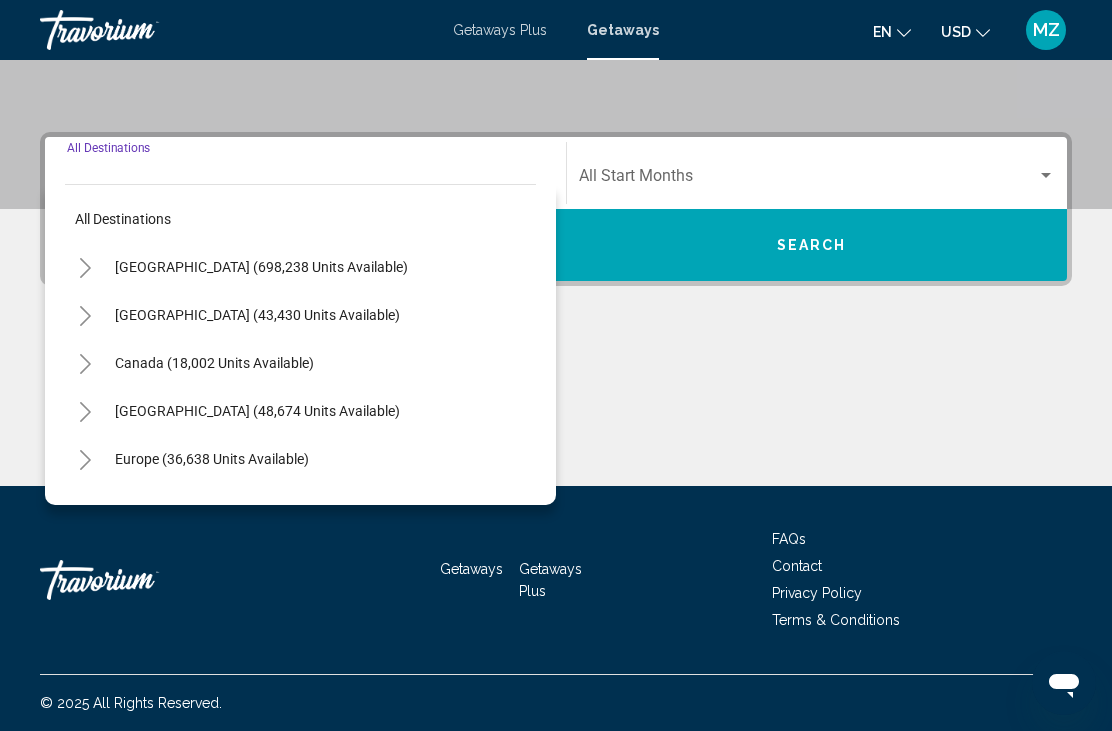 click 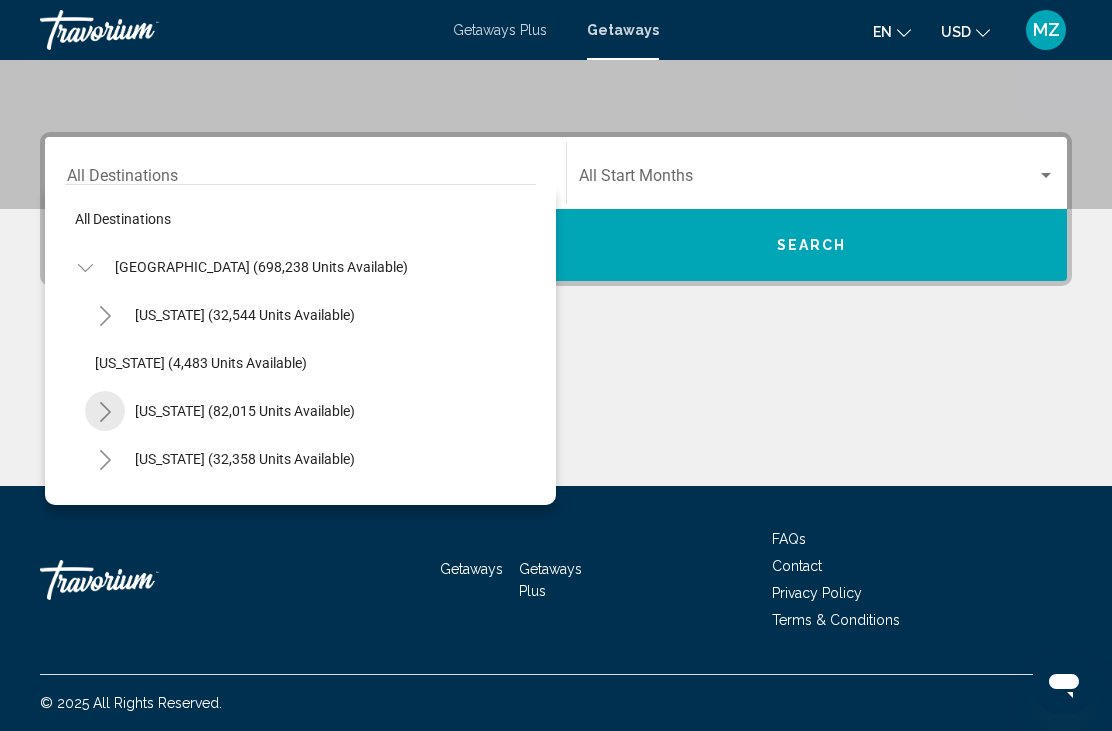click 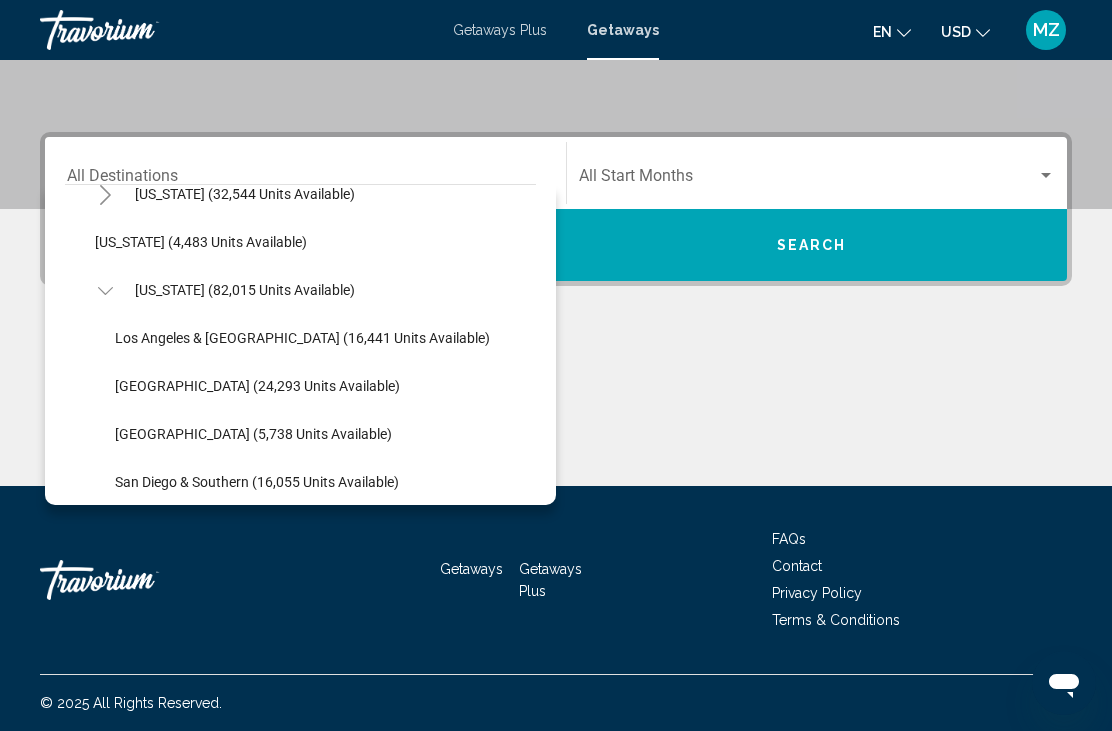 scroll, scrollTop: 124, scrollLeft: 0, axis: vertical 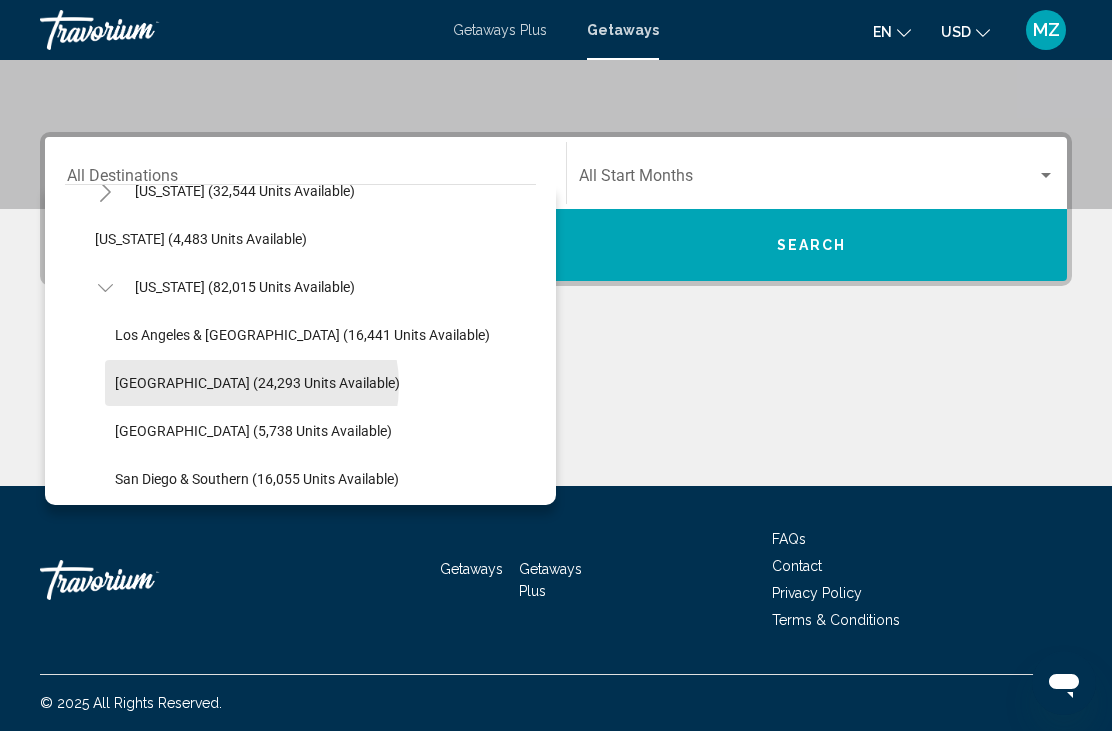 click on "Lake Tahoe (24,293 units available)" 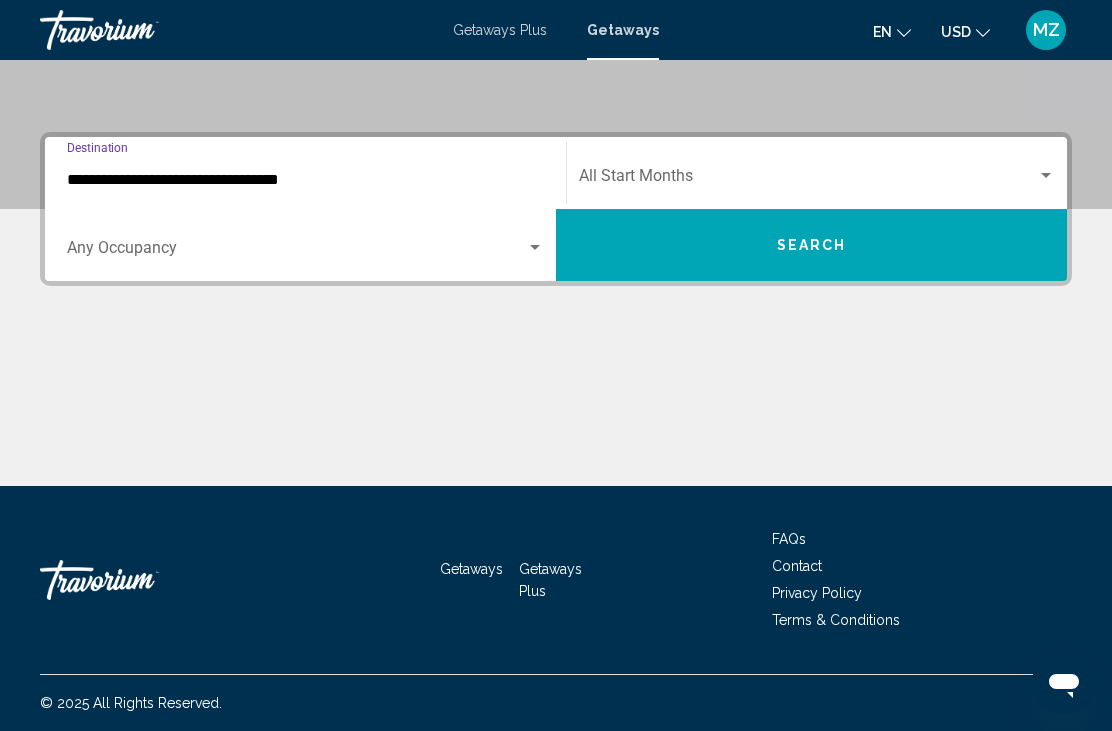 click at bounding box center (535, 248) 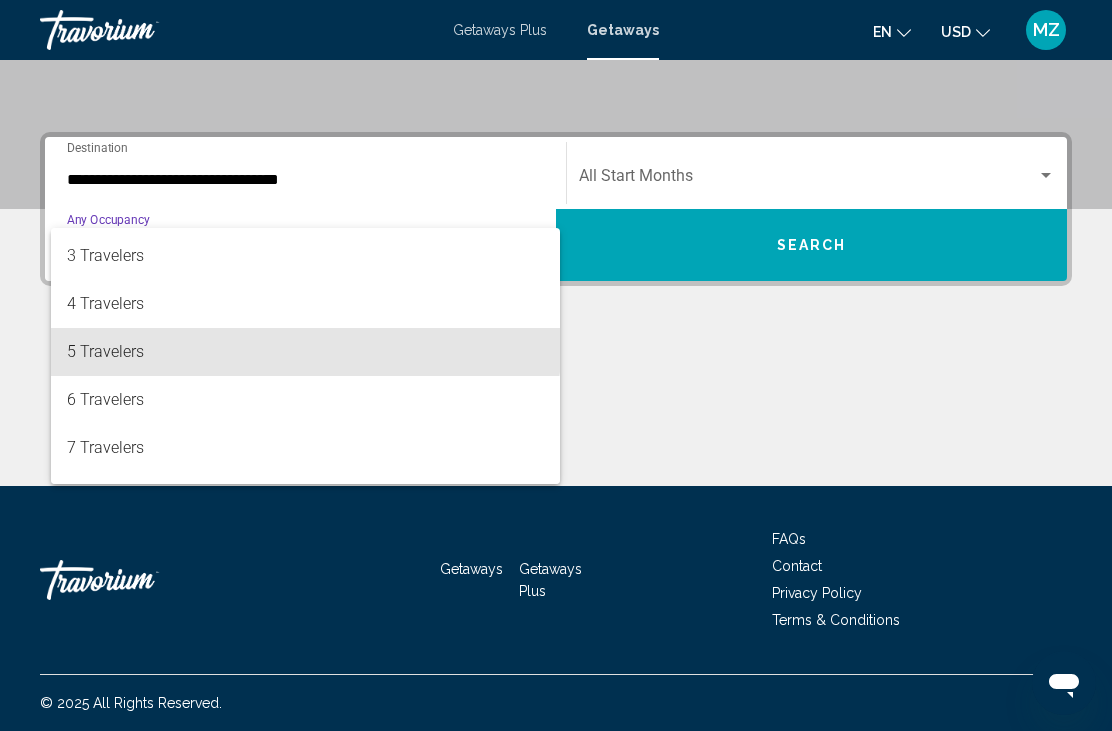 scroll, scrollTop: 90, scrollLeft: 0, axis: vertical 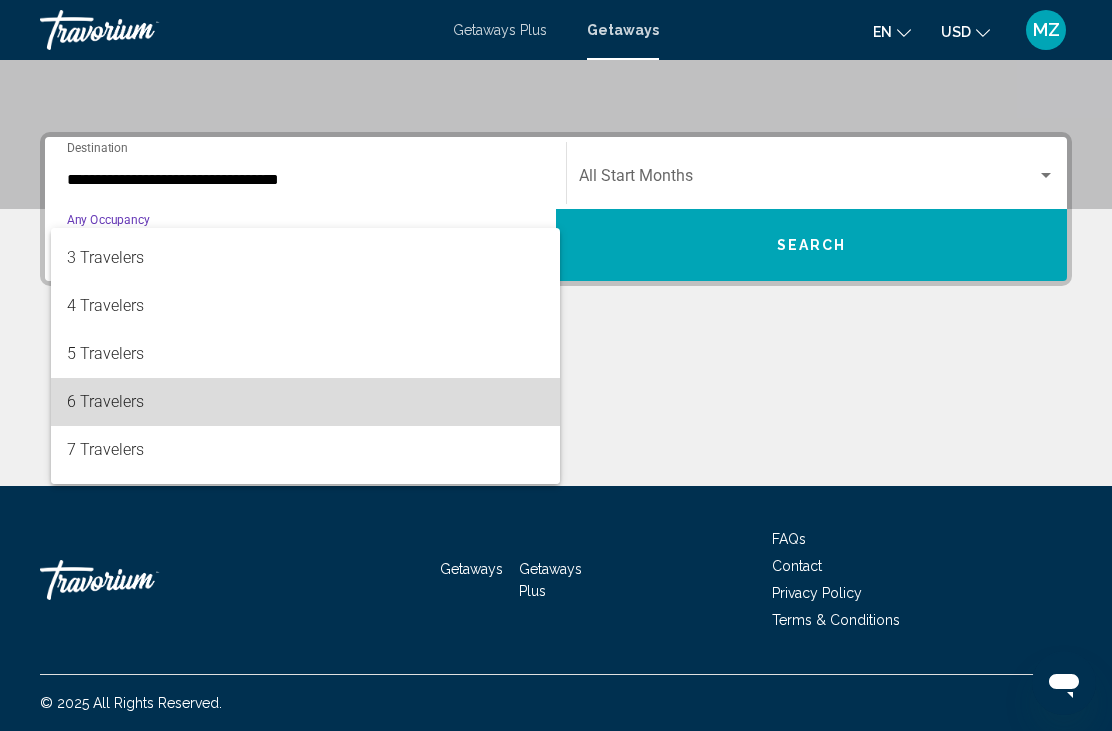 click on "6 Travelers" at bounding box center (305, 402) 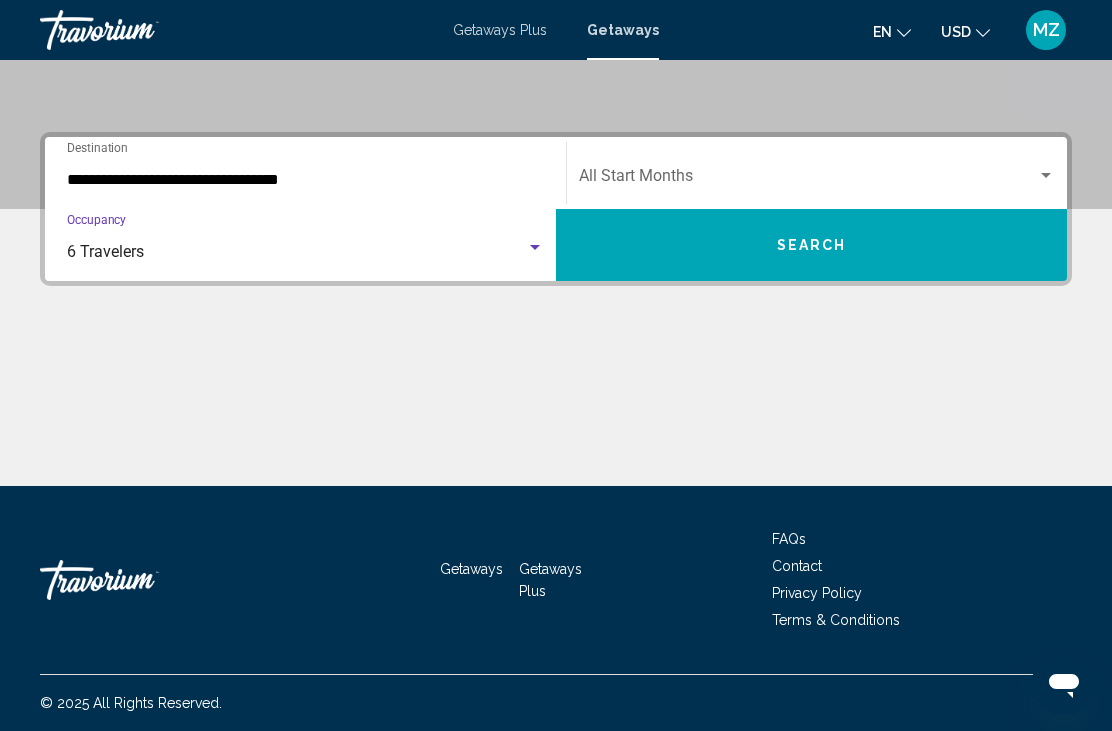 click at bounding box center (808, 180) 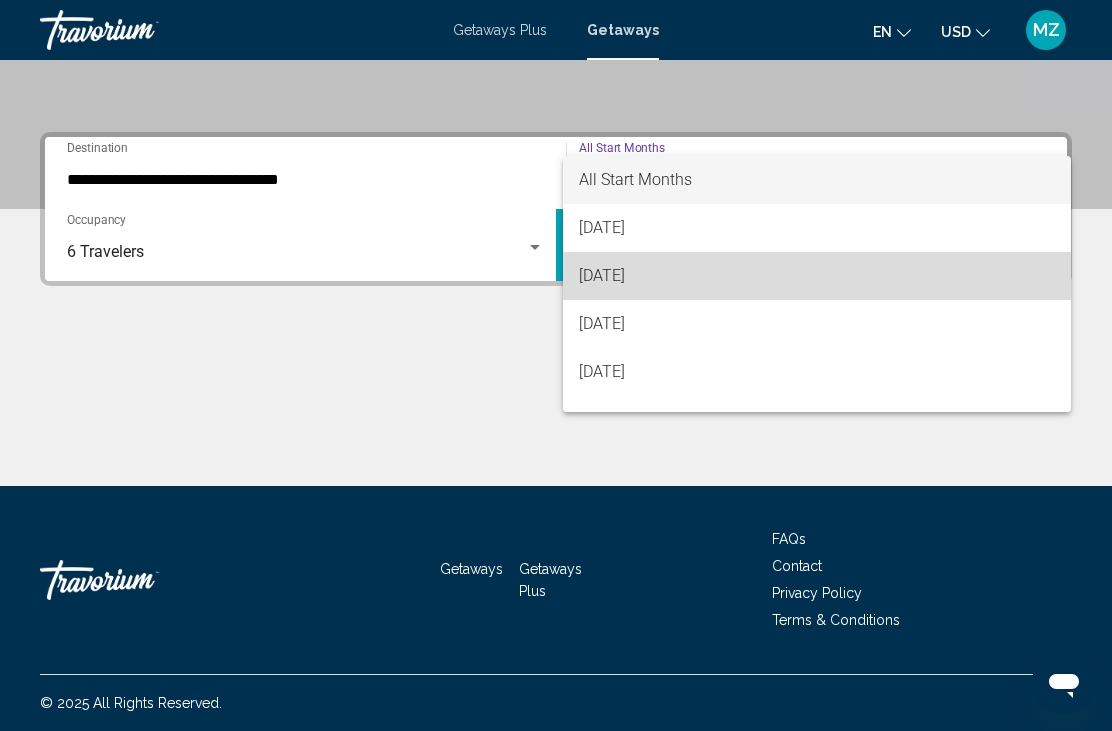 click on "August 2025" at bounding box center (817, 276) 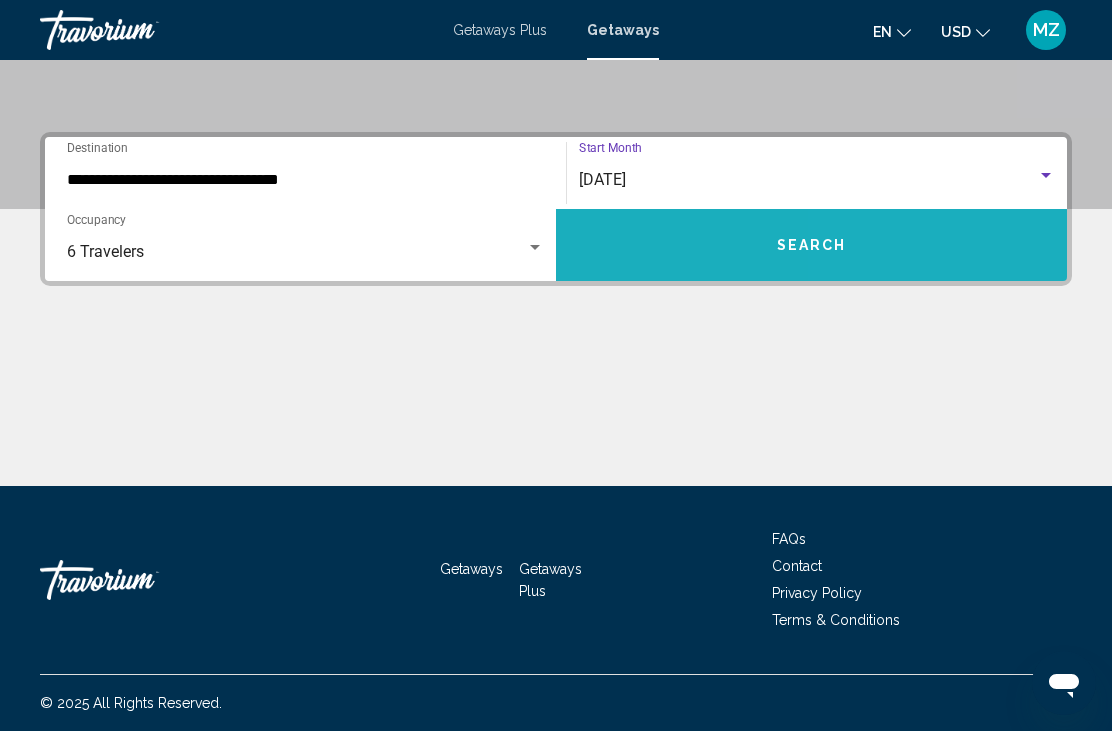 click on "Search" at bounding box center [811, 245] 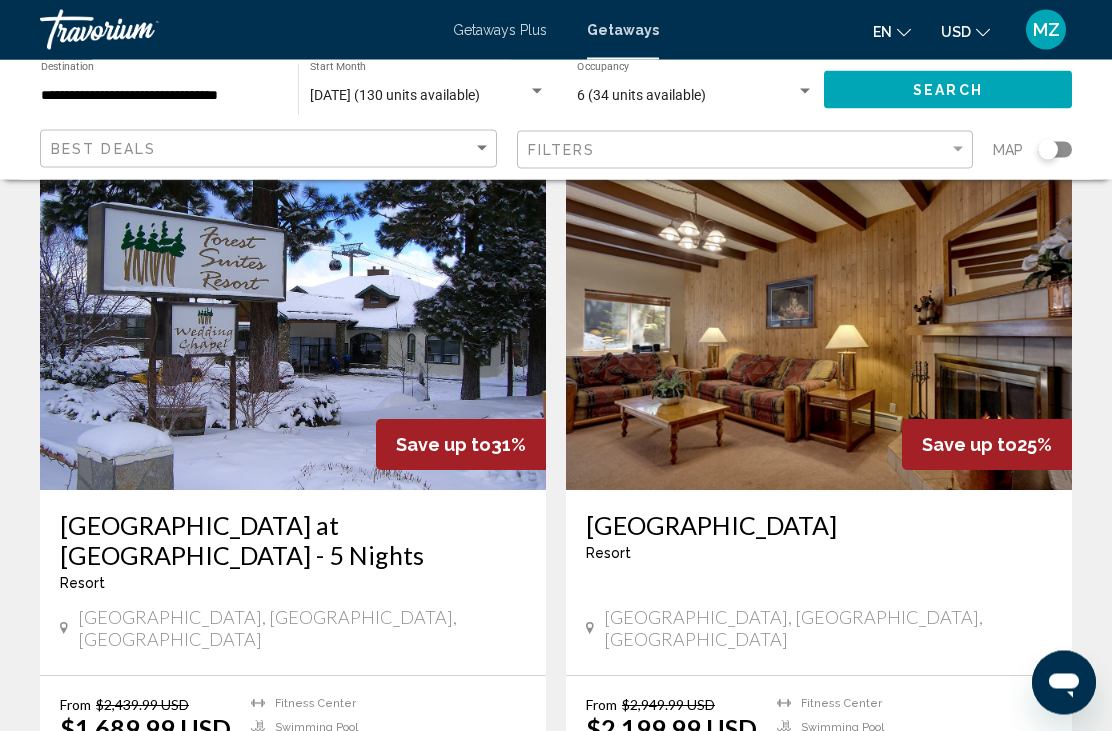 scroll, scrollTop: 795, scrollLeft: 0, axis: vertical 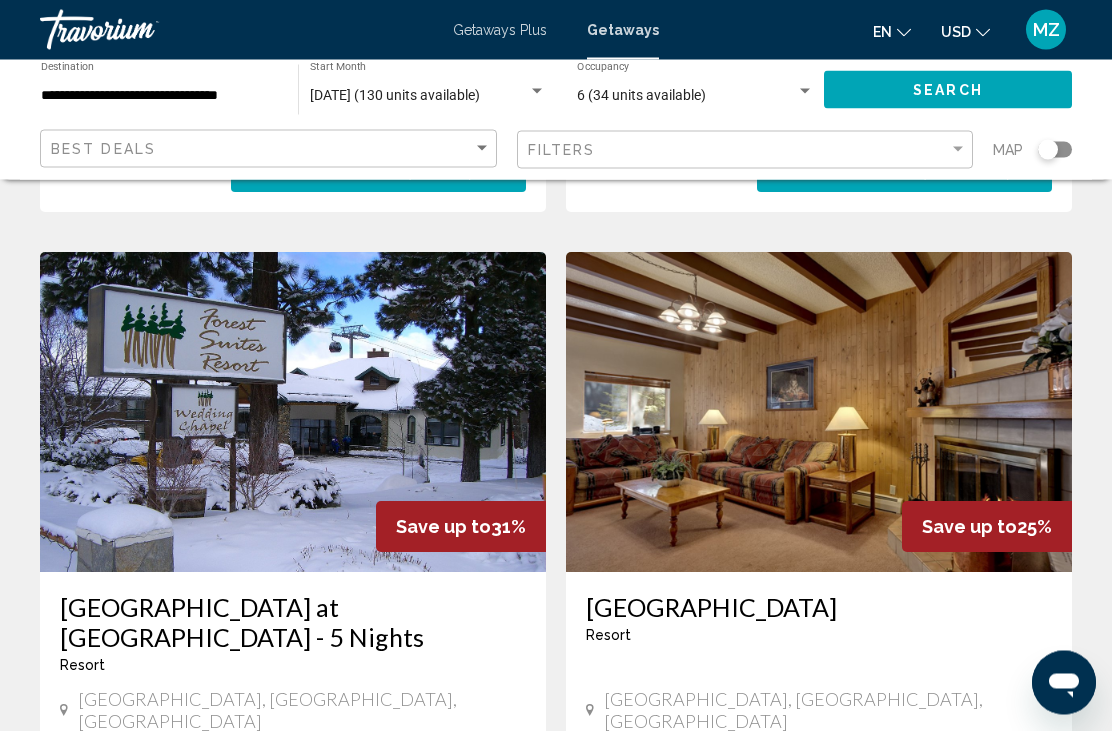 click at bounding box center (293, 413) 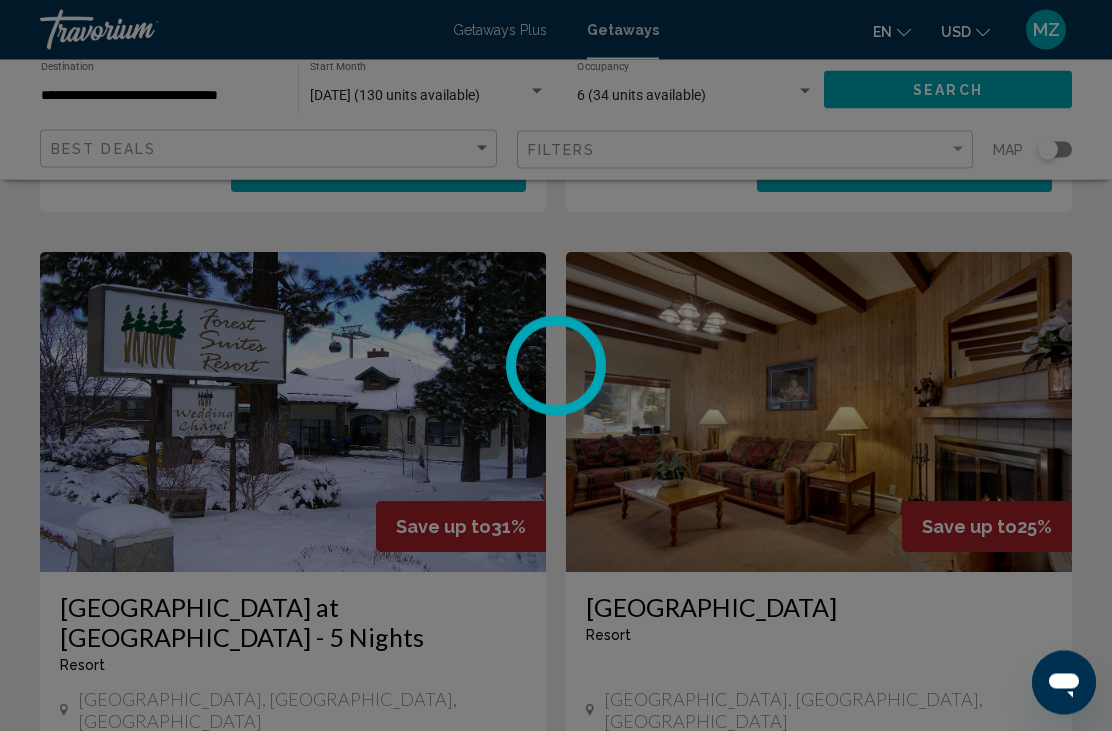 scroll, scrollTop: 713, scrollLeft: 0, axis: vertical 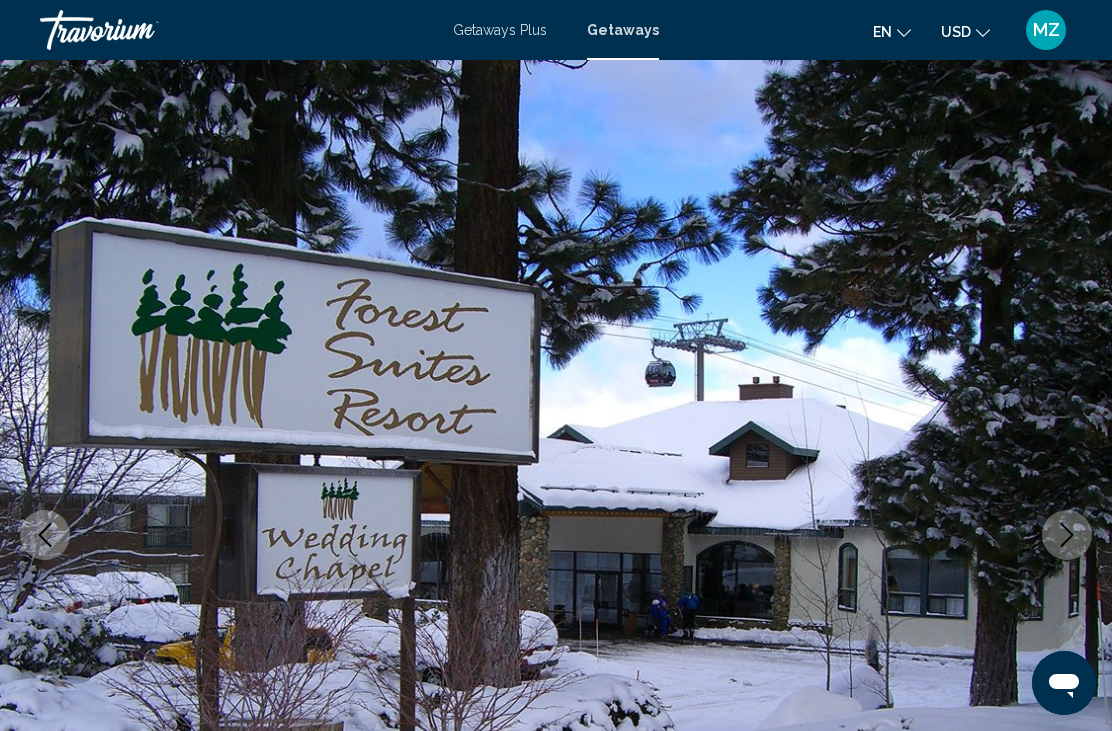 click 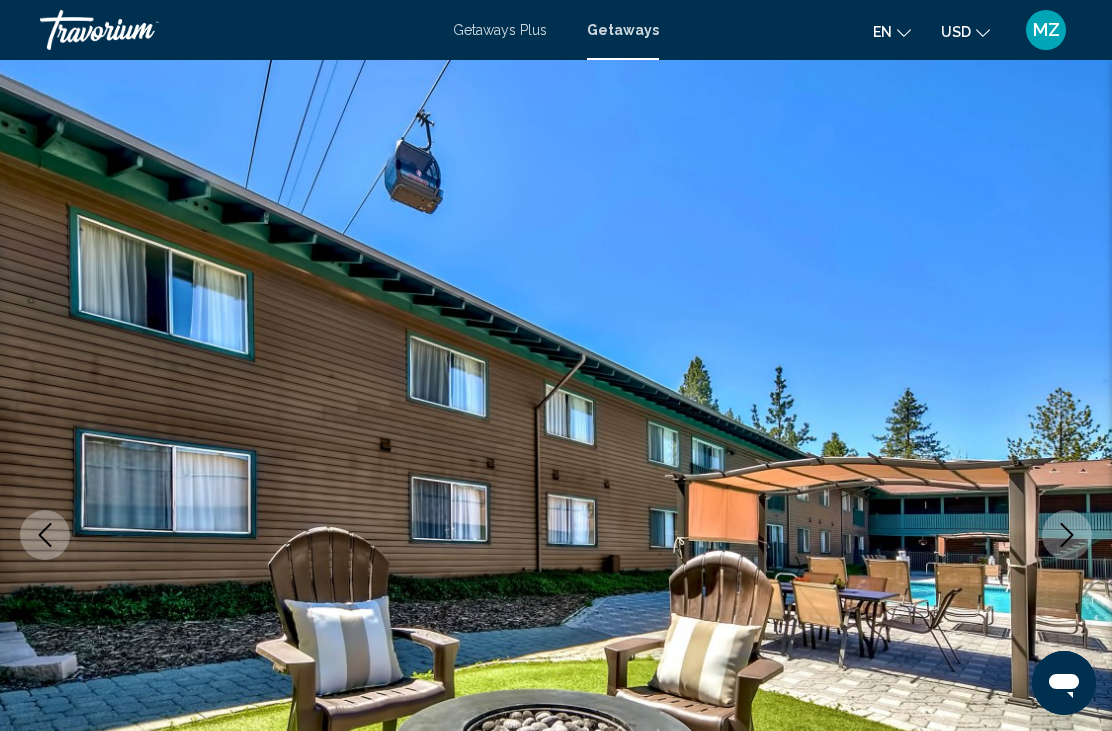 click 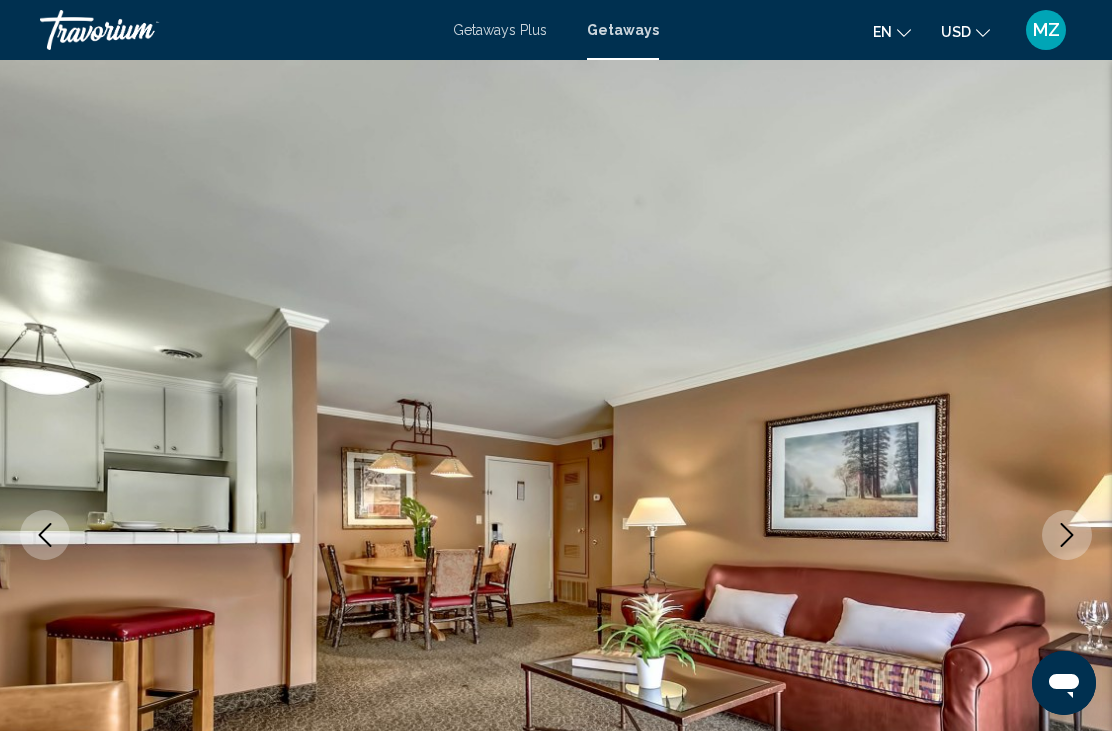 click 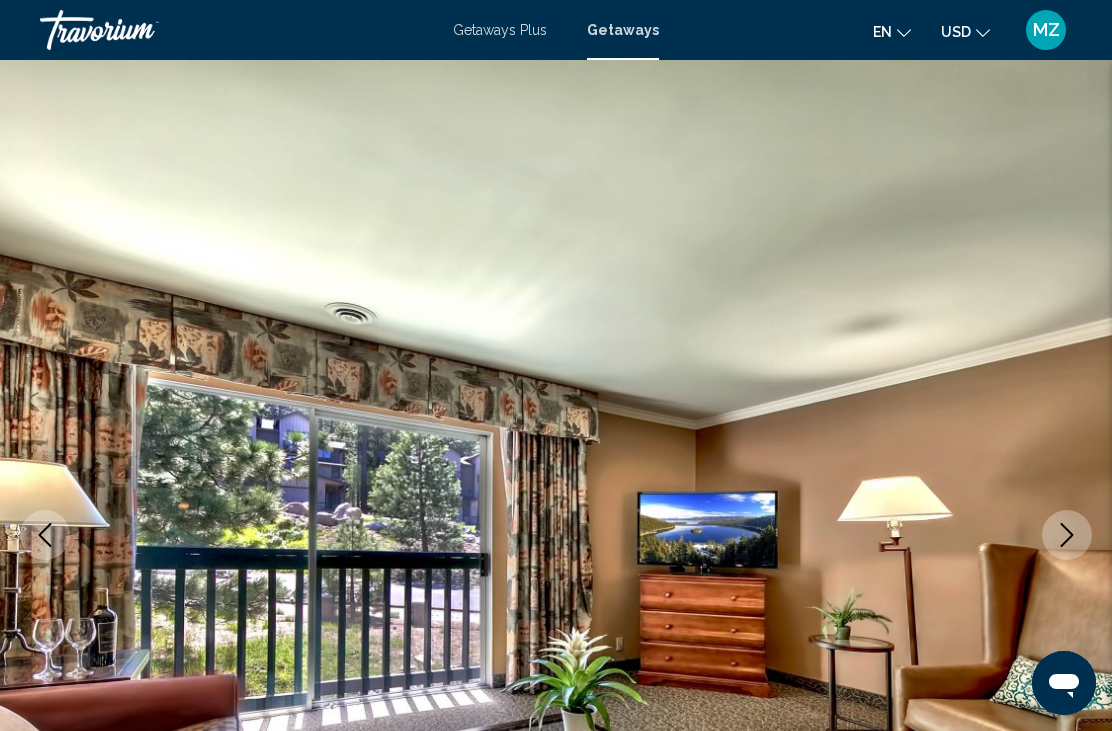 click 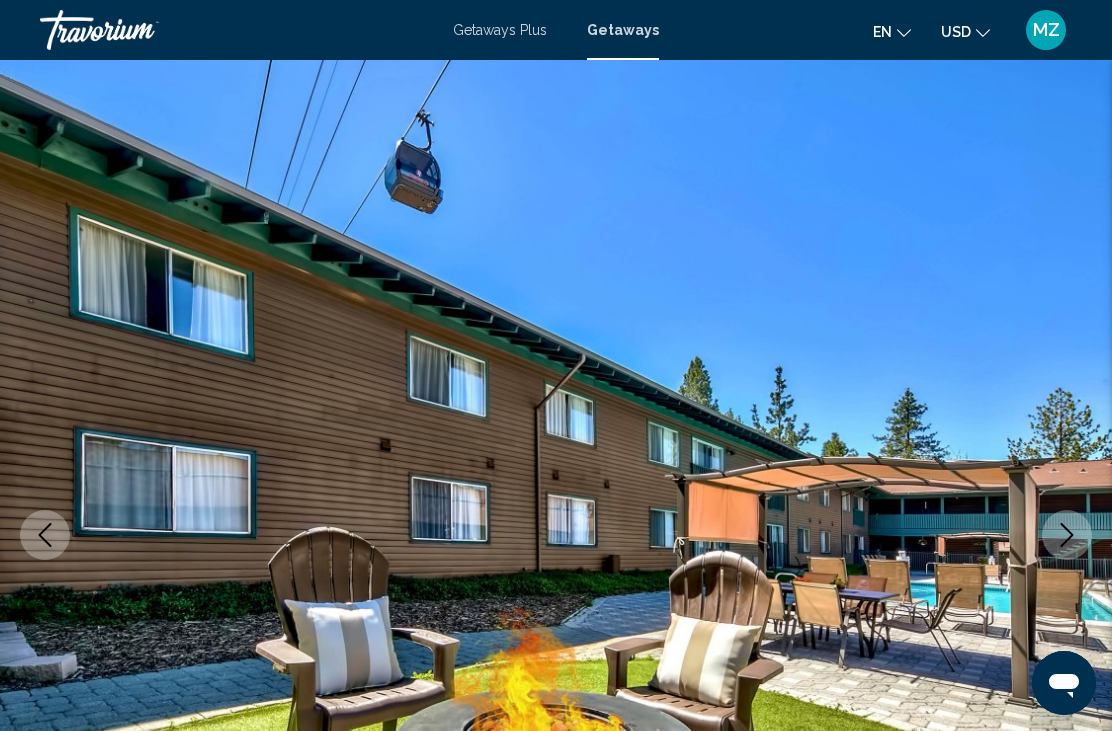 click 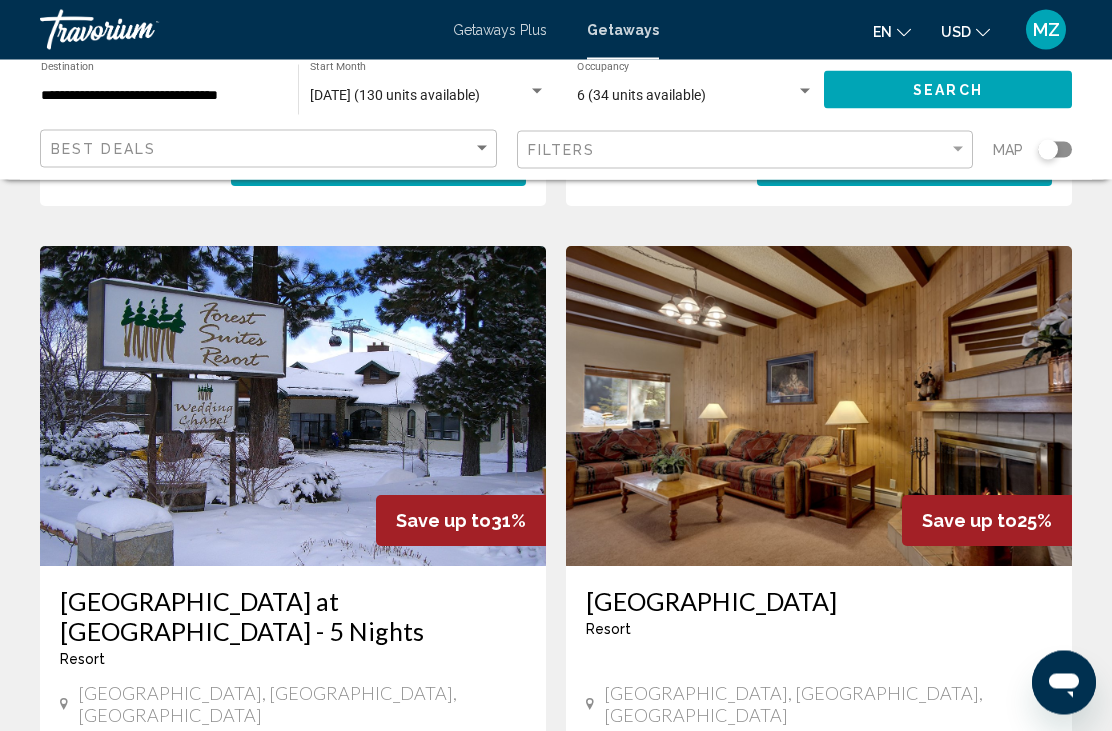 scroll, scrollTop: 720, scrollLeft: 0, axis: vertical 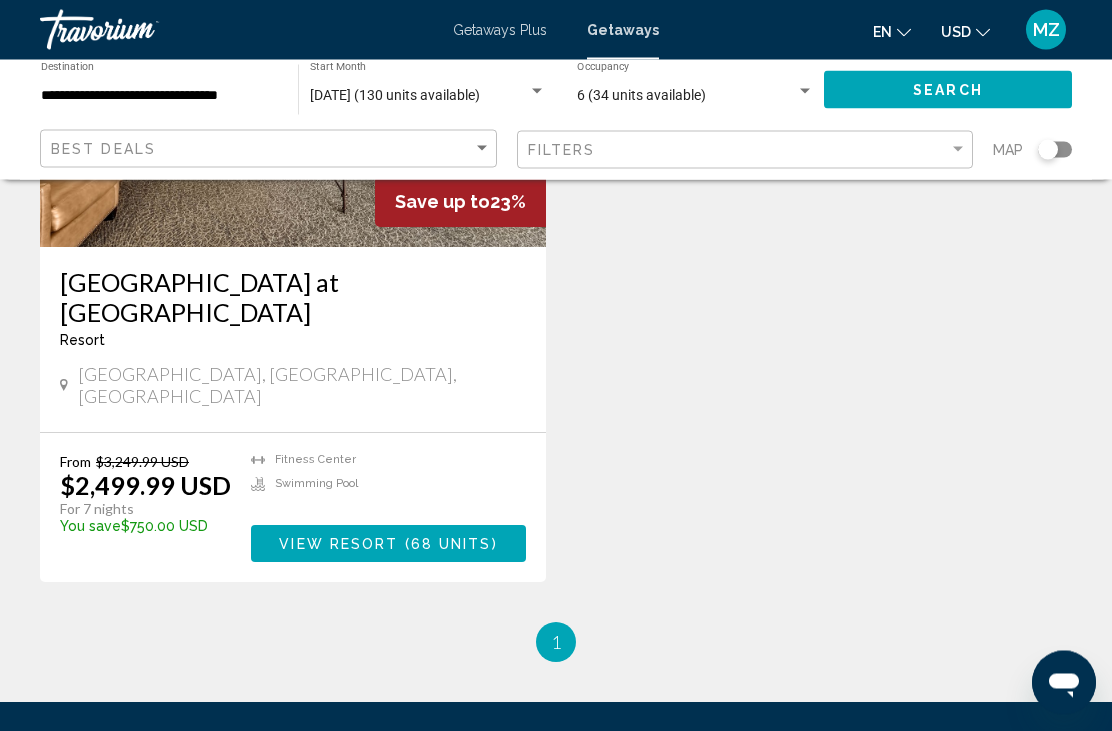 click on "You're on page  1" at bounding box center (556, 643) 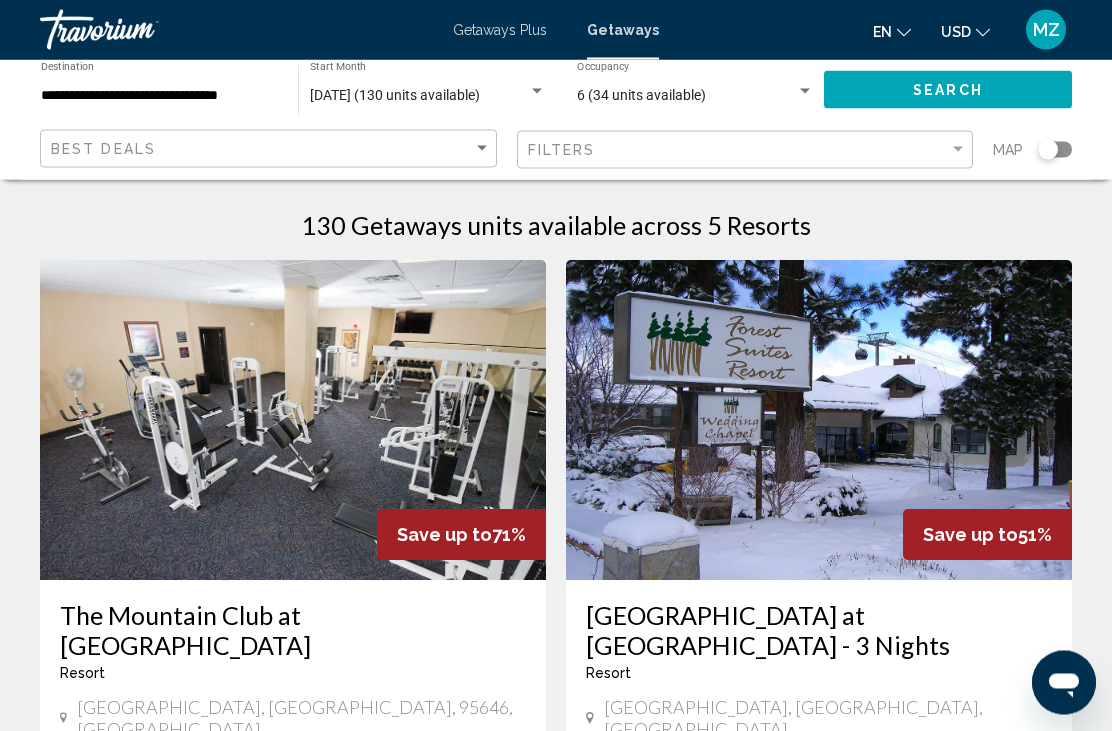 scroll, scrollTop: 0, scrollLeft: 0, axis: both 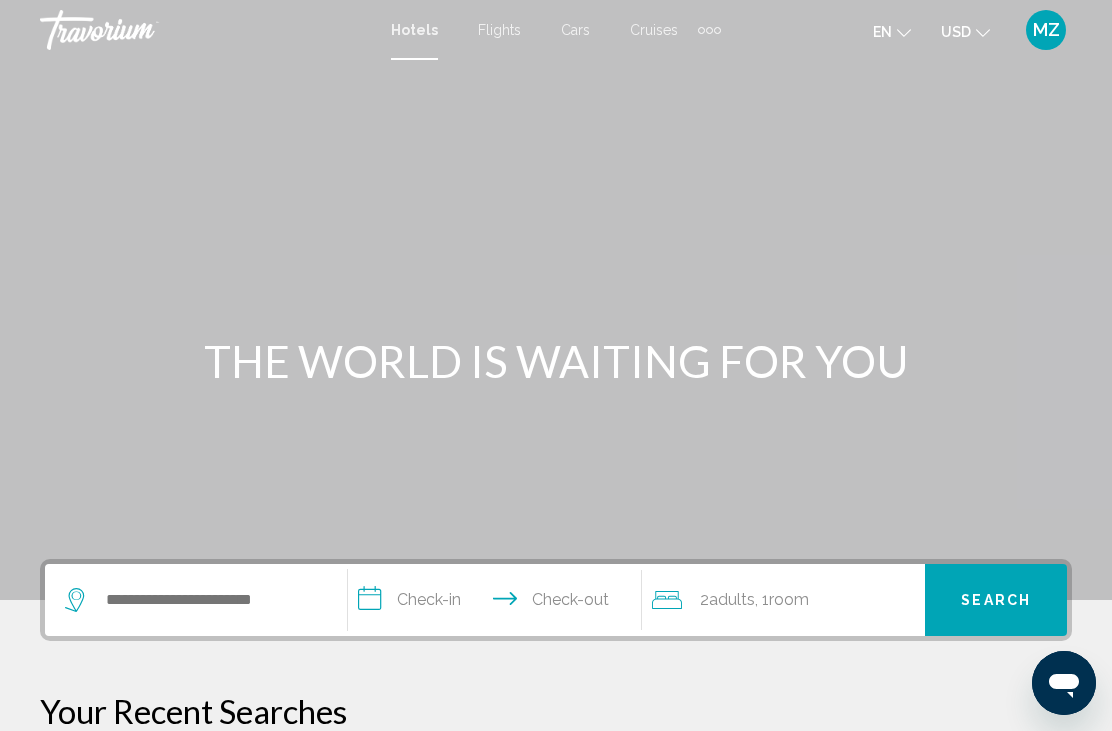 click 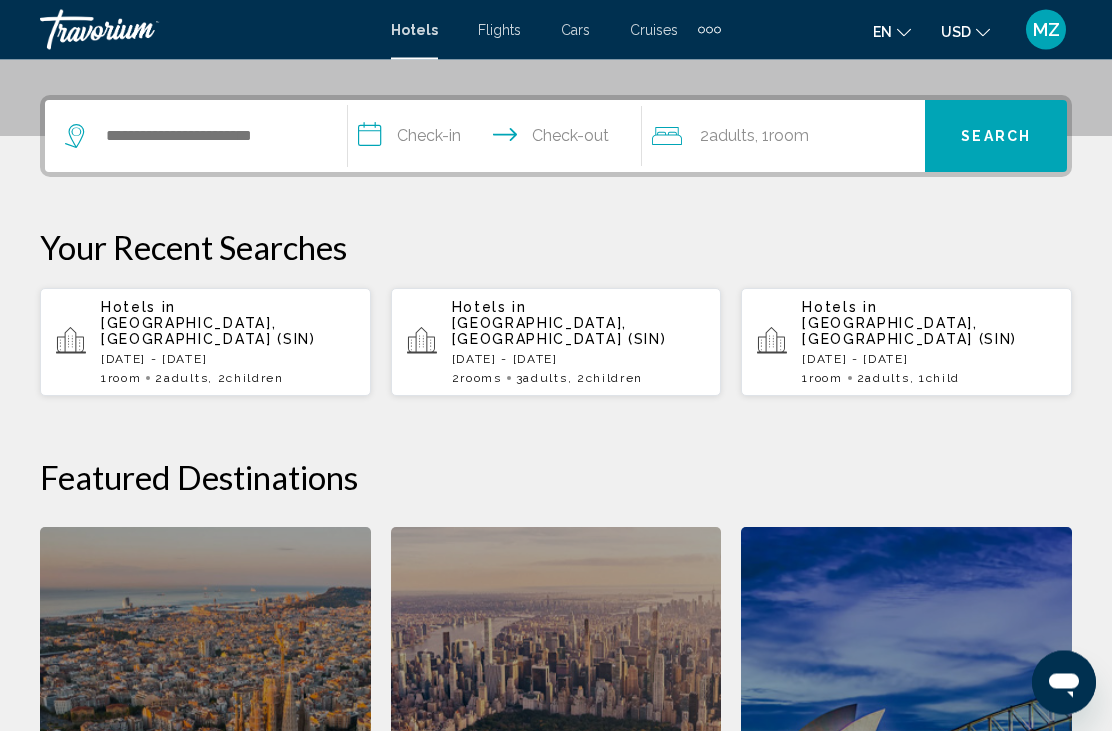 scroll, scrollTop: 494, scrollLeft: 0, axis: vertical 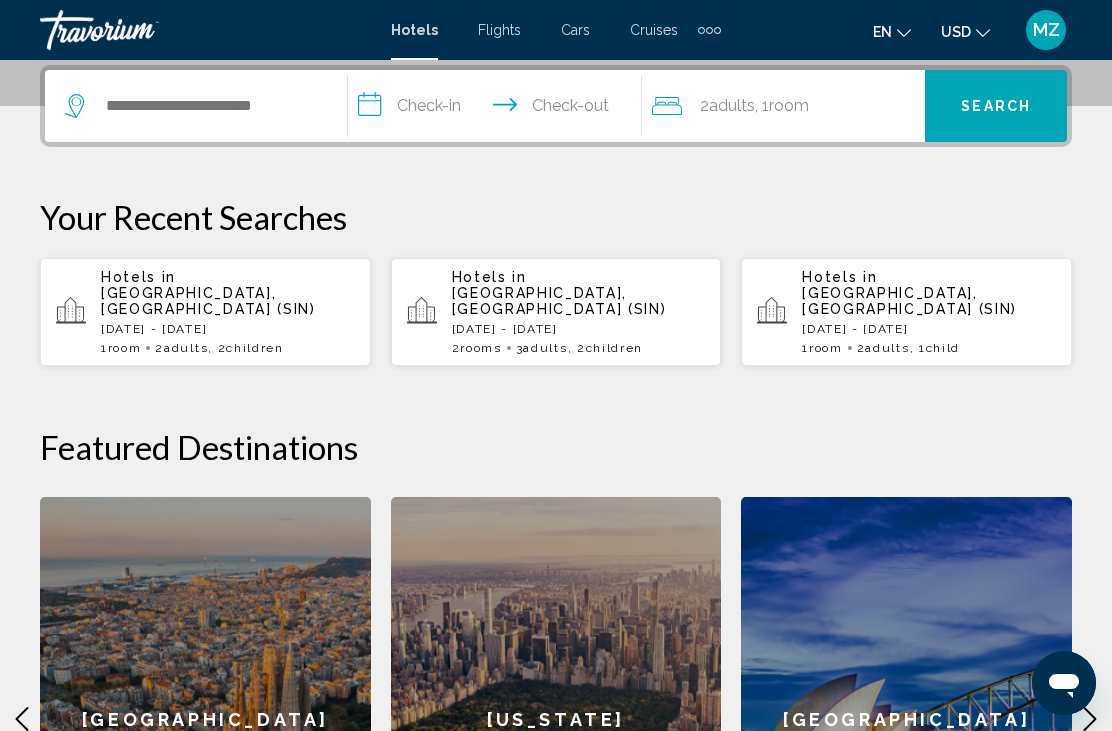 click at bounding box center (196, 106) 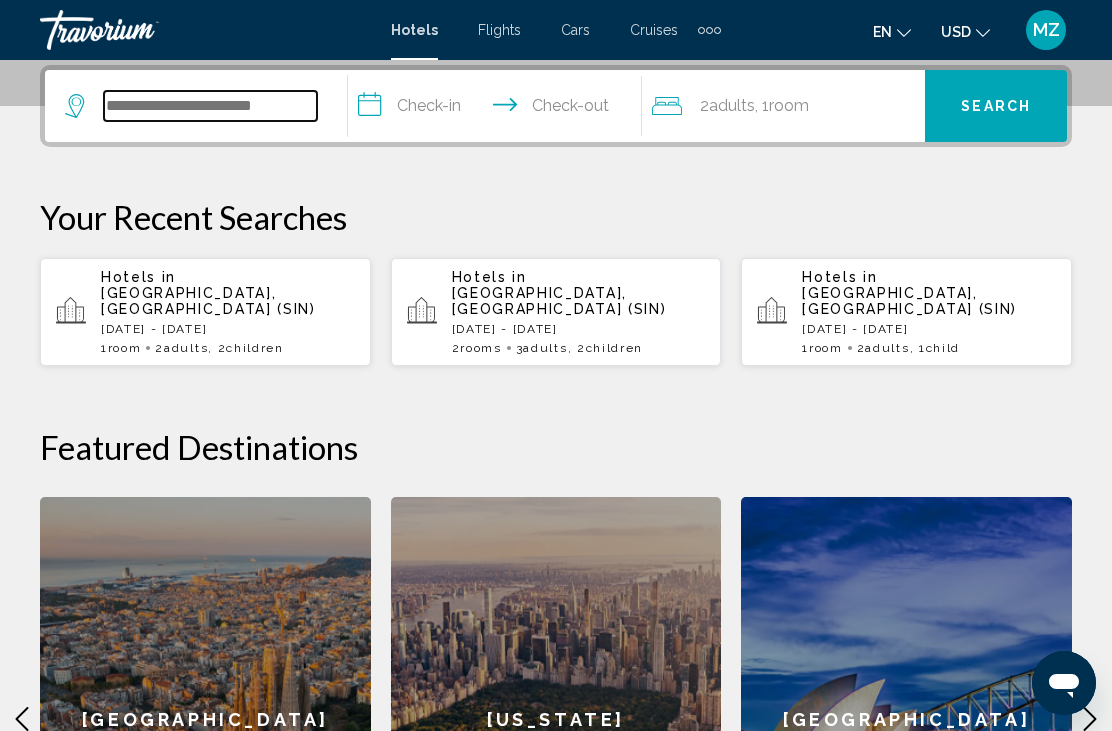 click at bounding box center (210, 106) 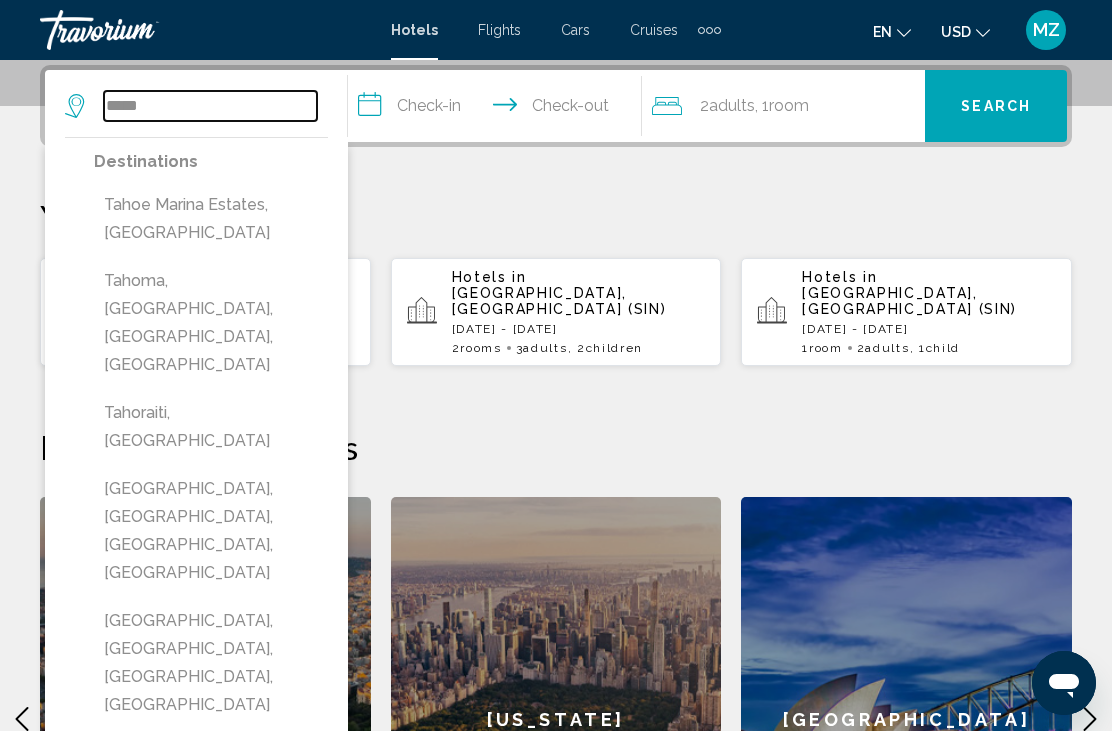 scroll, scrollTop: 493, scrollLeft: 0, axis: vertical 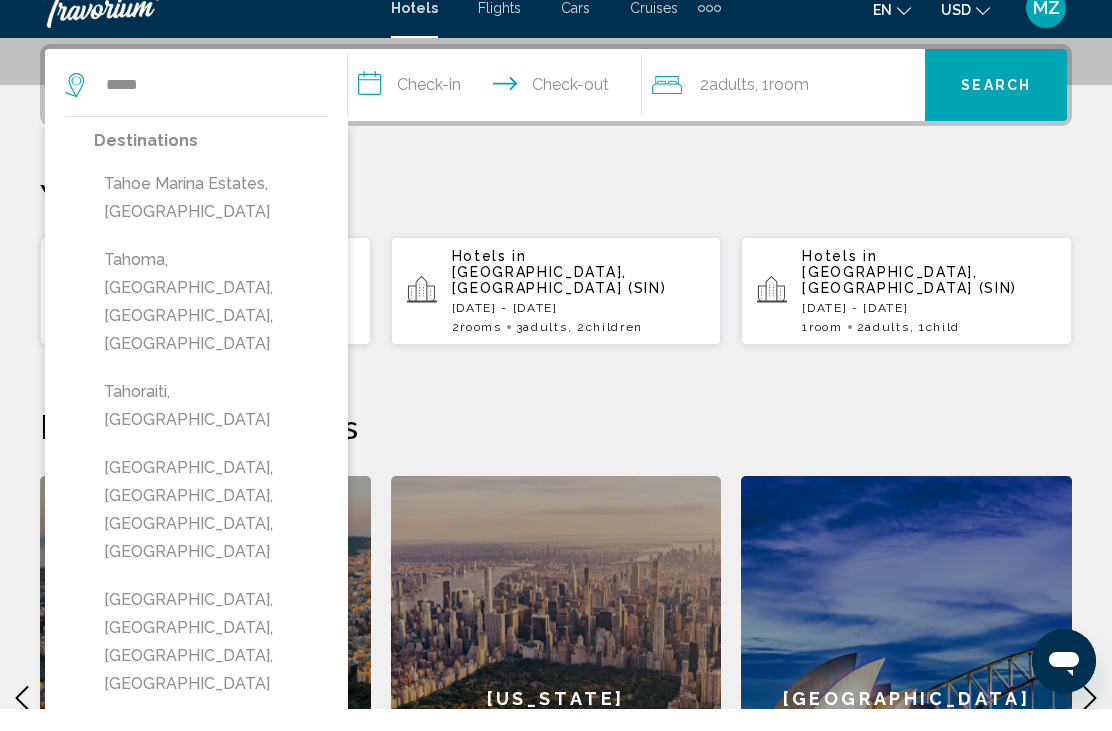 click on "Tahoma, [GEOGRAPHIC_DATA], [GEOGRAPHIC_DATA], [GEOGRAPHIC_DATA]" at bounding box center (211, 324) 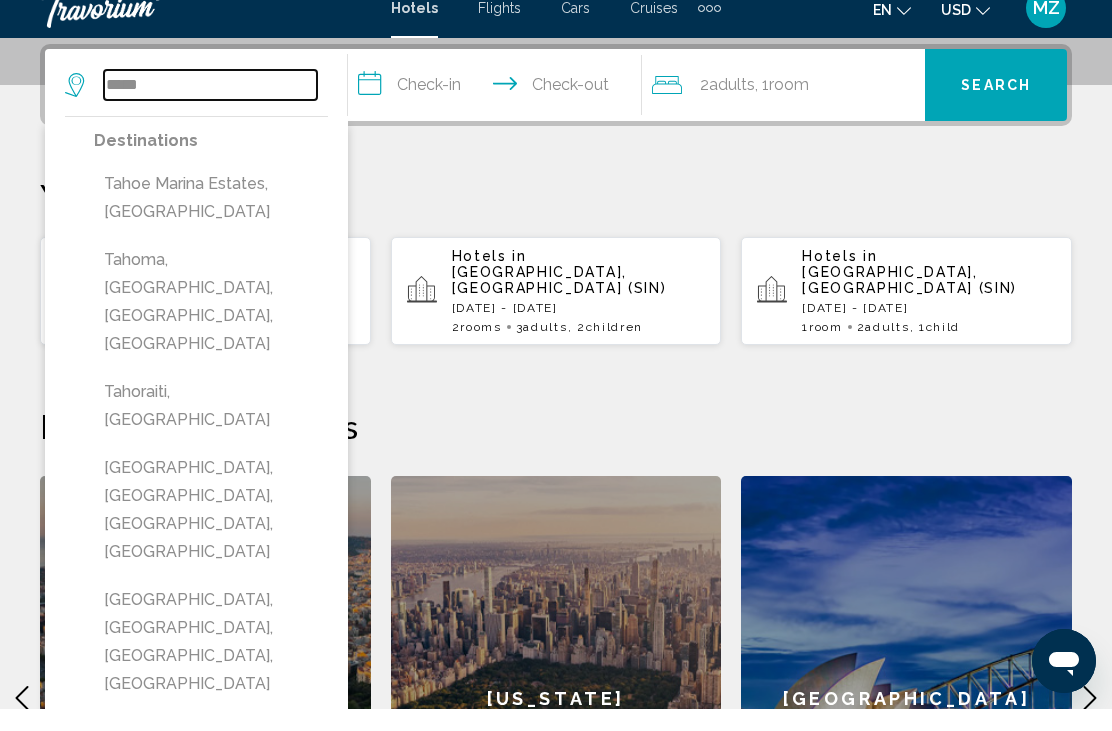 type on "**********" 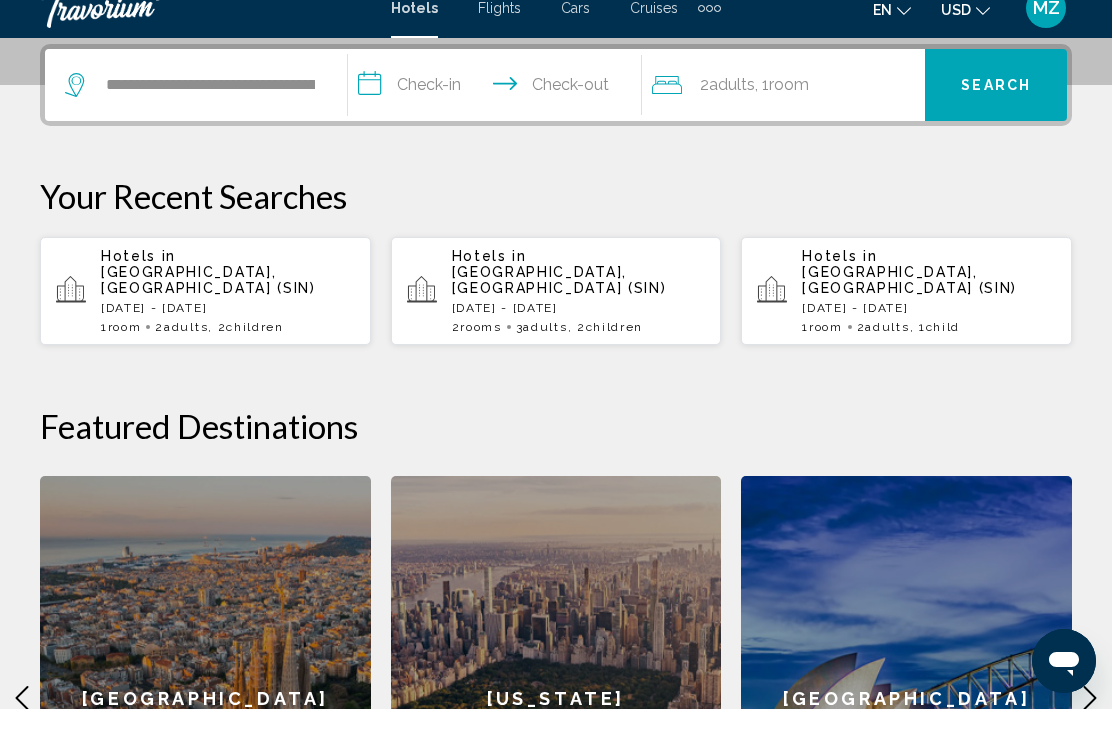 click on "**********" at bounding box center (498, 110) 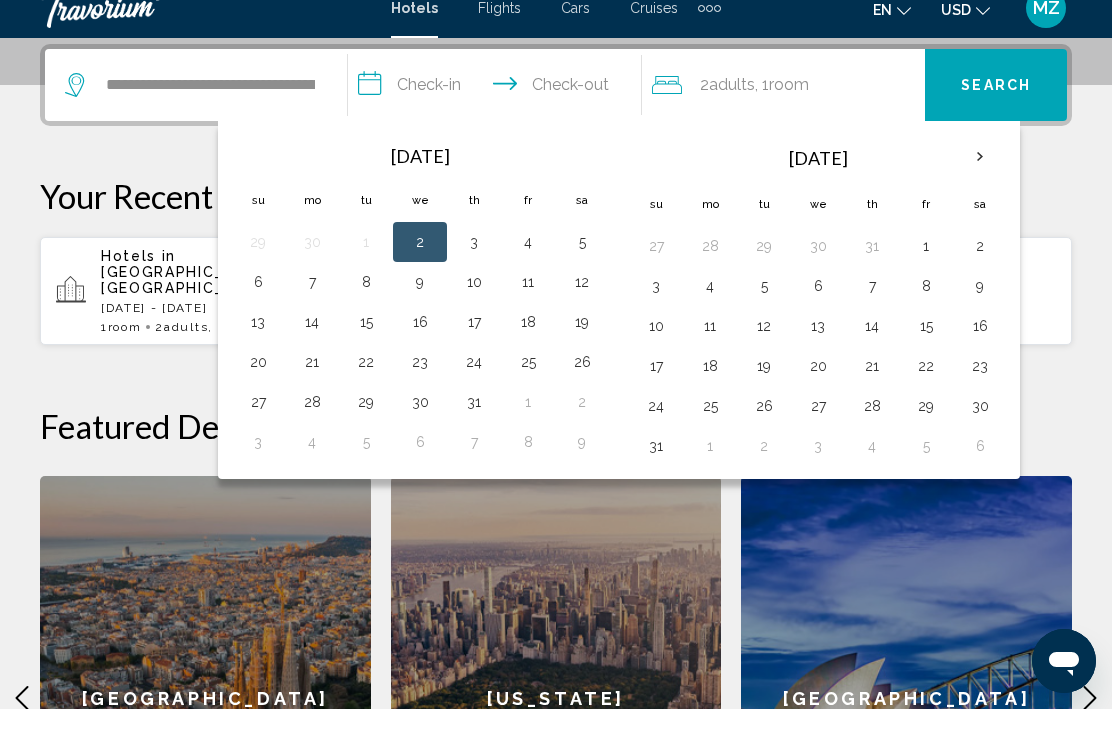 scroll, scrollTop: 494, scrollLeft: 0, axis: vertical 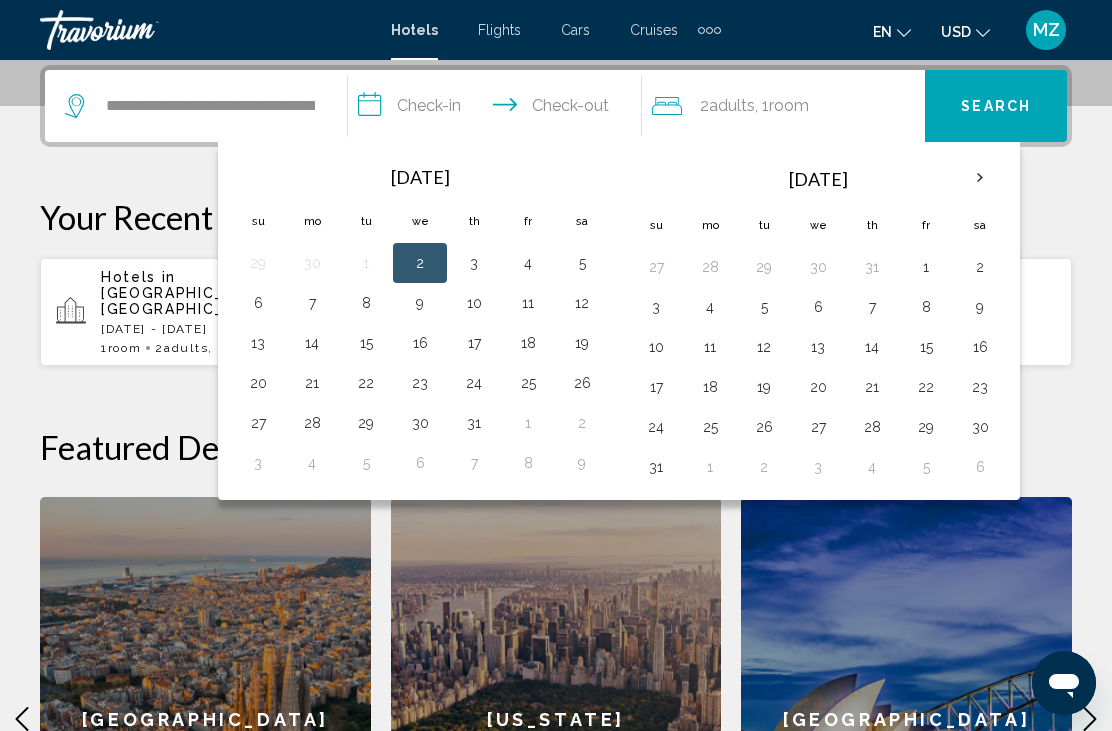 click on "15" at bounding box center (926, 347) 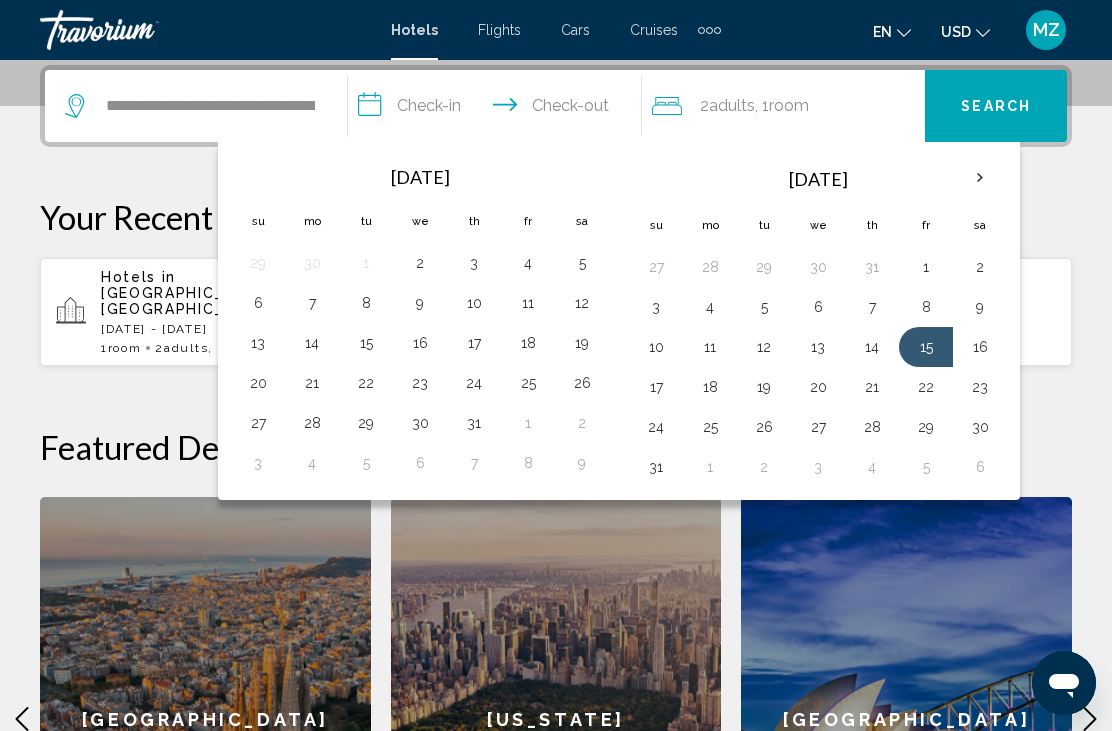 click on "18" at bounding box center (710, 387) 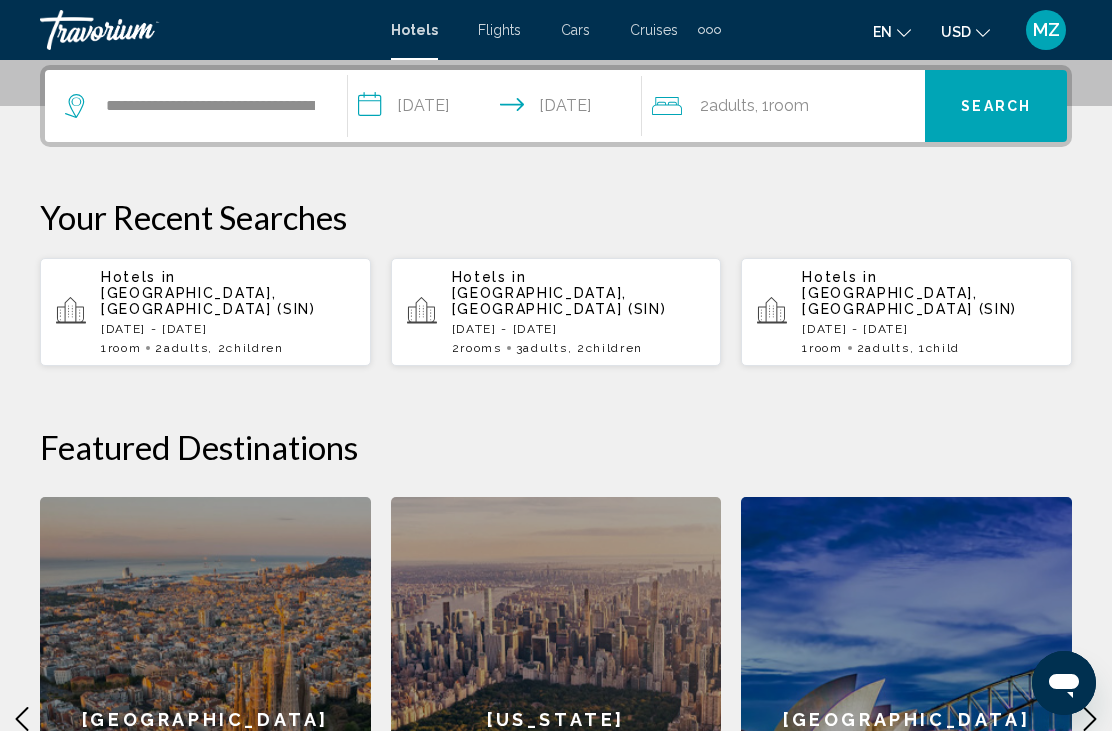 click on "2  Adult Adults , 1  Room rooms" 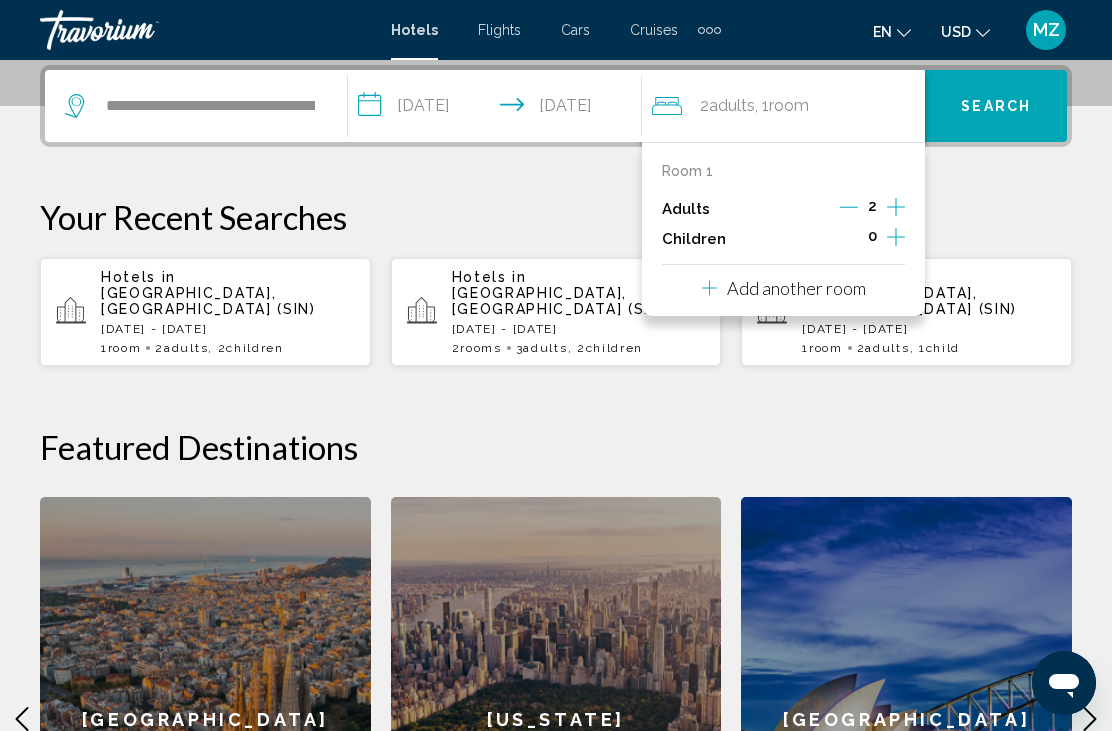 click 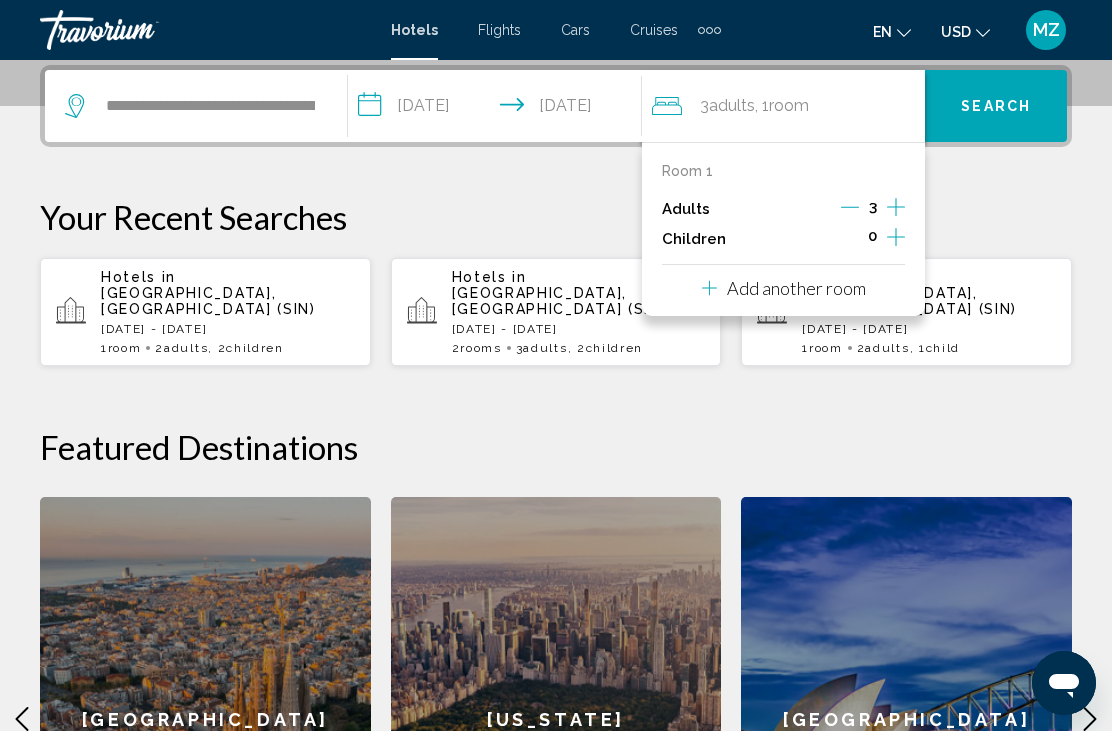 click 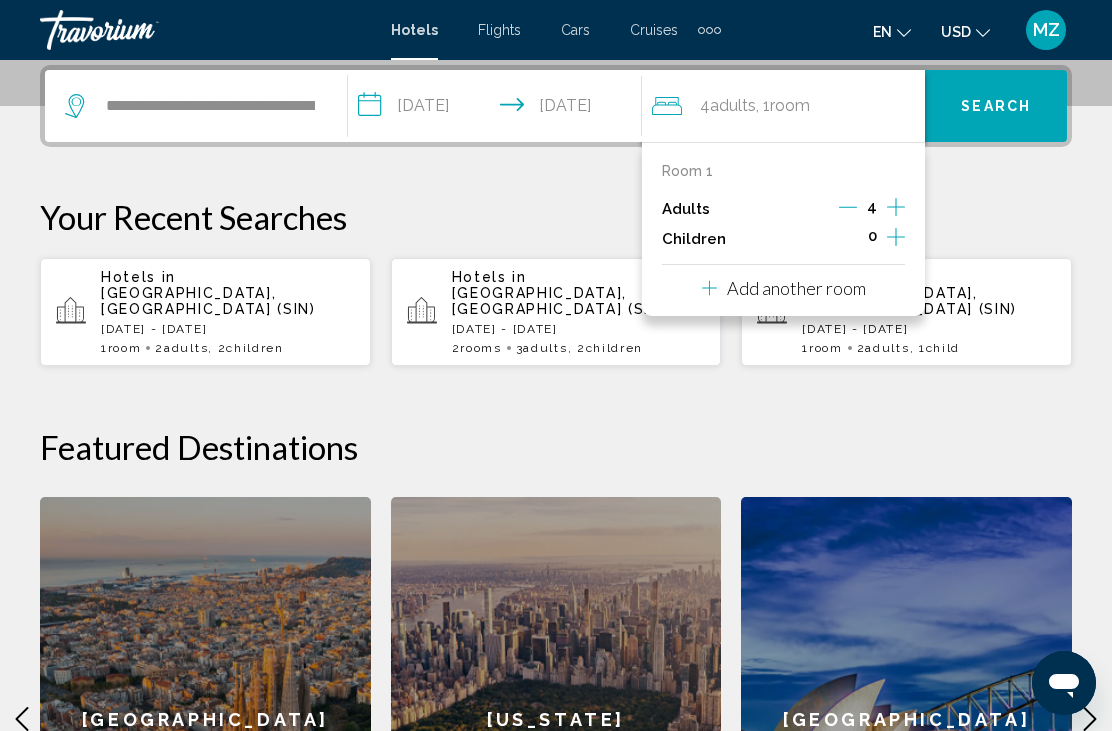 click 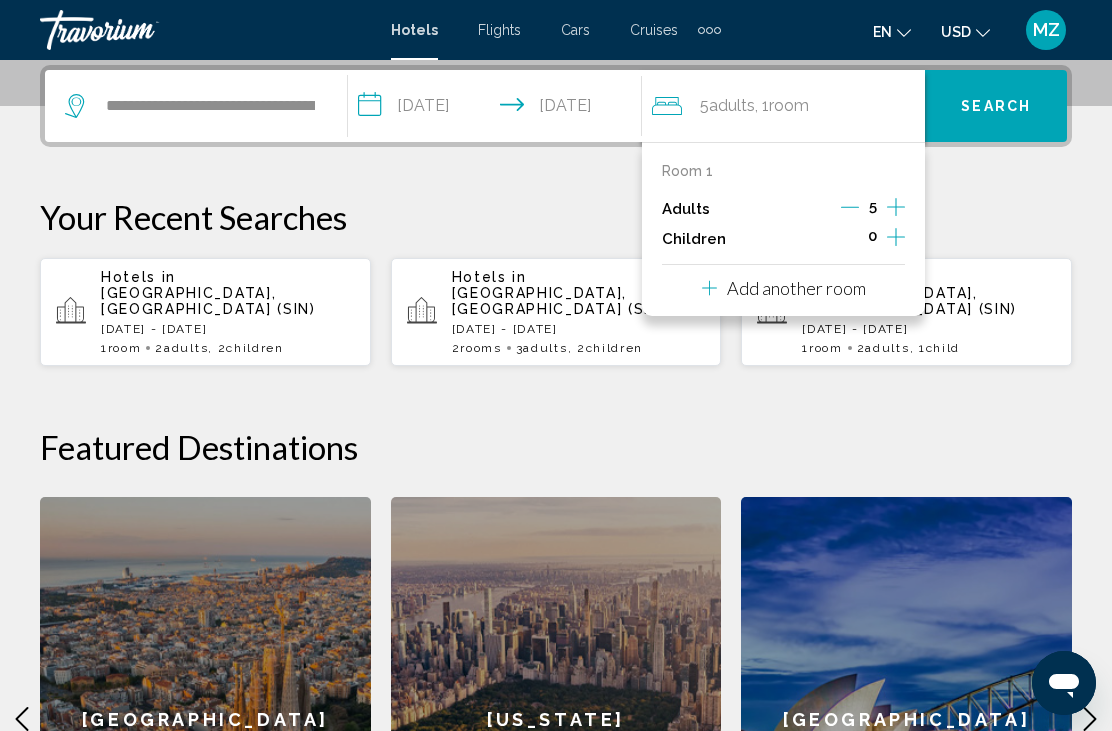 click 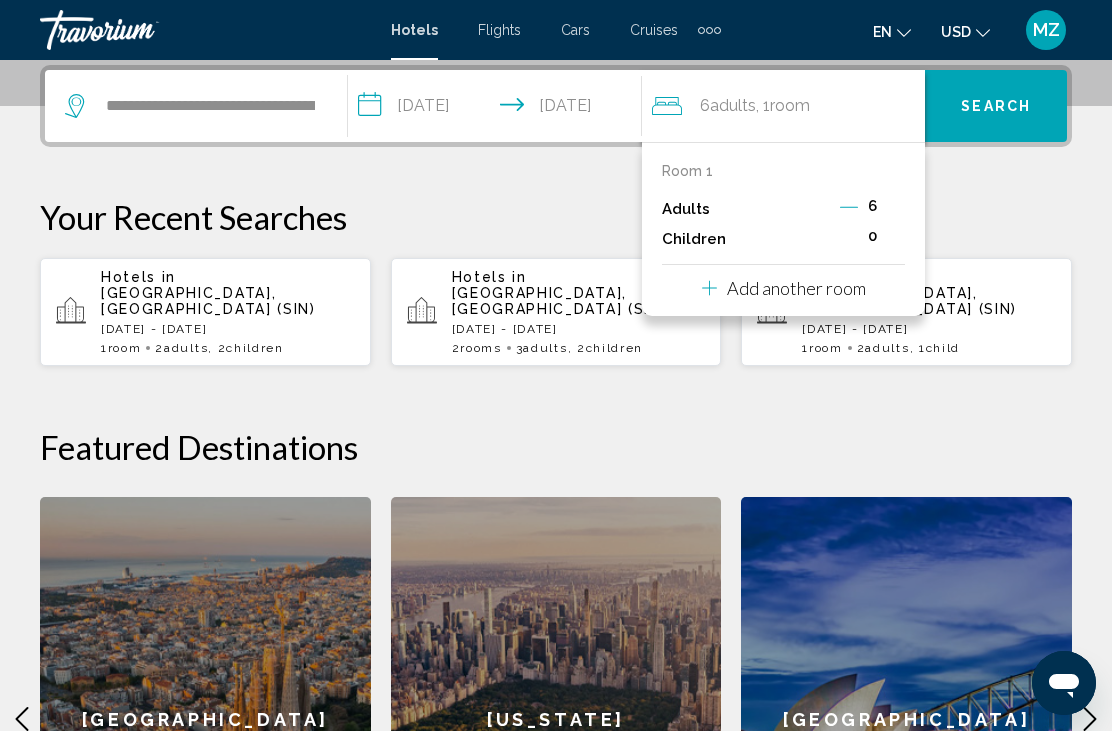 click on "0" at bounding box center [872, 239] 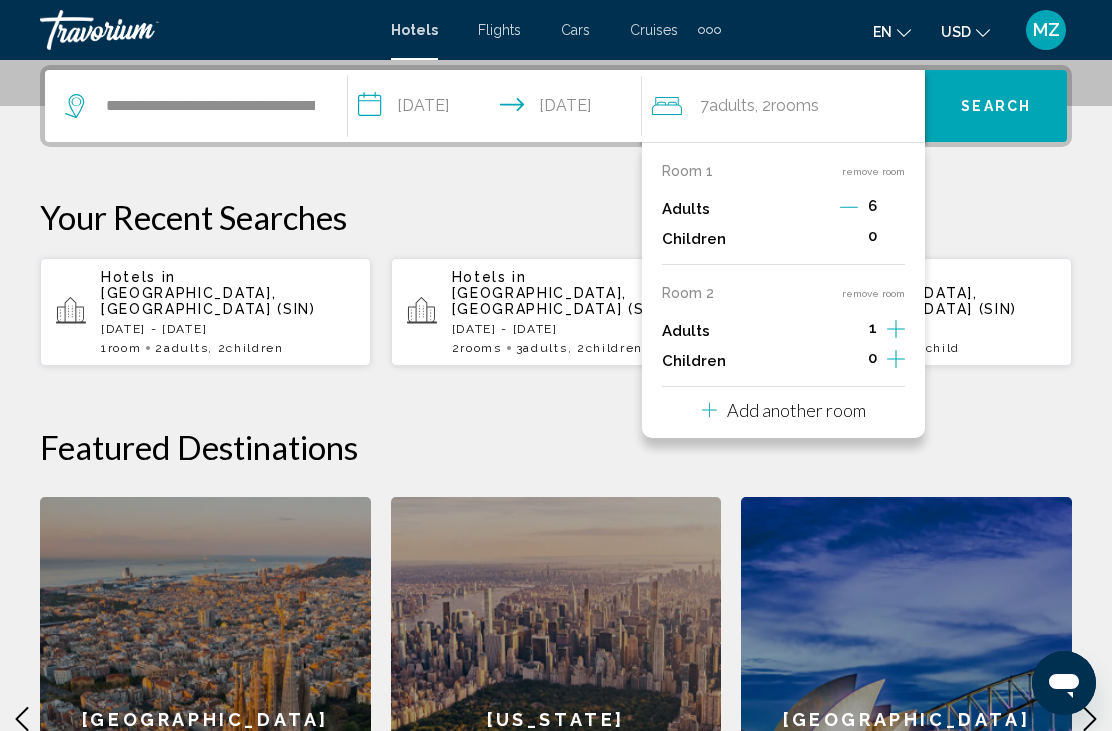 click 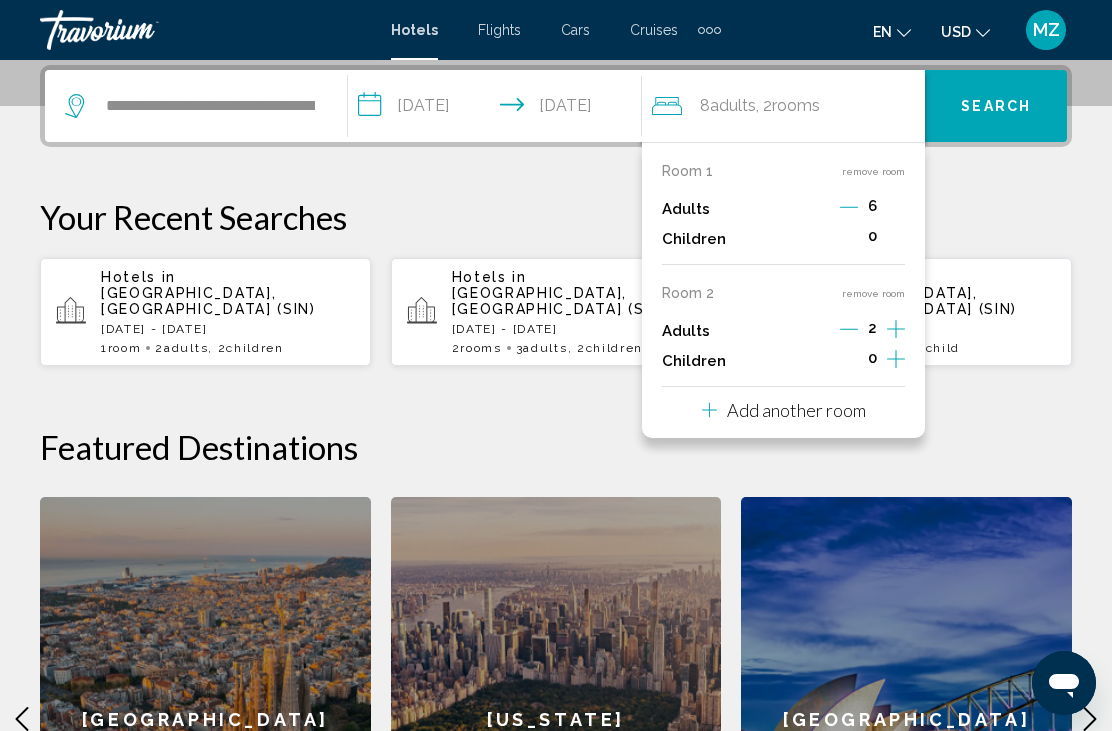 click 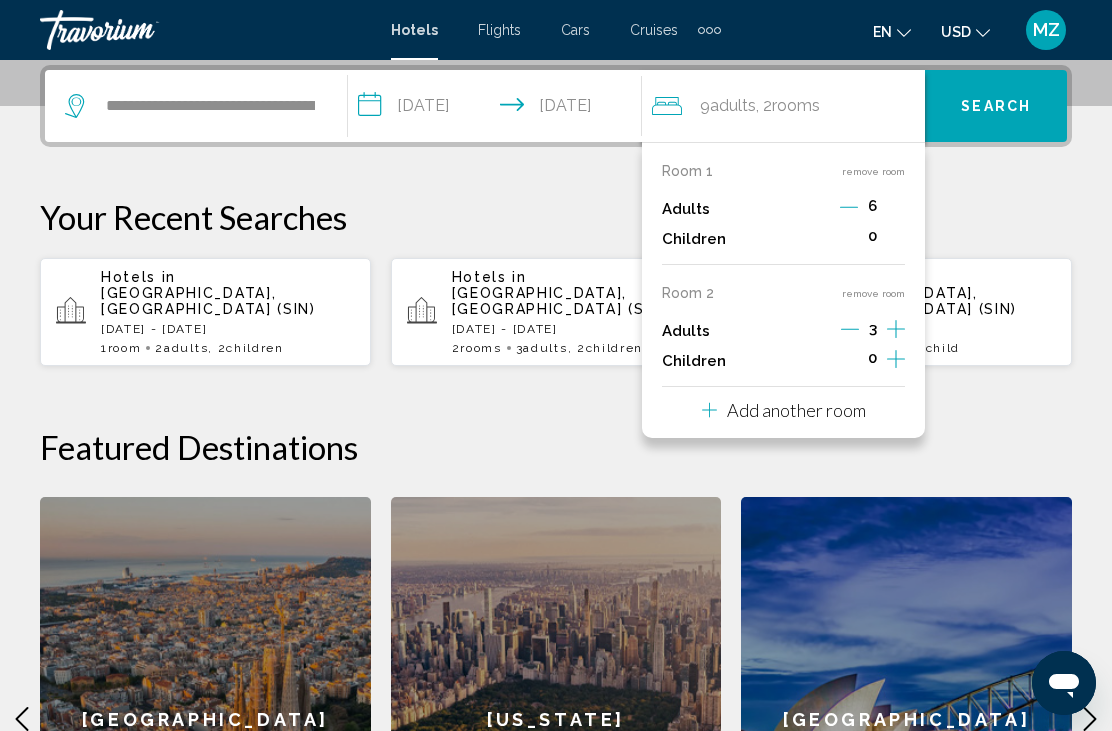 click 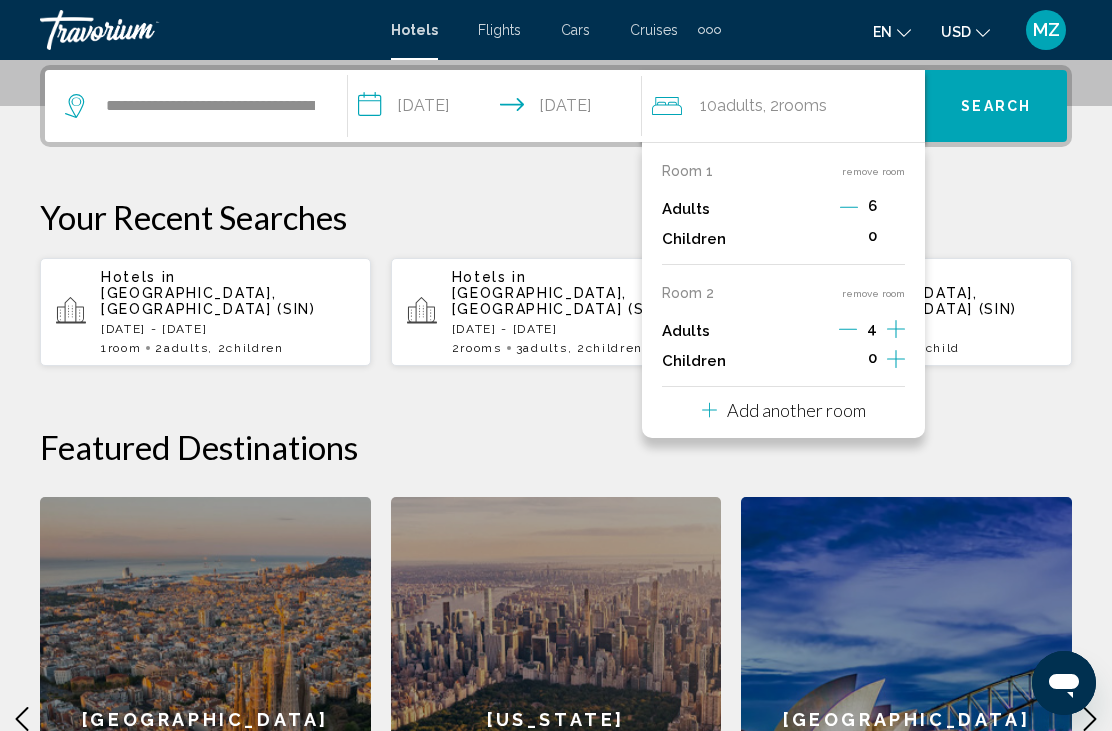 click at bounding box center [896, 239] 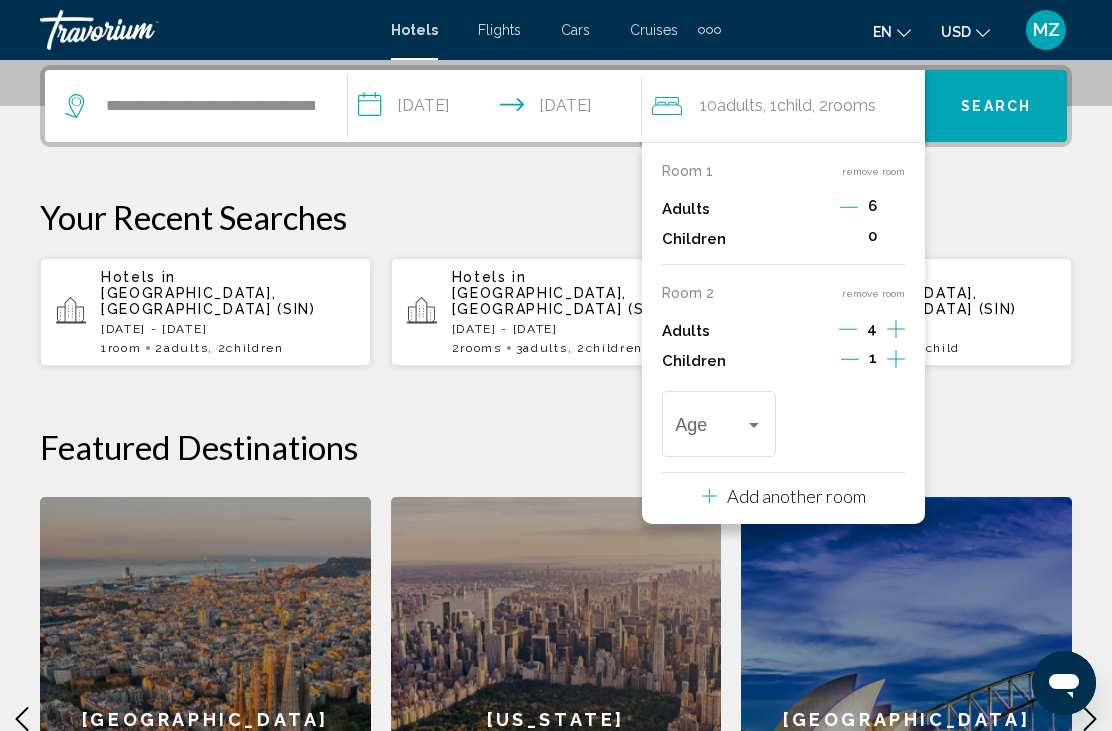 click at bounding box center (754, 425) 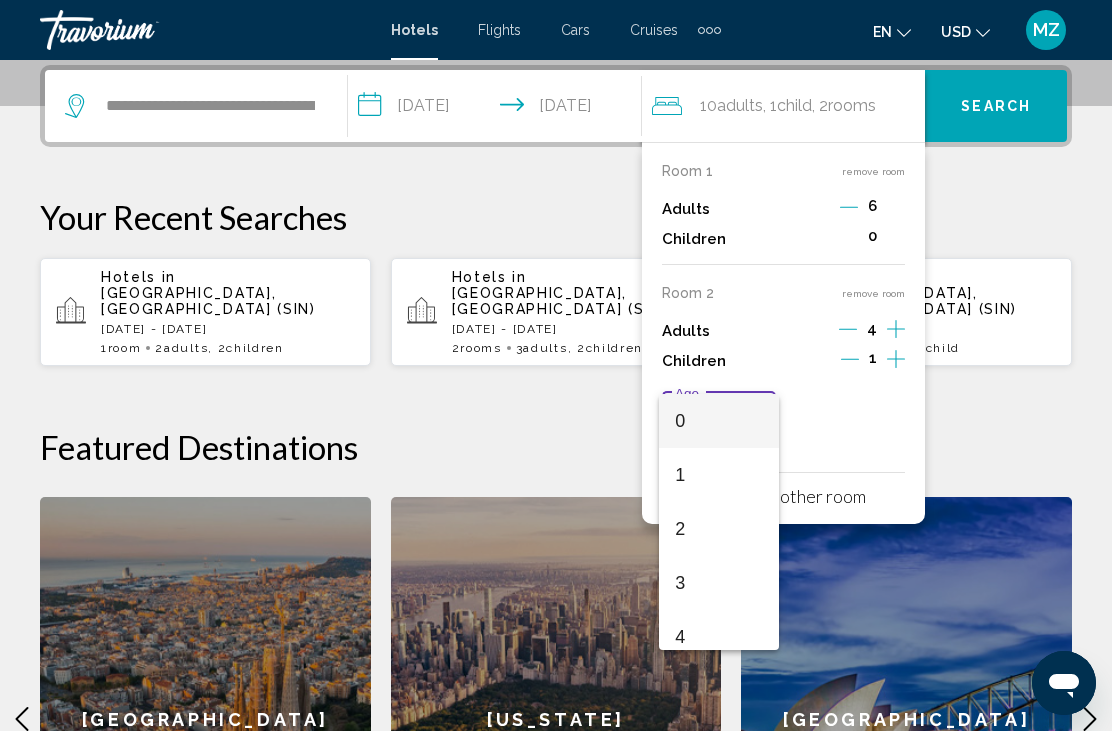 click at bounding box center [556, 365] 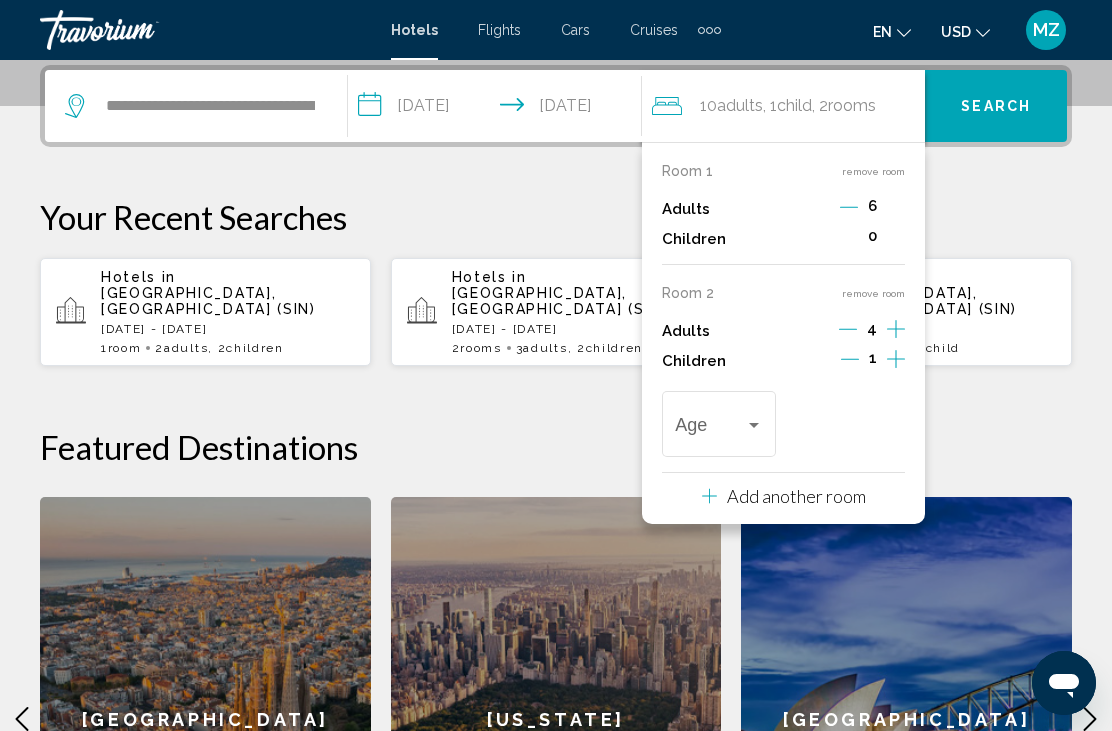 click at bounding box center [754, 425] 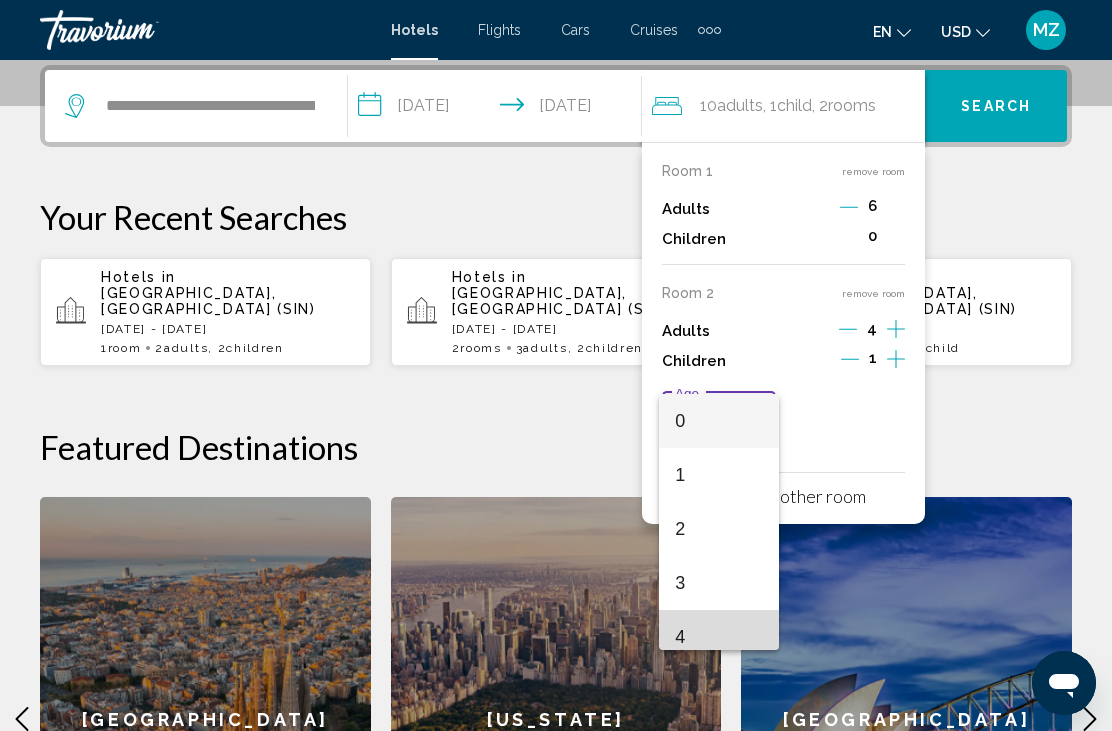 click on "4" at bounding box center [718, 637] 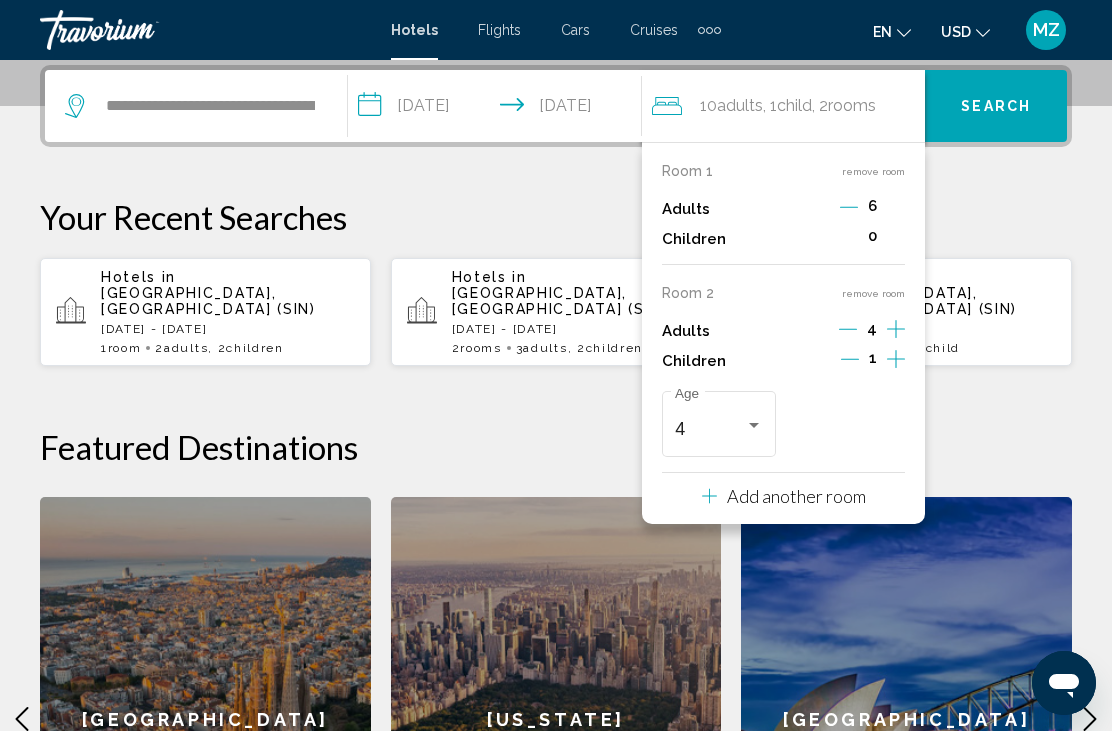 click 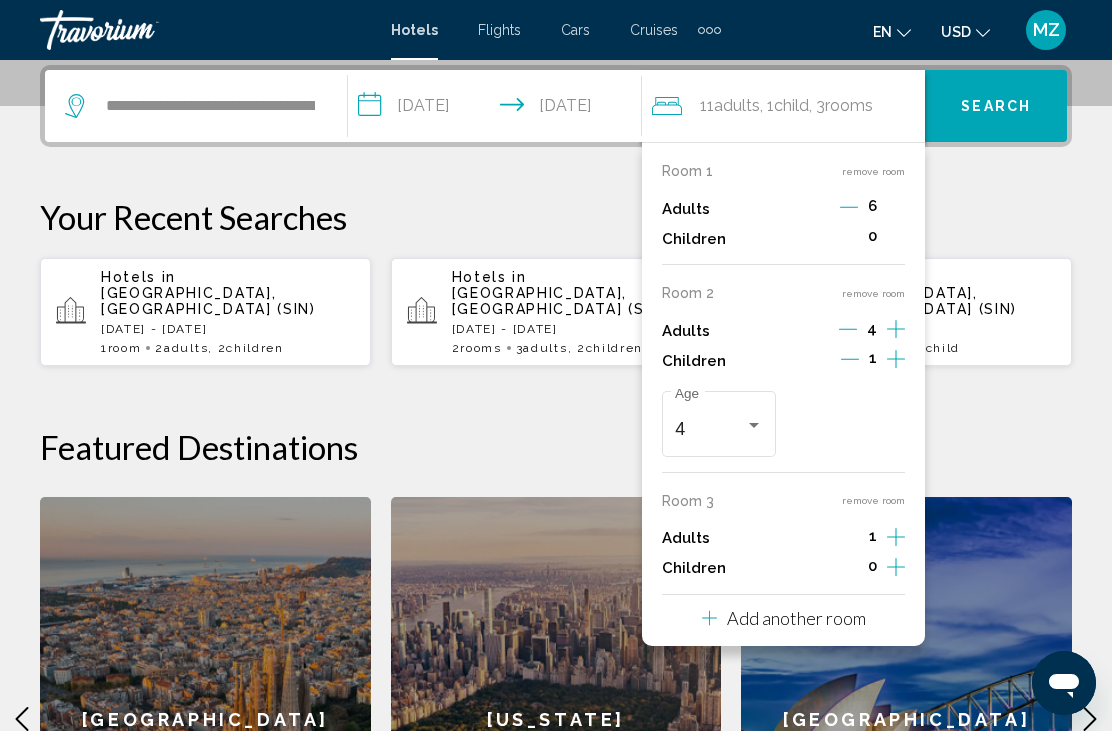 click 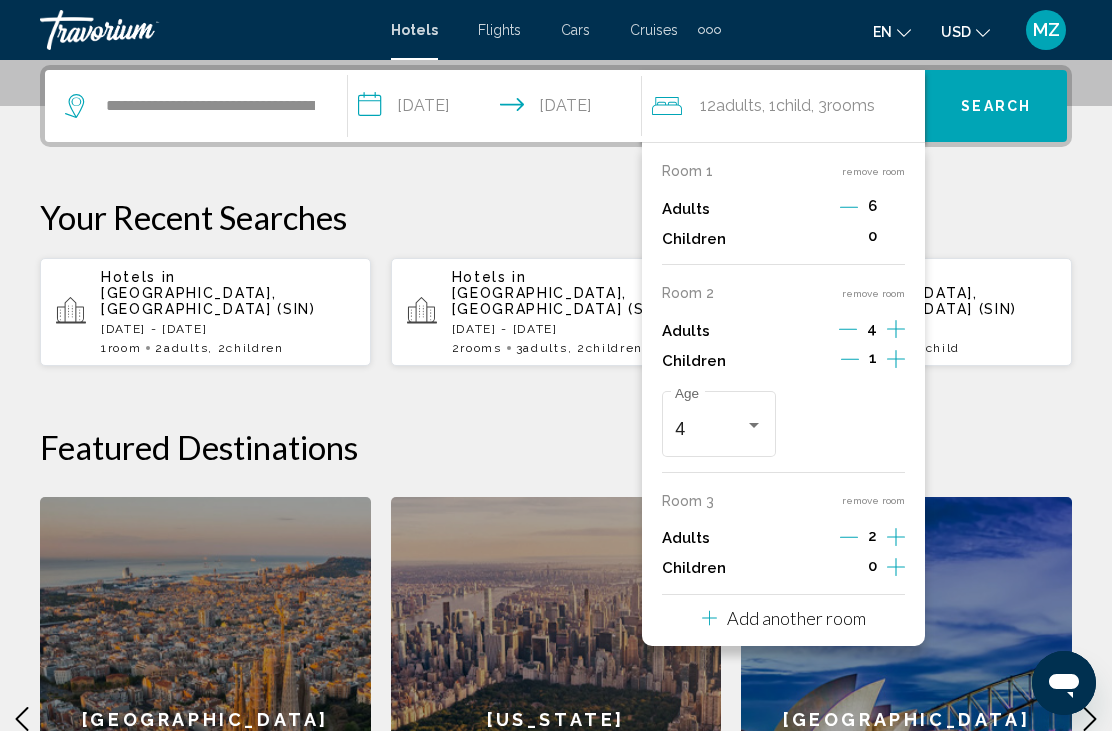 click 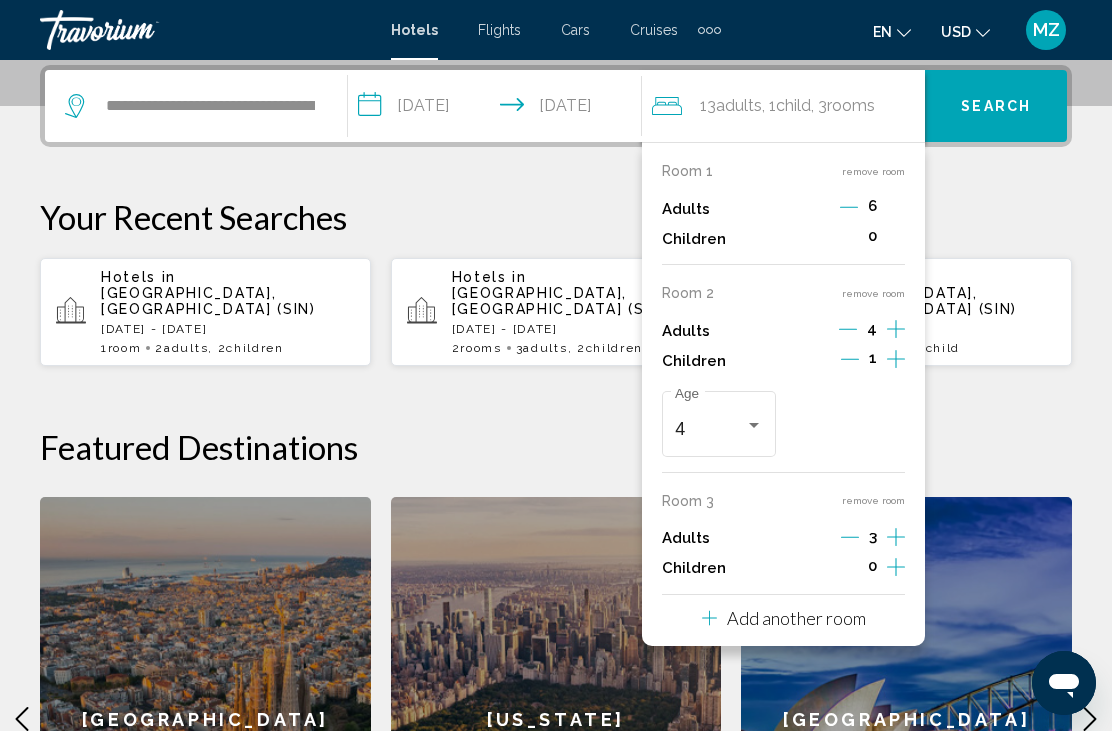 click on "Search" at bounding box center (996, 107) 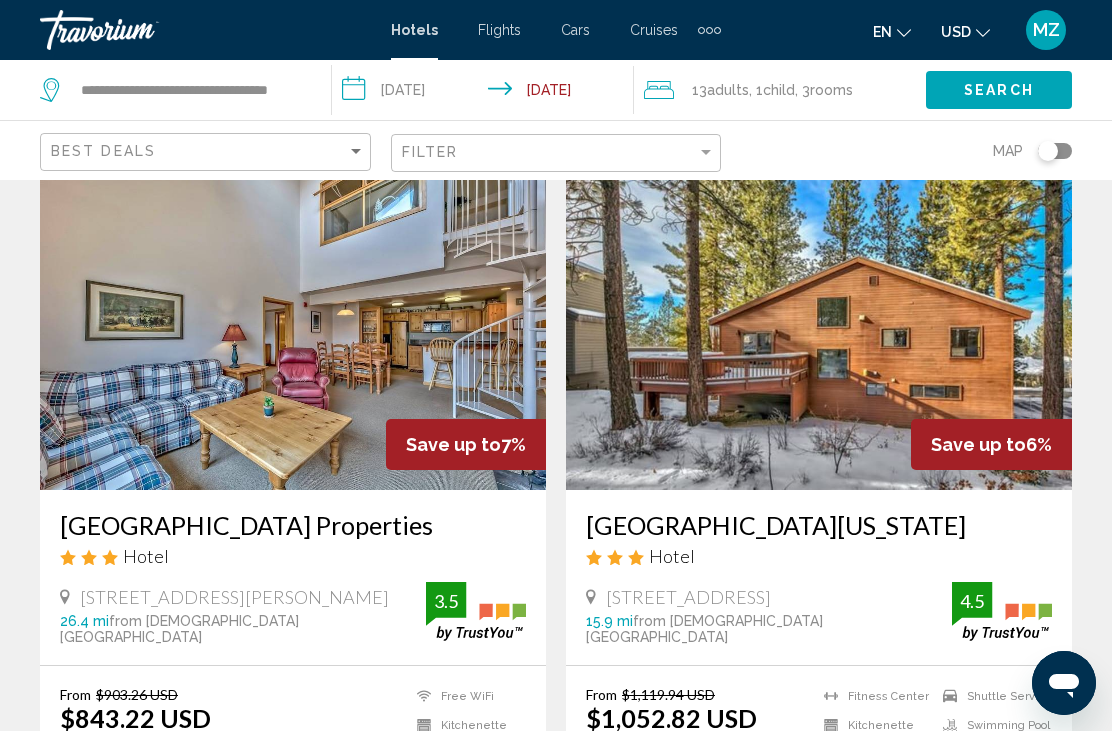 scroll, scrollTop: 78, scrollLeft: 0, axis: vertical 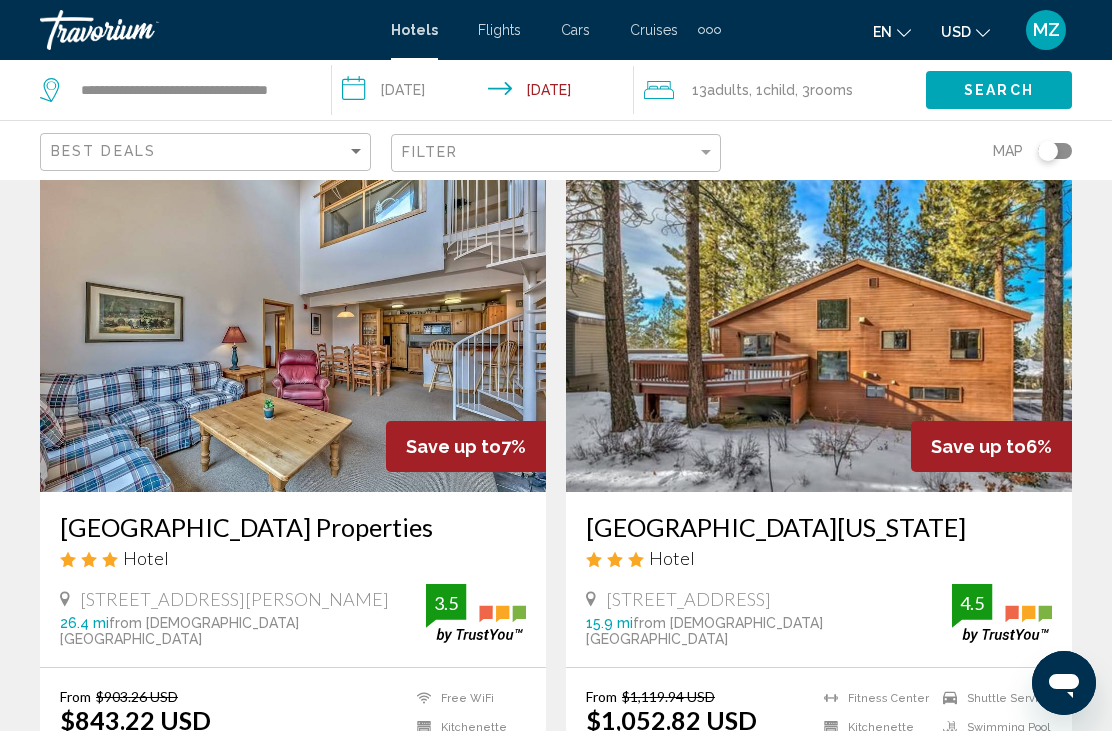 click at bounding box center [293, 332] 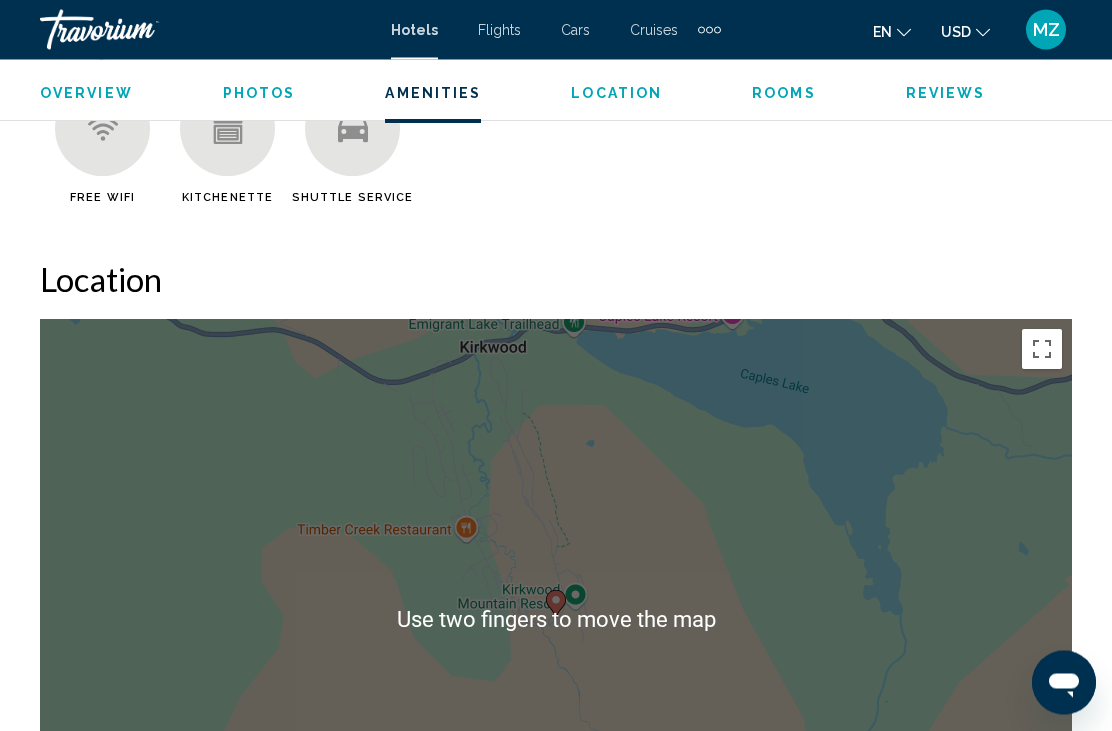 scroll, scrollTop: 1973, scrollLeft: 0, axis: vertical 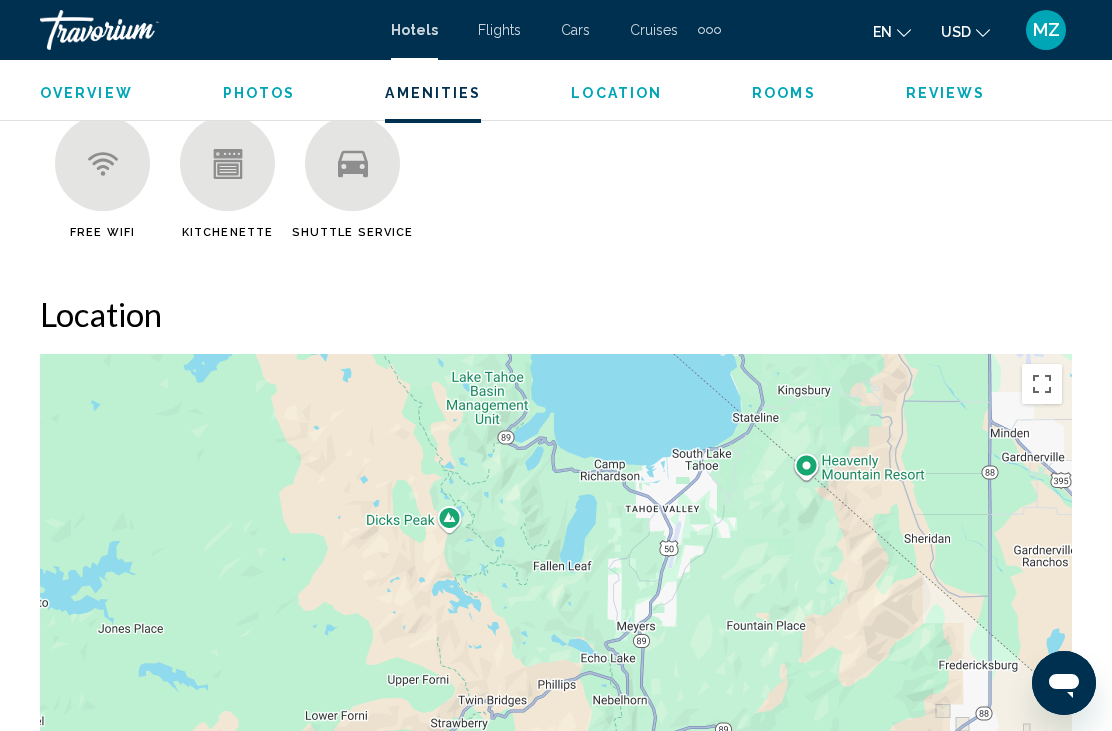click on "Location" at bounding box center [556, 314] 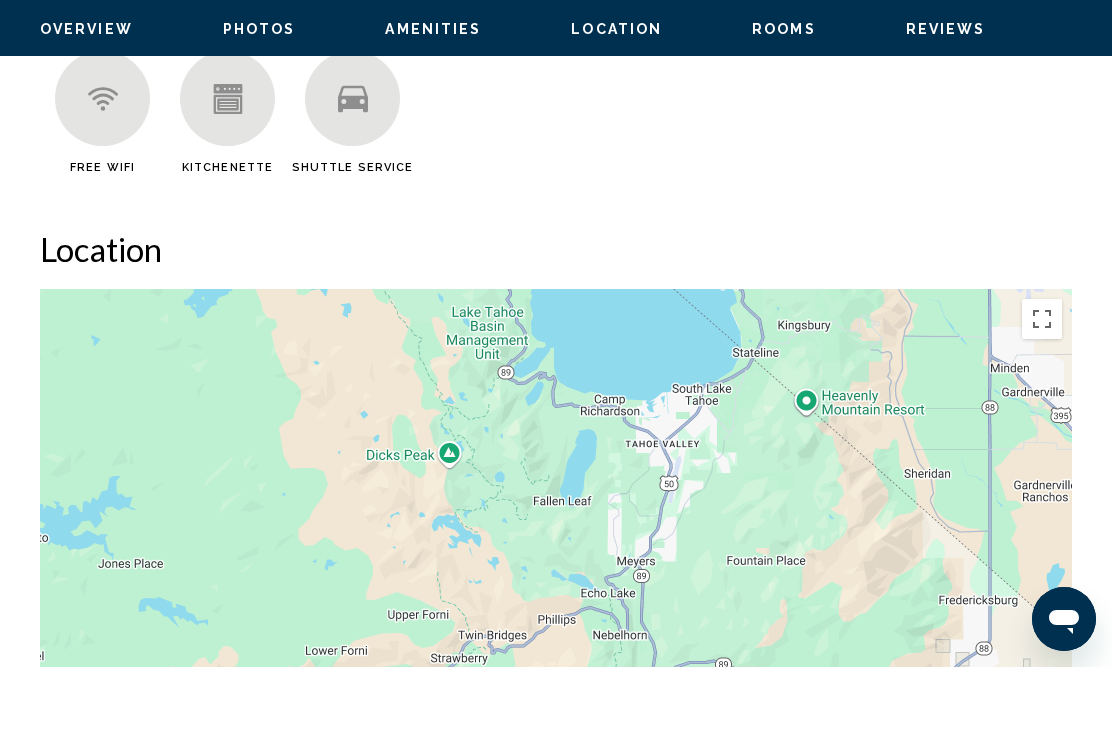 scroll, scrollTop: 2012, scrollLeft: 0, axis: vertical 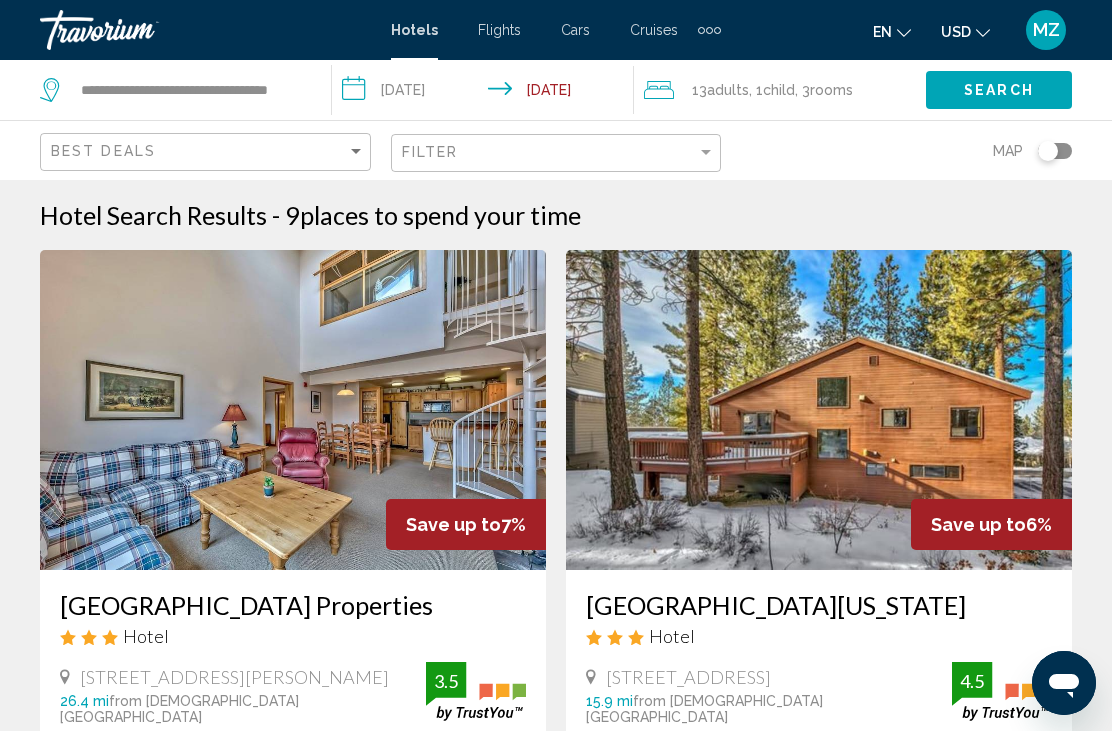 click at bounding box center [819, 410] 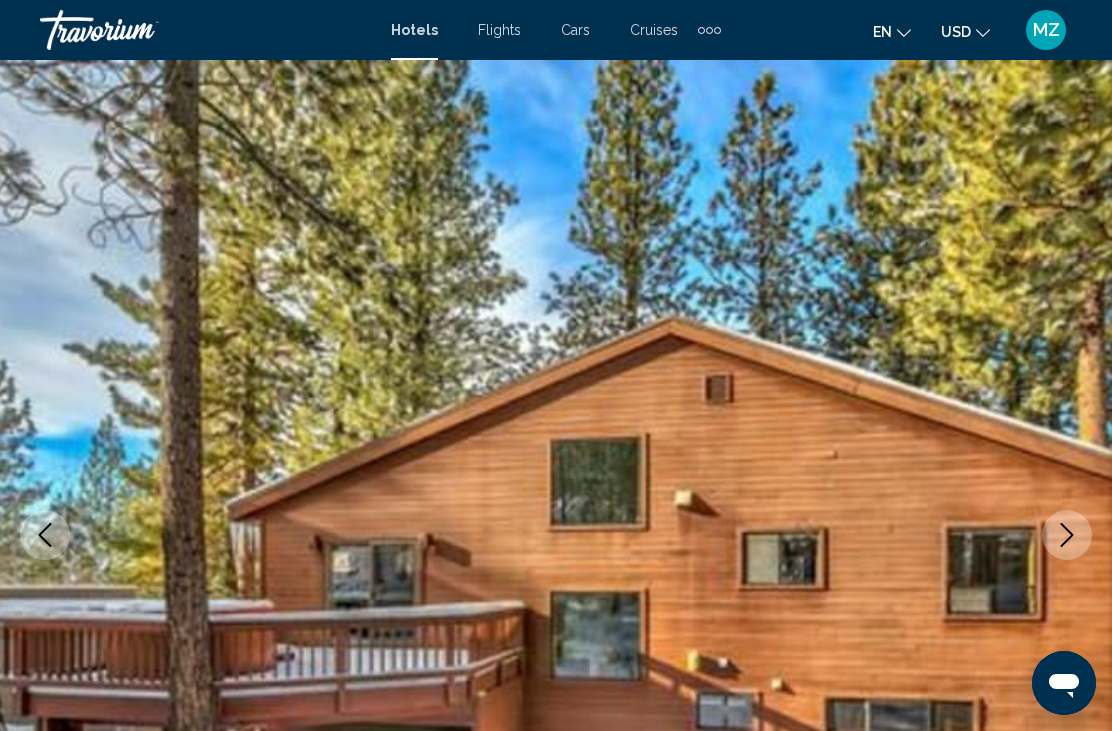 click 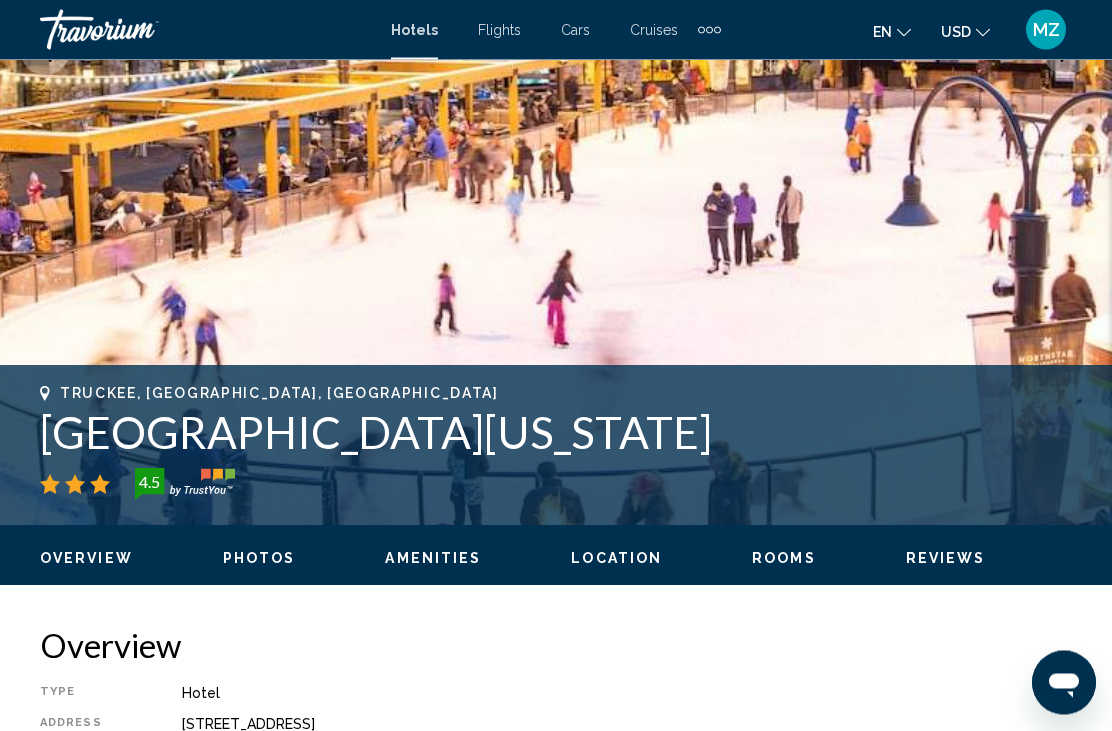 scroll, scrollTop: 456, scrollLeft: 0, axis: vertical 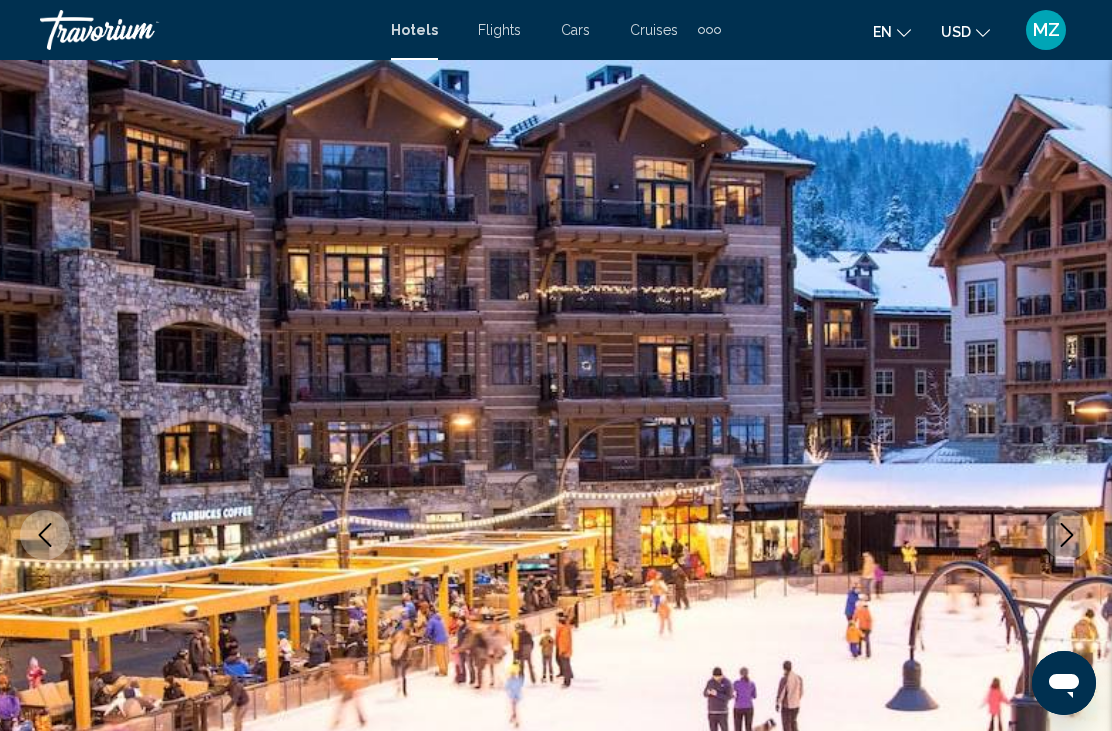 click at bounding box center (556, 535) 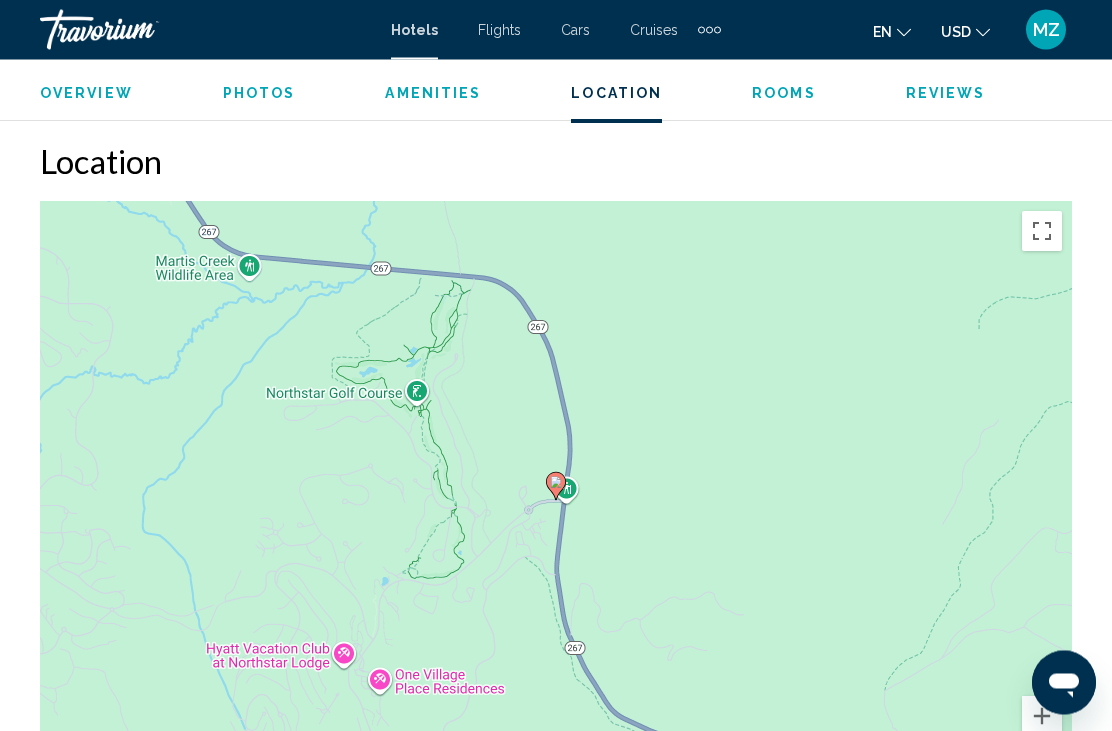 scroll, scrollTop: 2160, scrollLeft: 0, axis: vertical 